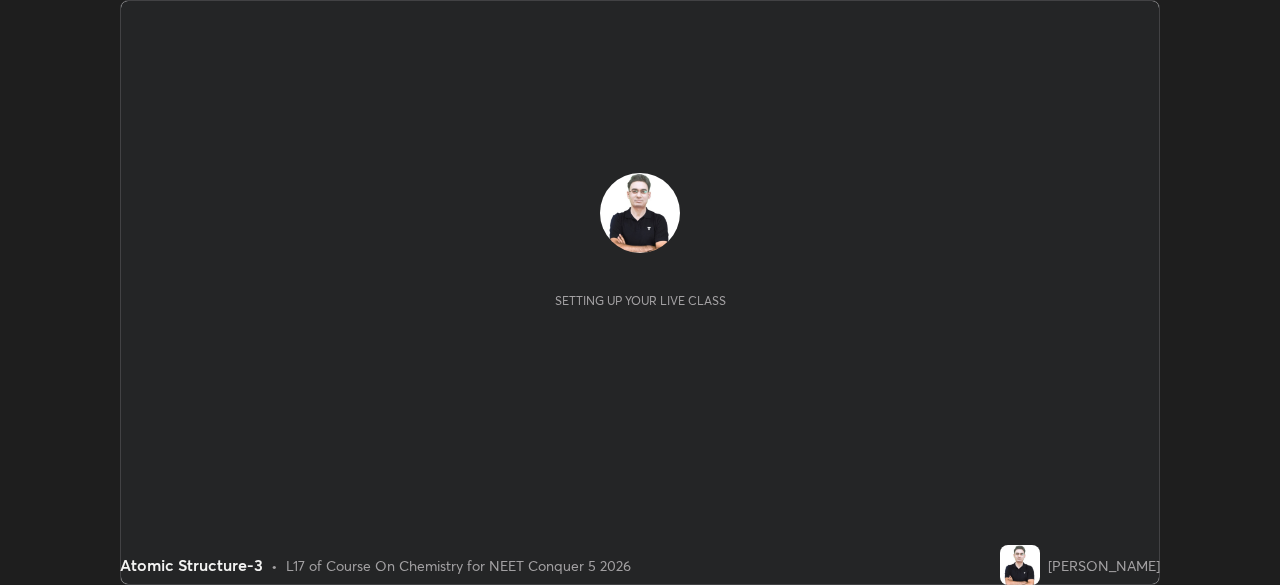 scroll, scrollTop: 0, scrollLeft: 0, axis: both 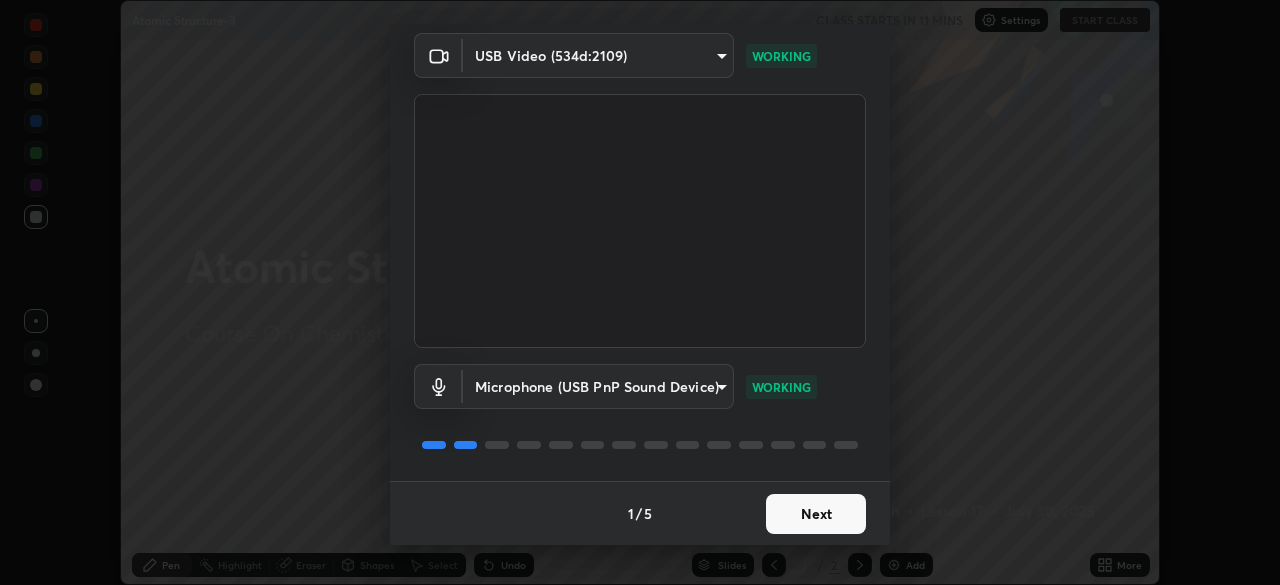 click on "Next" at bounding box center (816, 514) 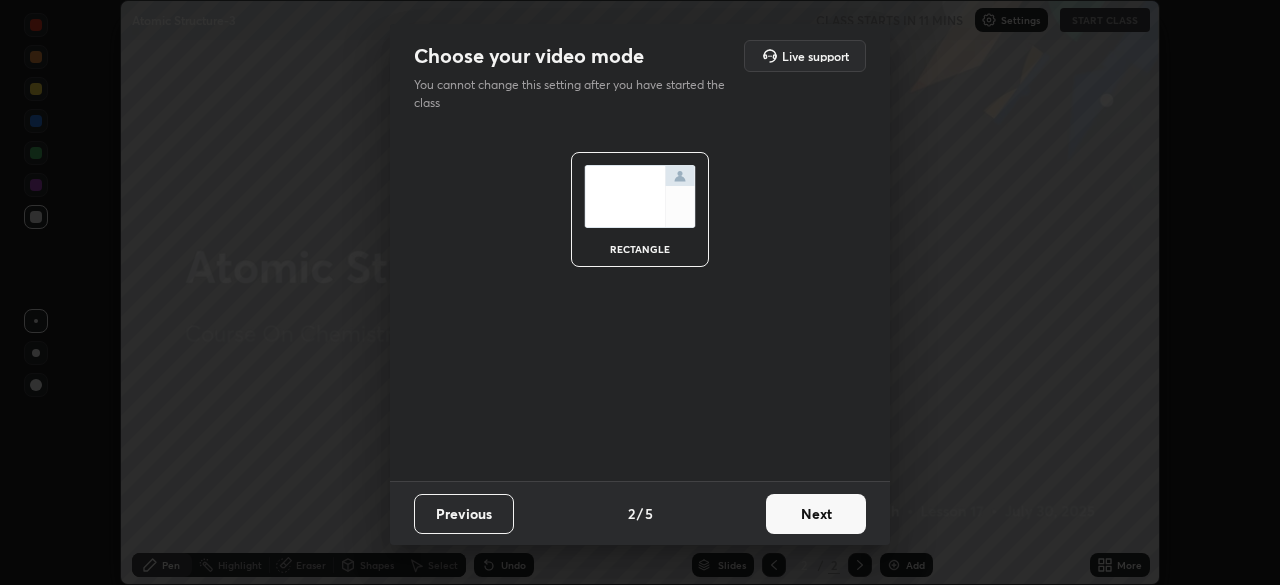 scroll, scrollTop: 0, scrollLeft: 0, axis: both 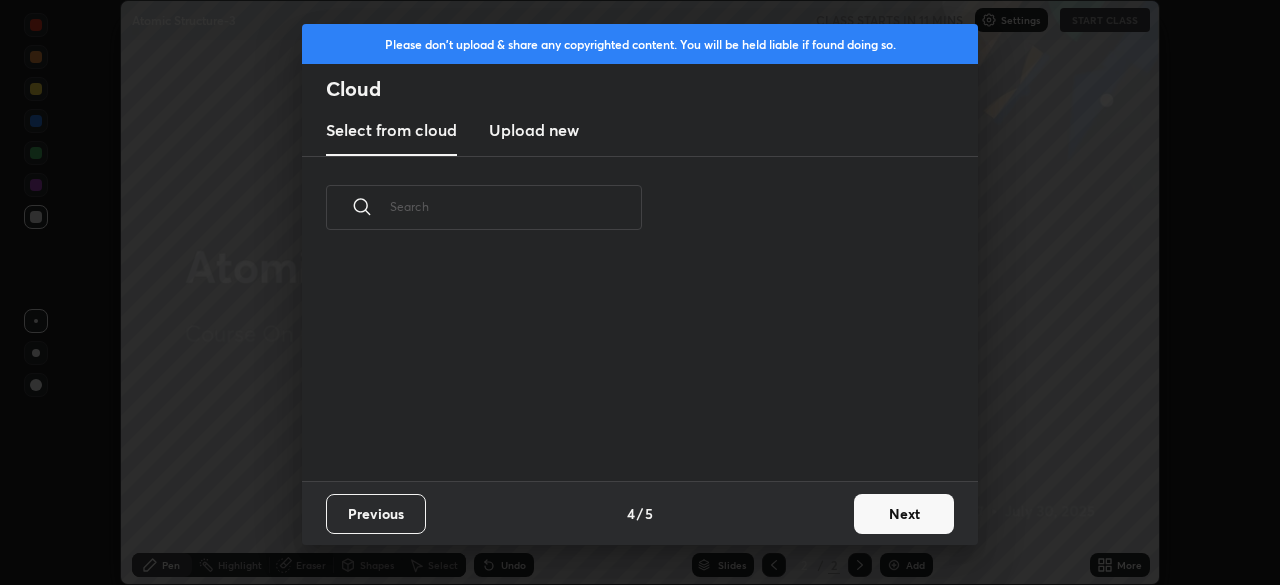 click on "Previous 4 / 5 Next" at bounding box center [640, 513] 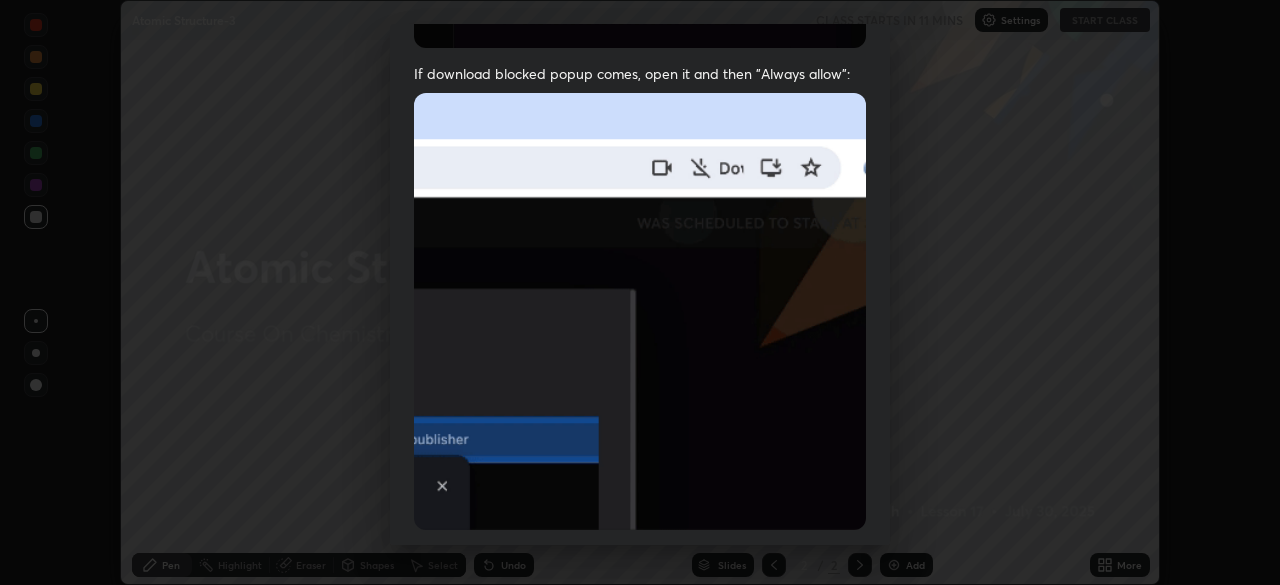 scroll, scrollTop: 479, scrollLeft: 0, axis: vertical 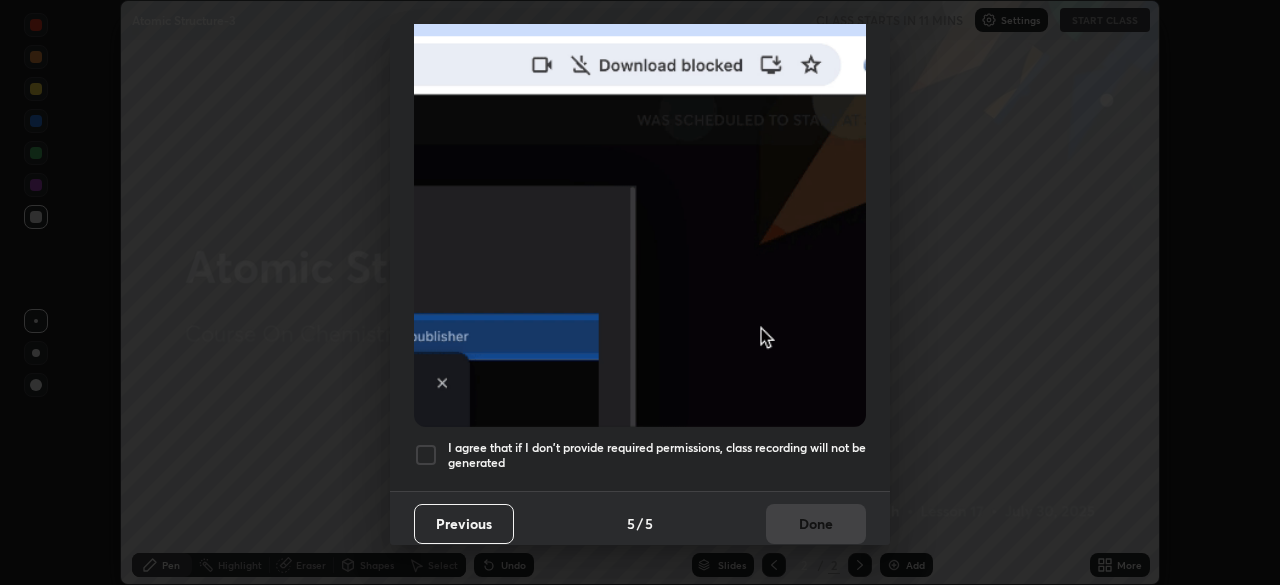 click at bounding box center (640, 208) 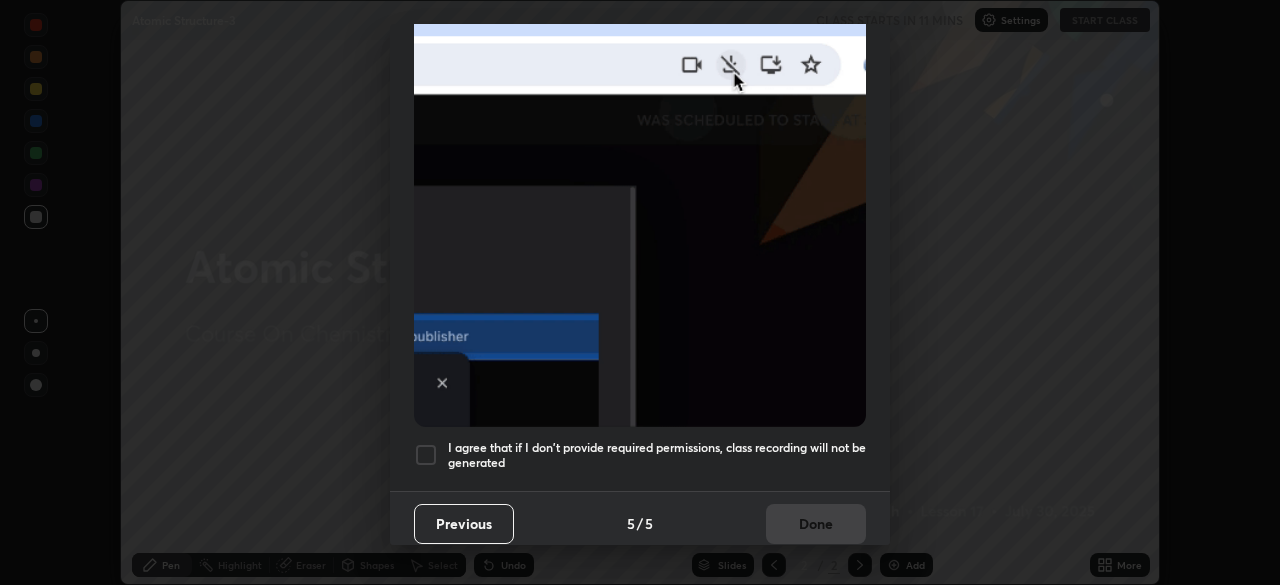 click on "I agree that if I don't provide required permissions, class recording will not be generated" at bounding box center (657, 455) 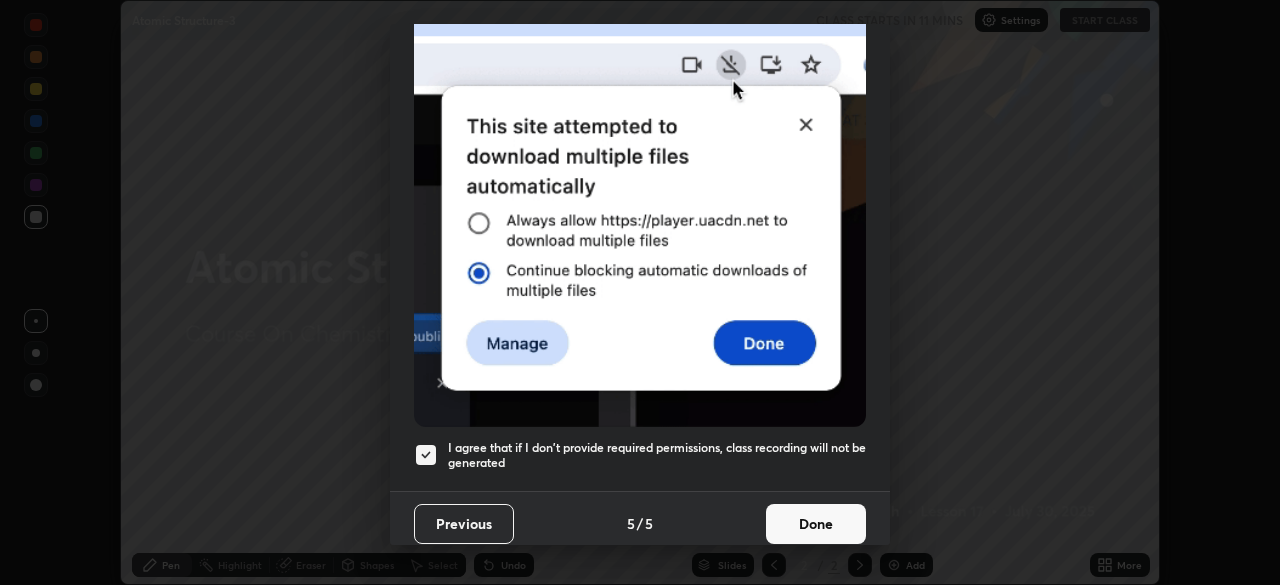 click on "Done" at bounding box center (816, 524) 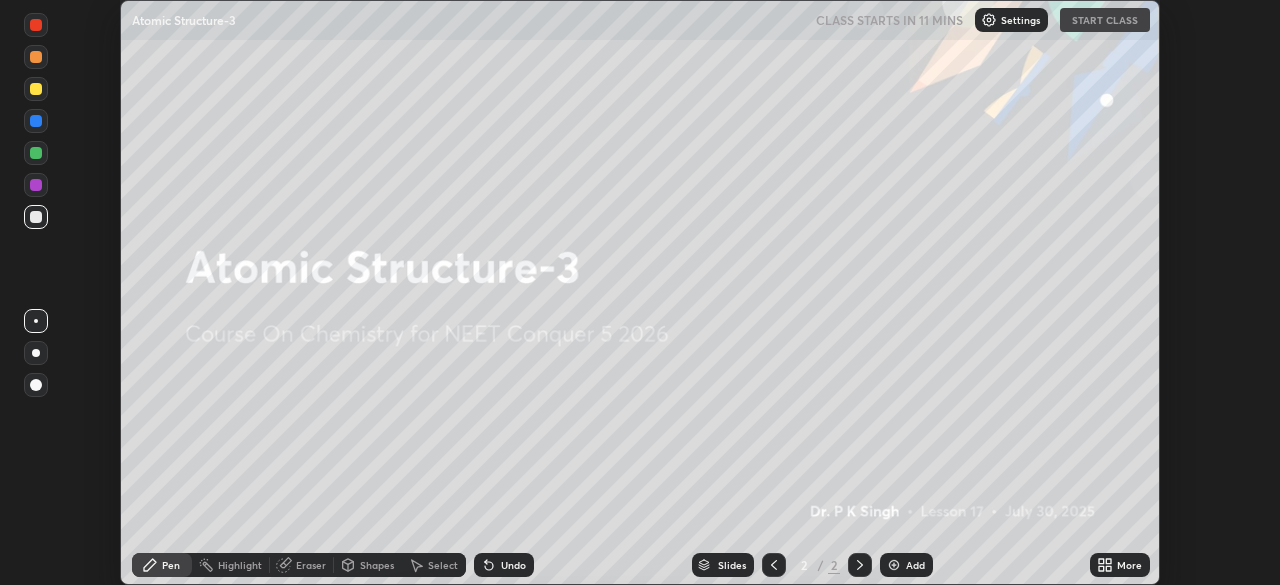 click 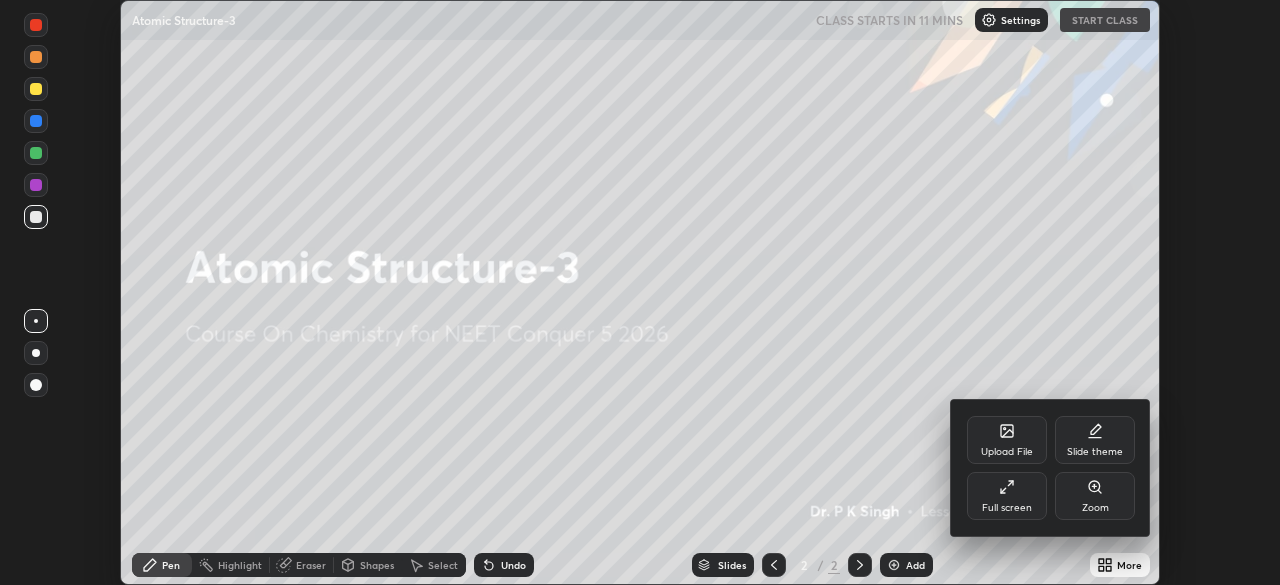 click on "Upload File" at bounding box center (1007, 440) 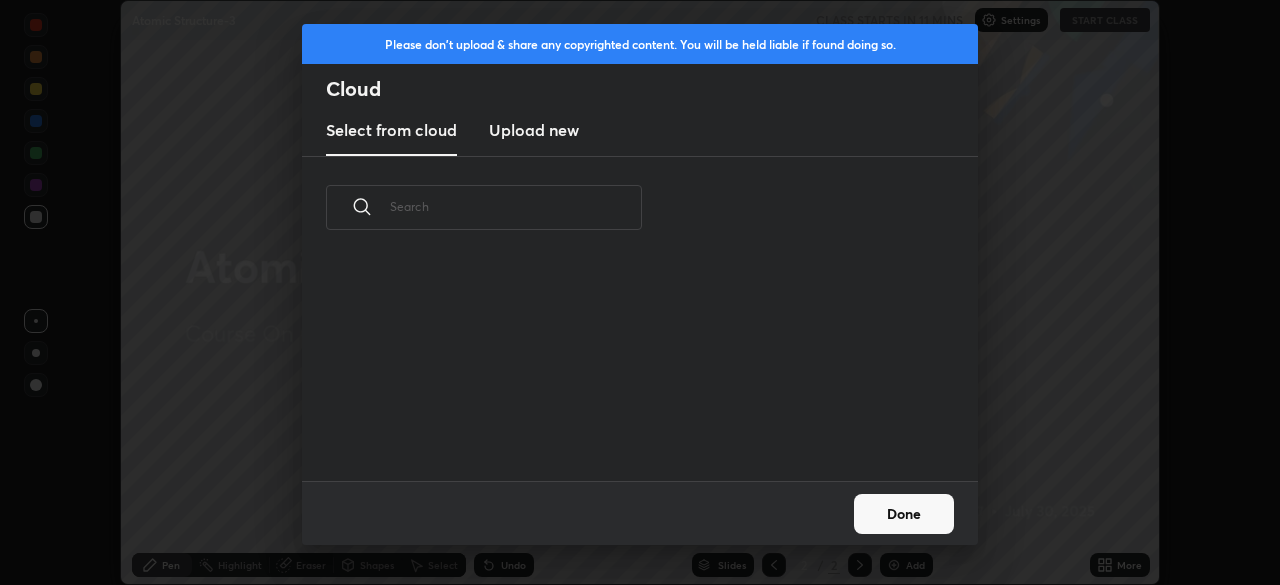scroll, scrollTop: 7, scrollLeft: 11, axis: both 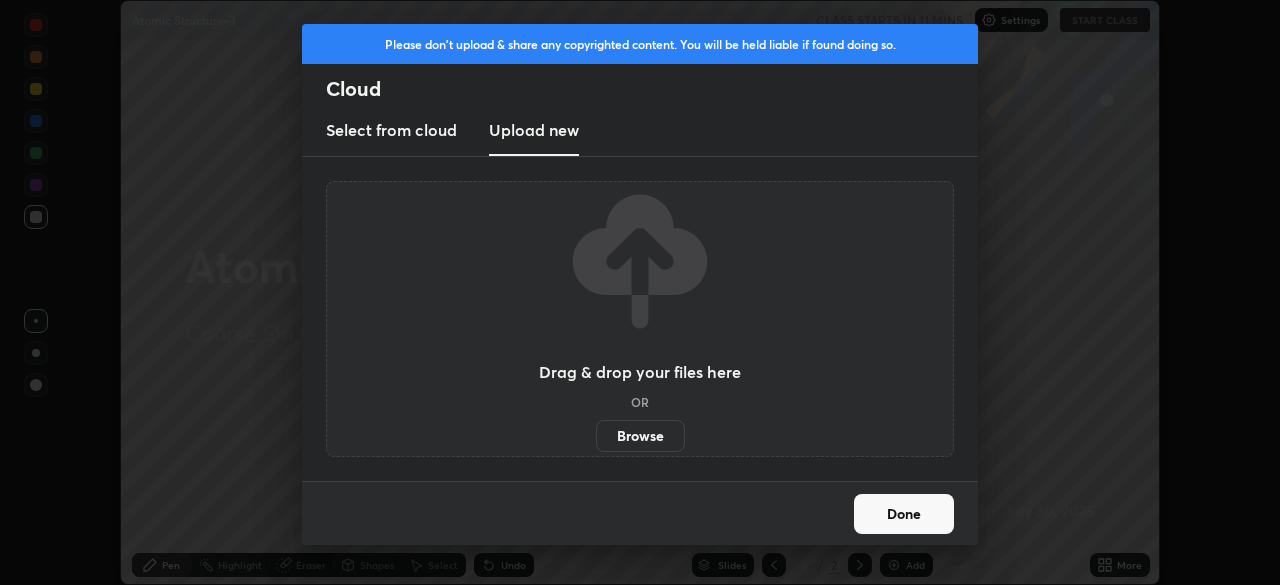 click on "Browse" at bounding box center [640, 436] 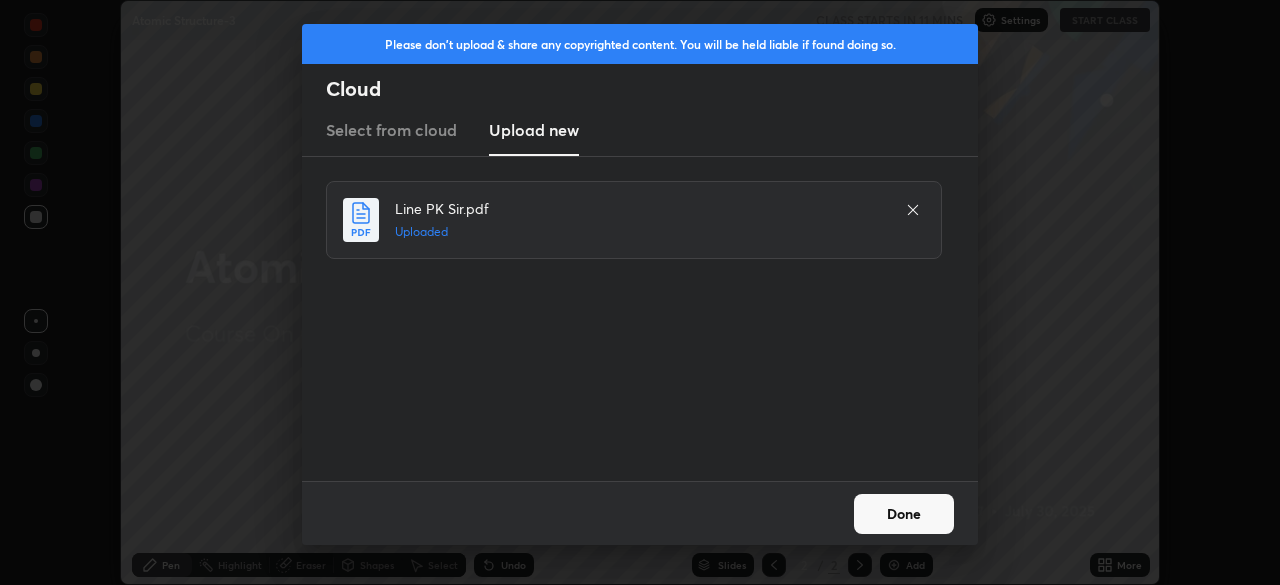 click on "Done" at bounding box center (904, 514) 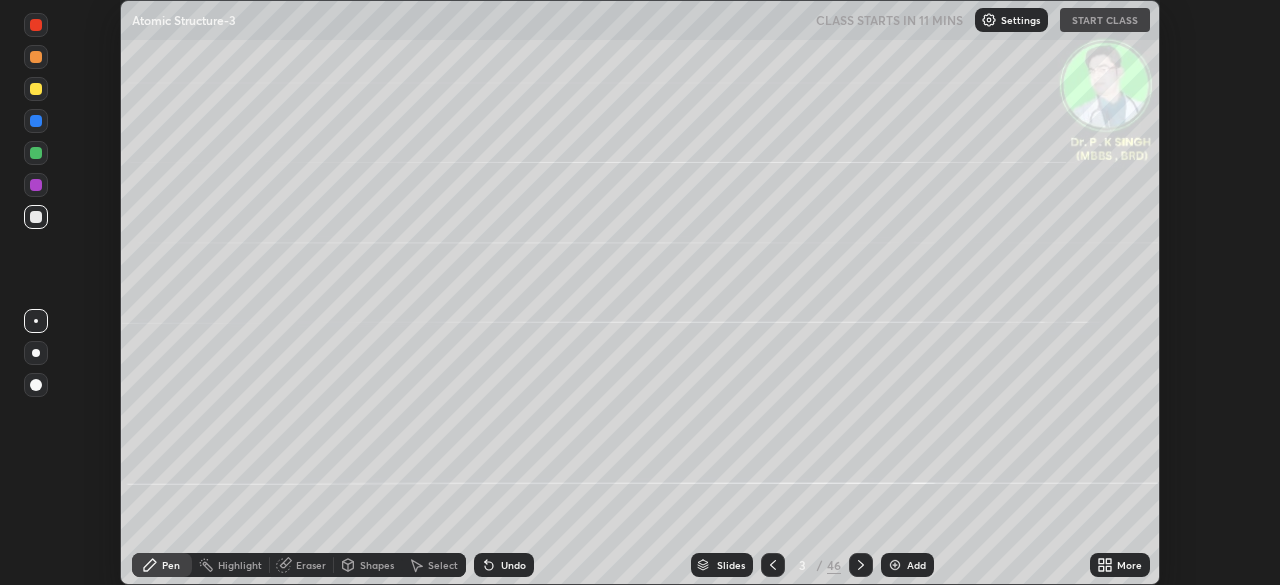 click 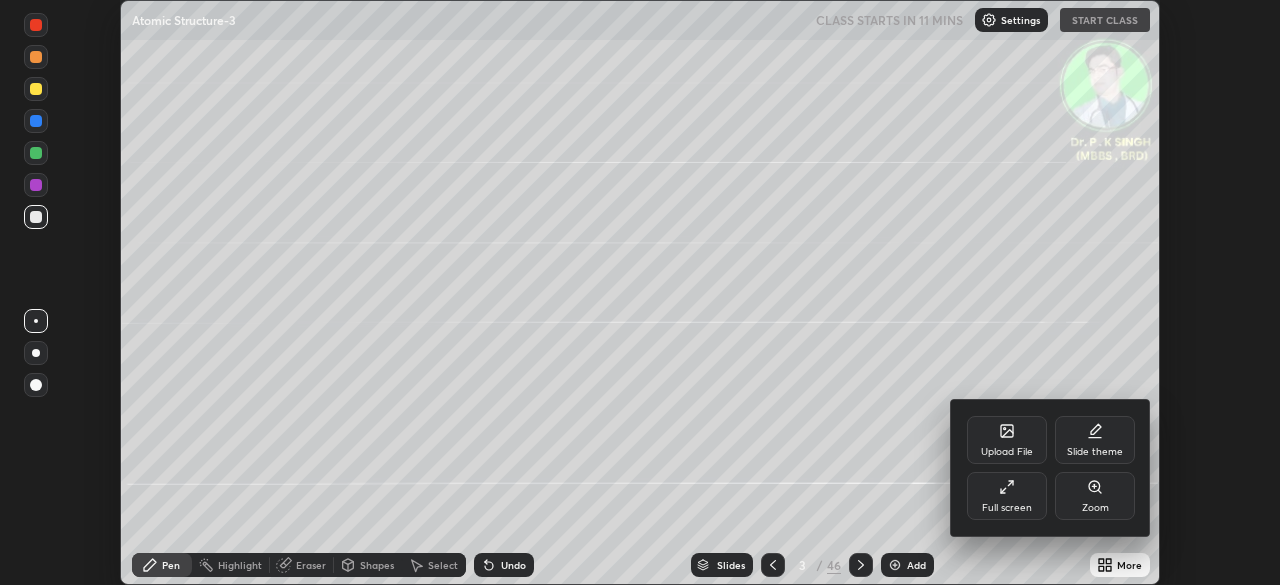 click on "Full screen" at bounding box center (1007, 508) 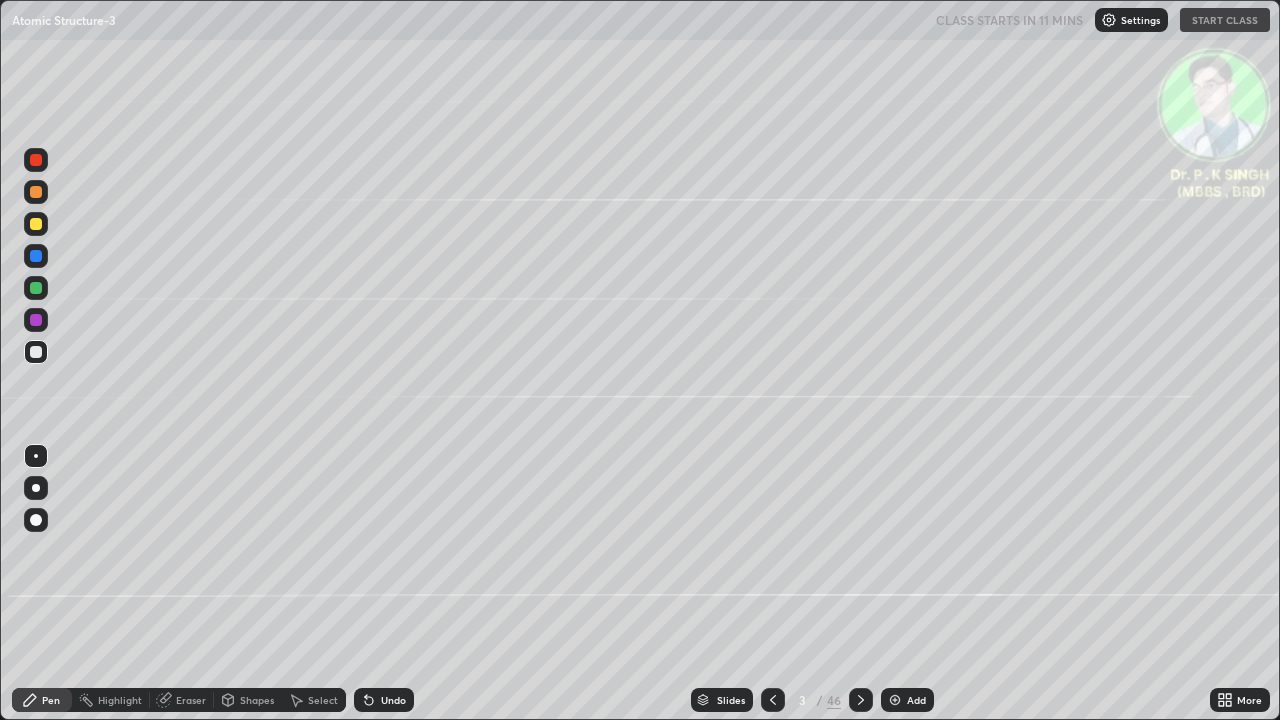 scroll, scrollTop: 99280, scrollLeft: 98720, axis: both 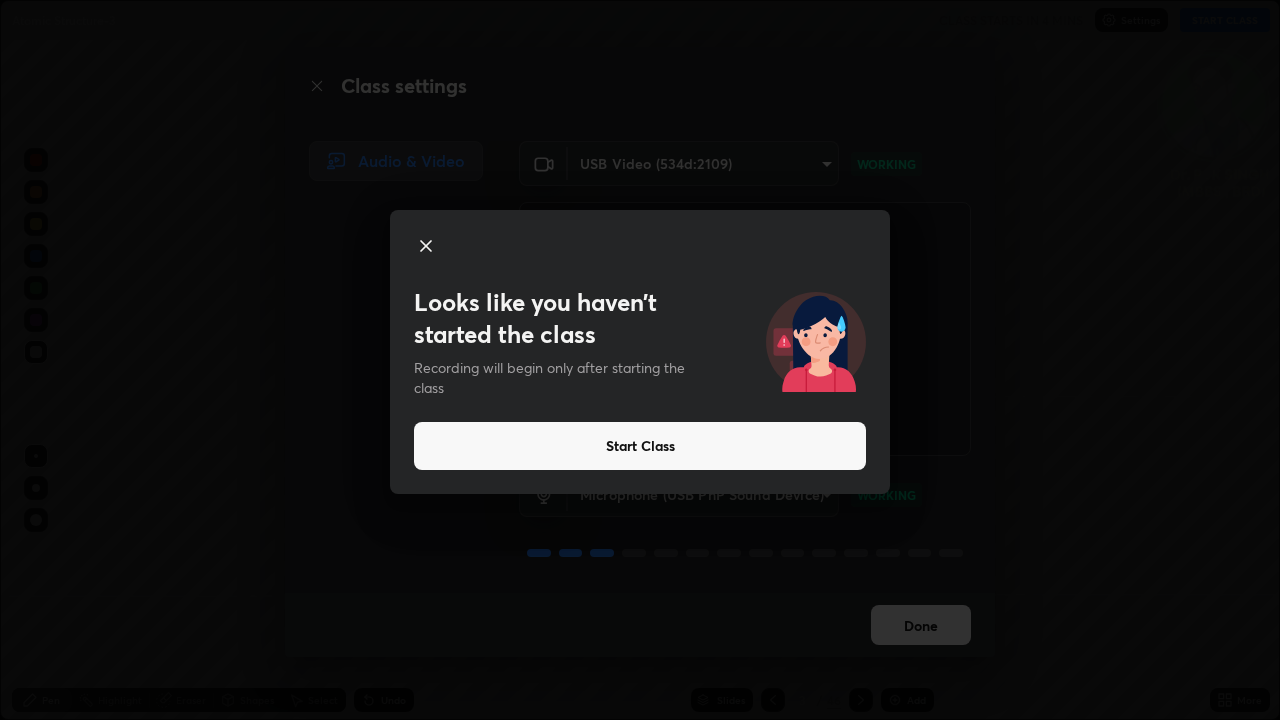 click on "Start Class" at bounding box center (640, 446) 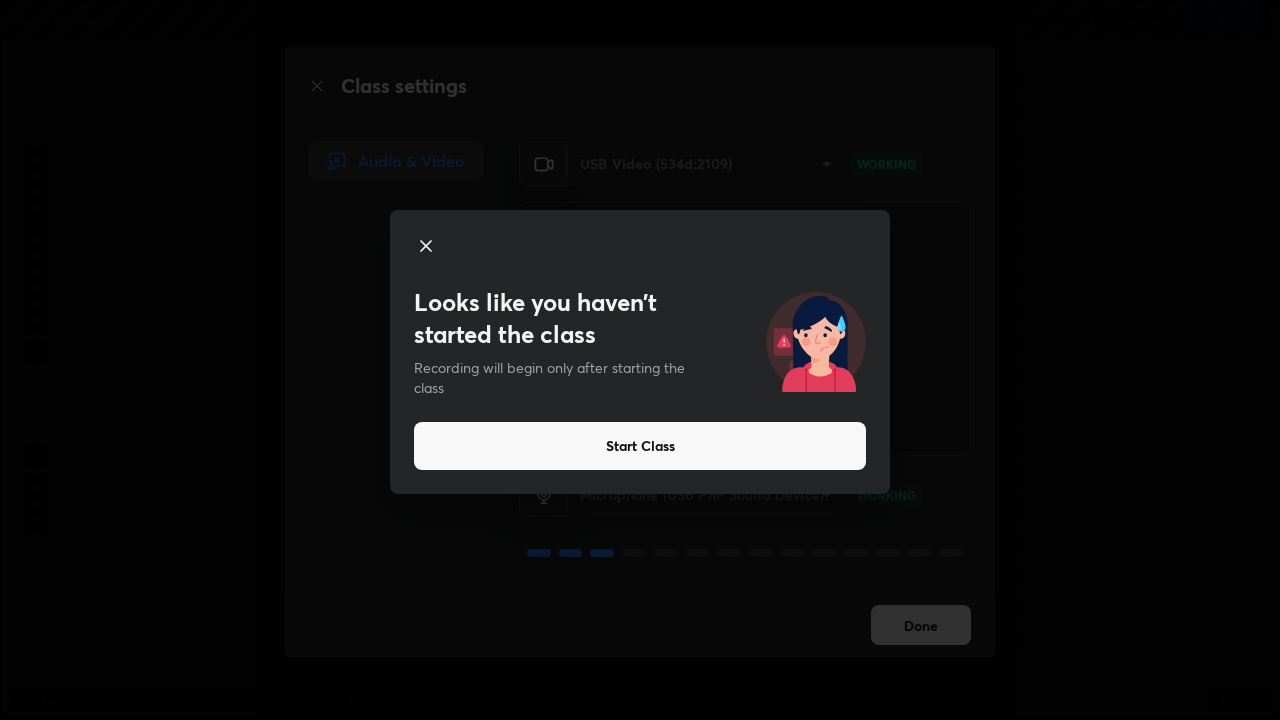 click on "Start Class" at bounding box center [640, 446] 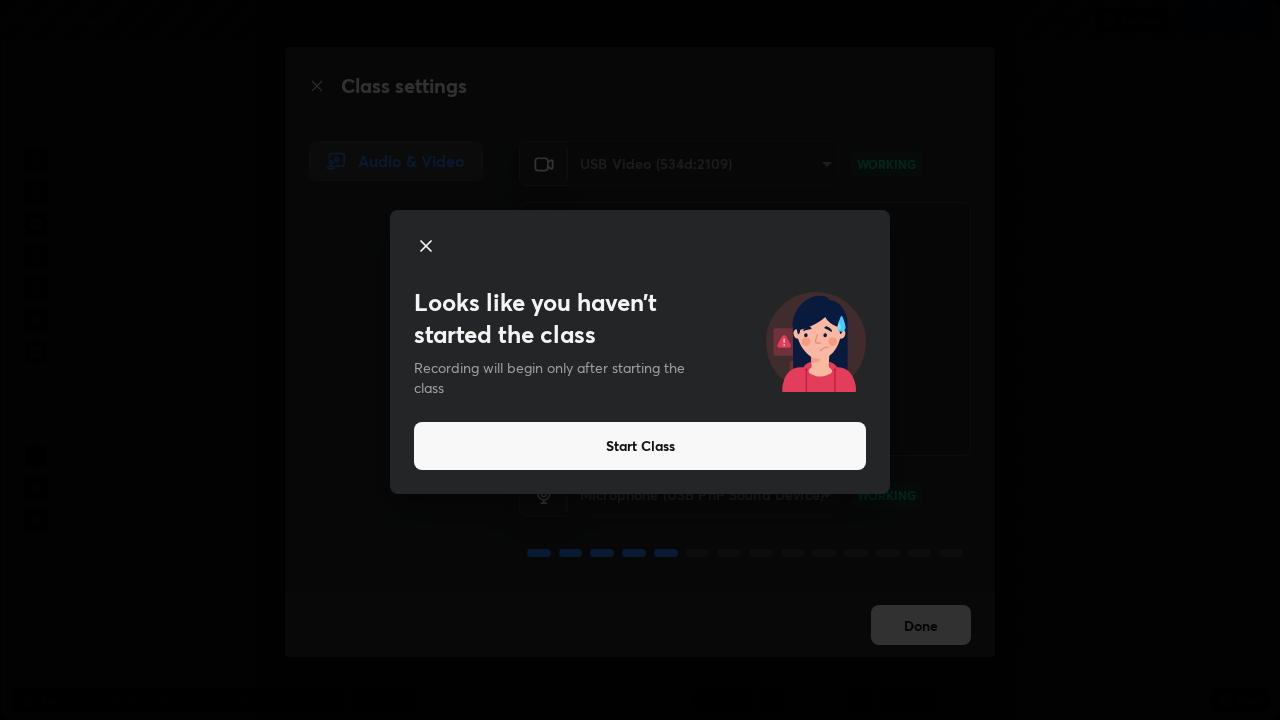 click on "Start Class" at bounding box center [640, 446] 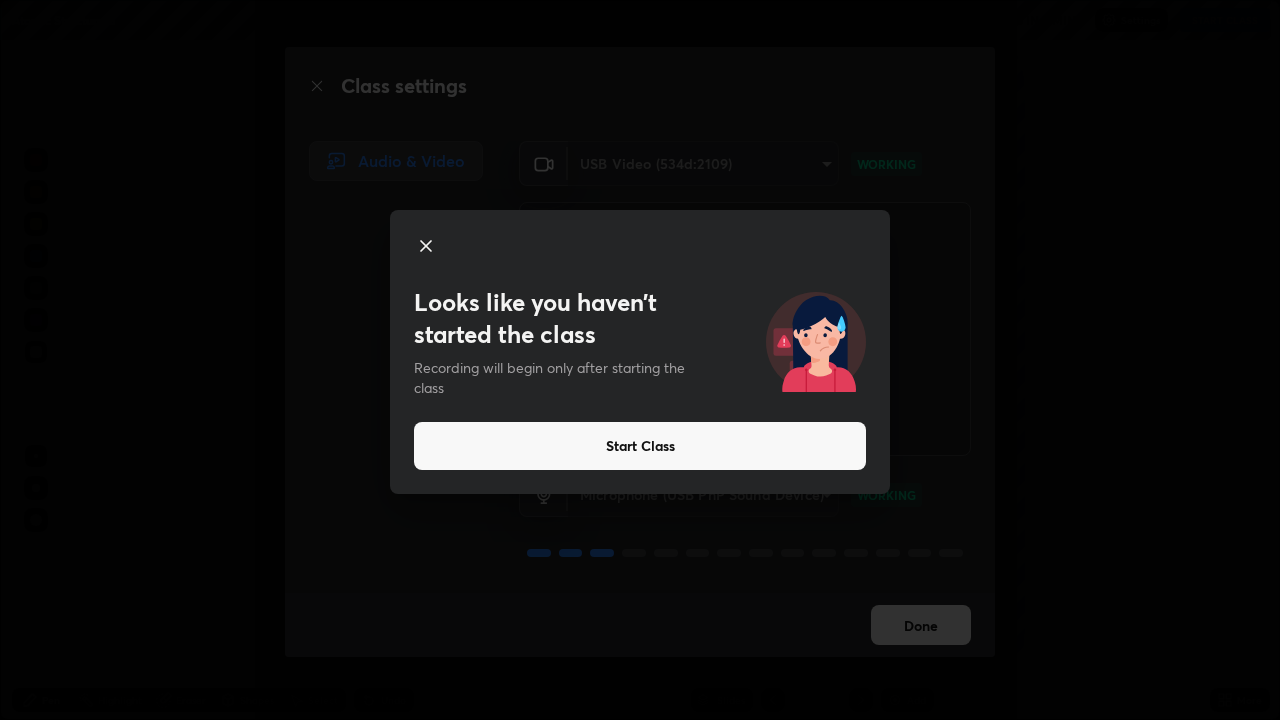 click on "Start Class" at bounding box center (640, 446) 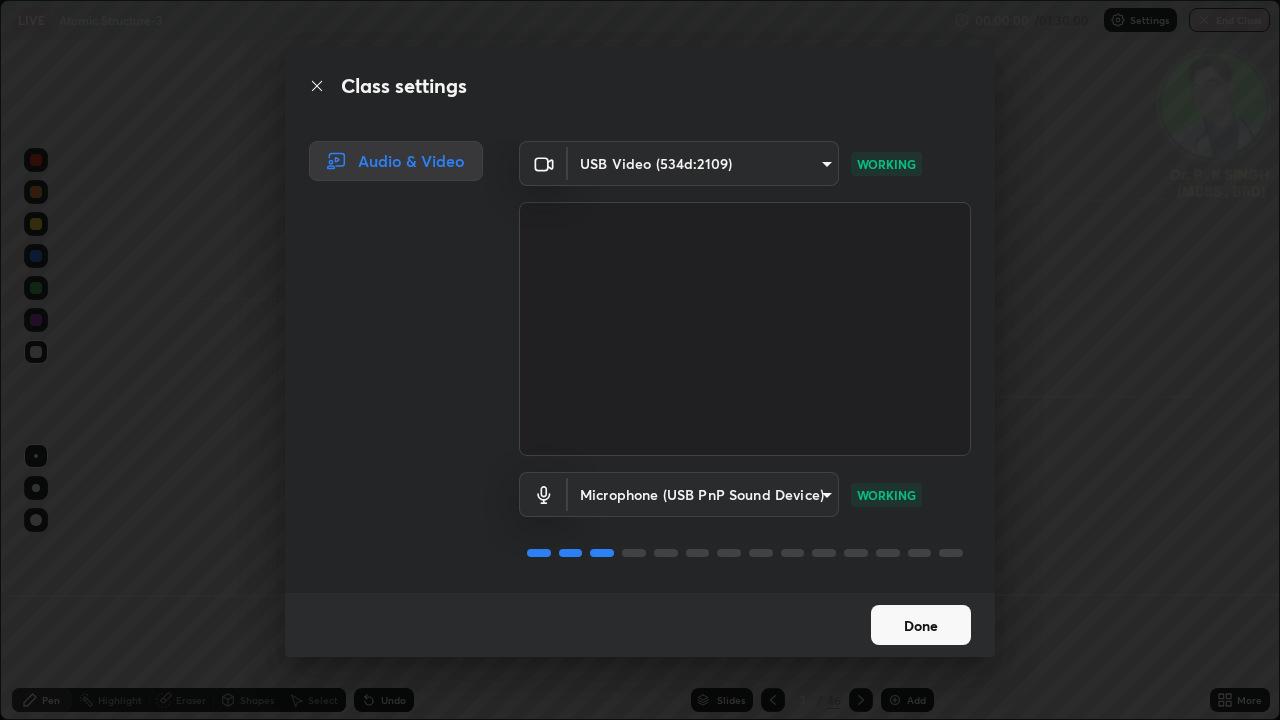 click on "Done" at bounding box center (921, 625) 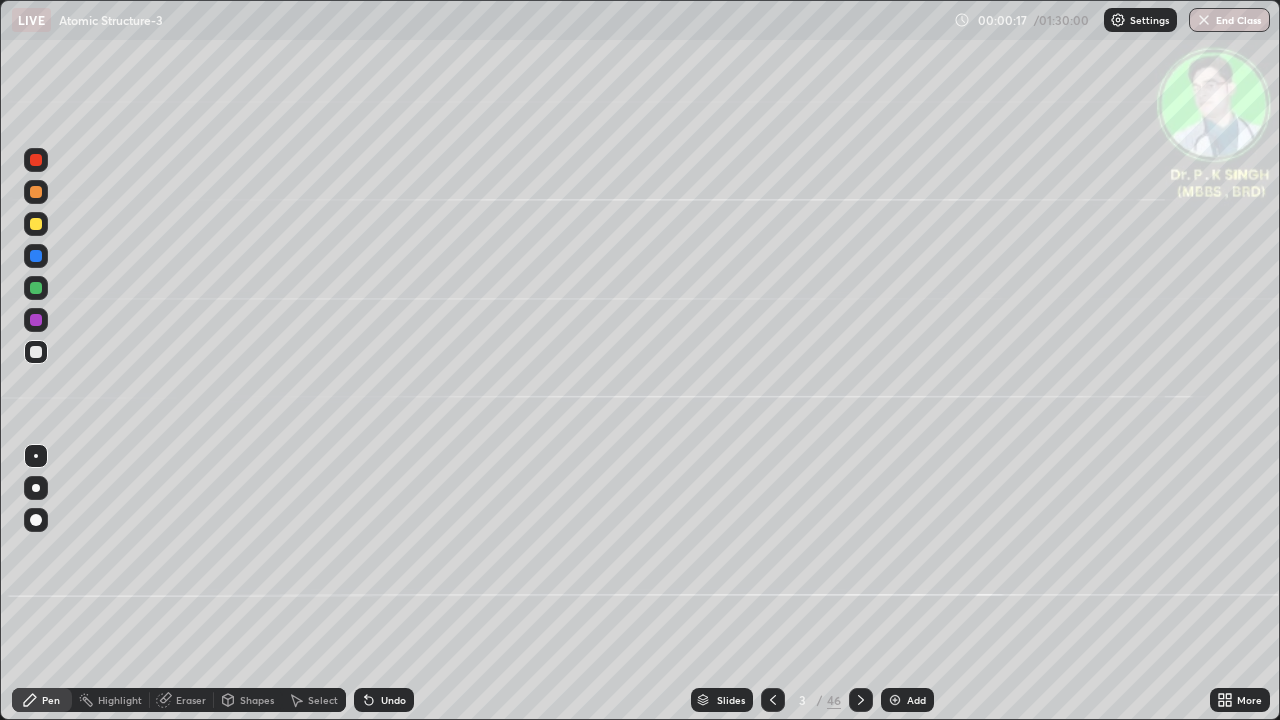 click at bounding box center (36, 288) 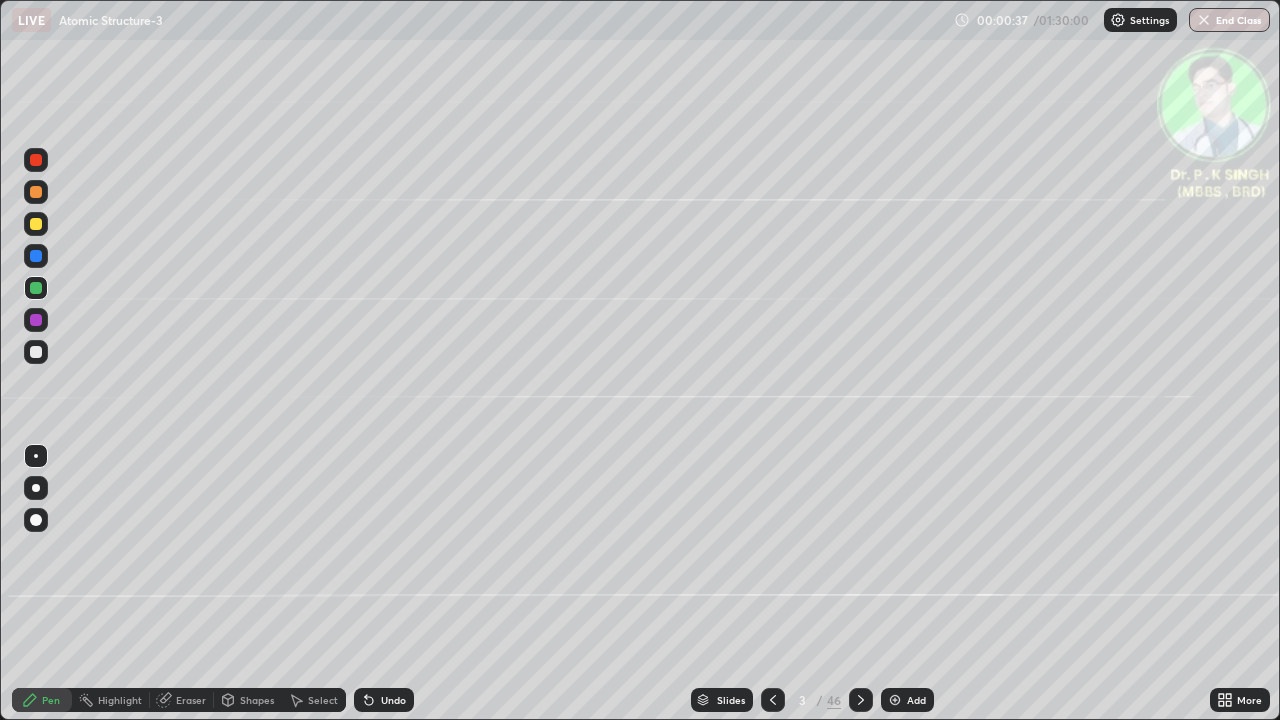 click at bounding box center [36, 224] 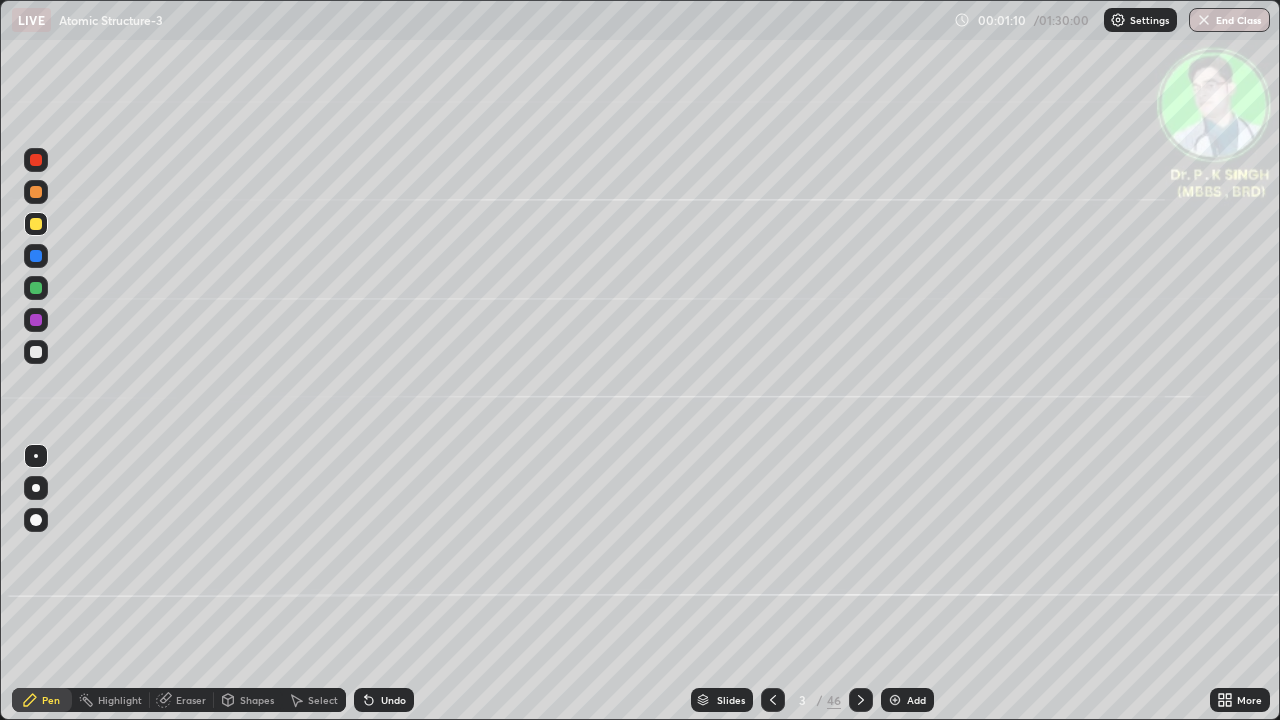 click at bounding box center (36, 224) 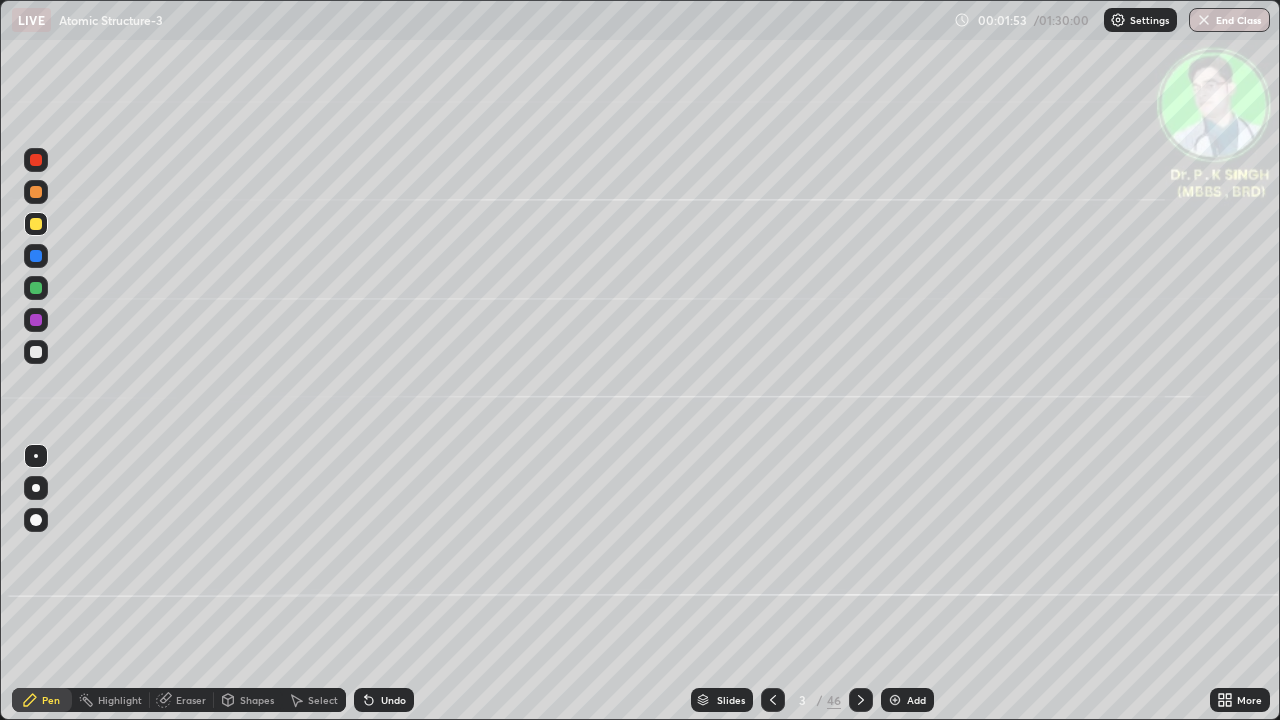click 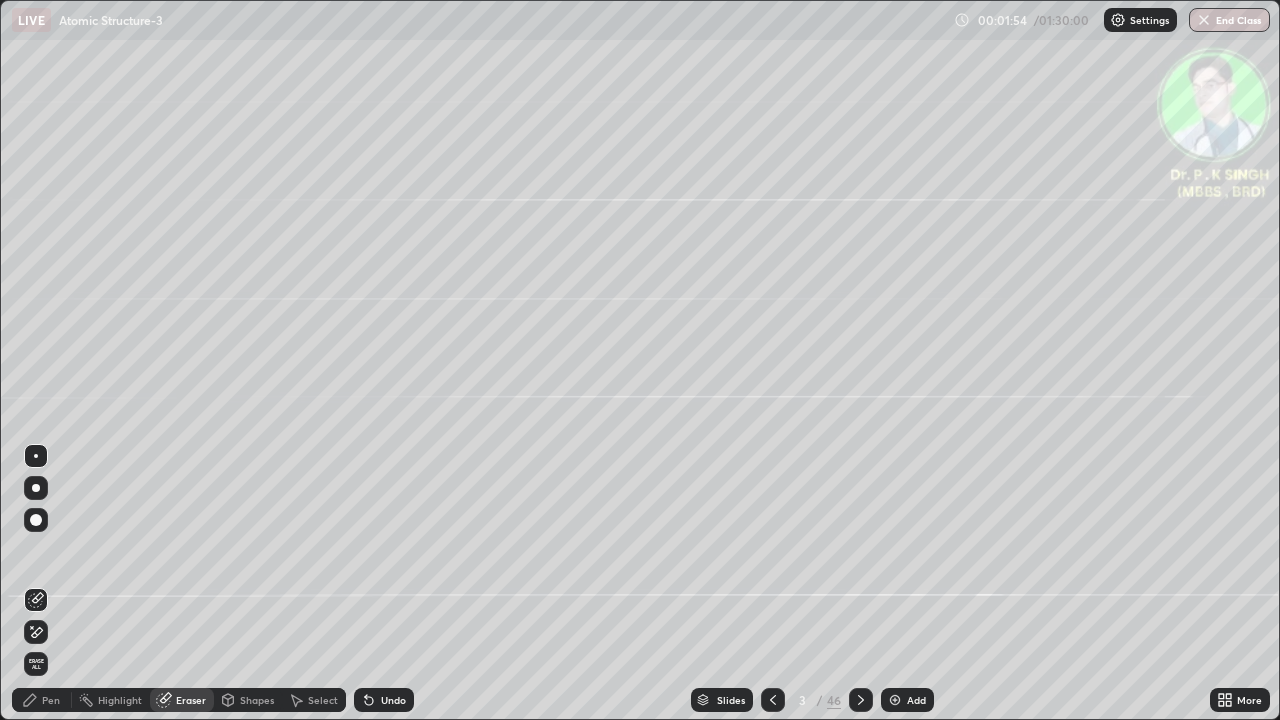 click 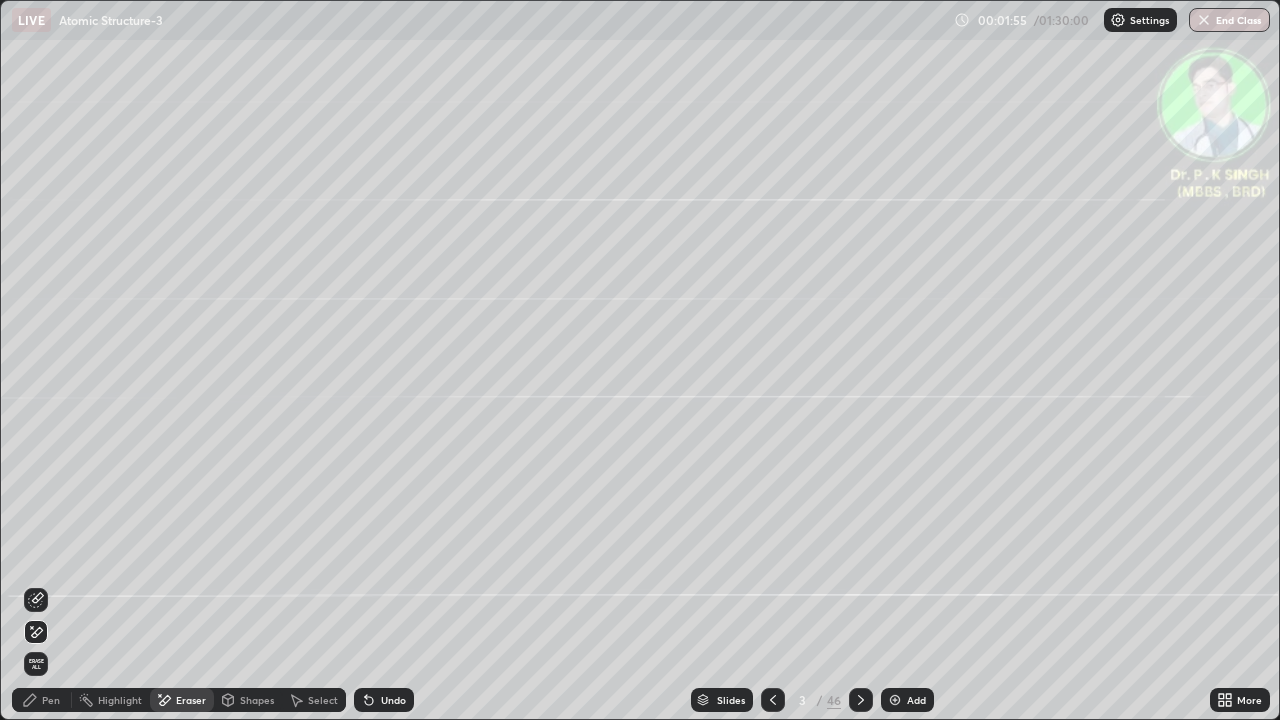 click on "Pen" at bounding box center [42, 700] 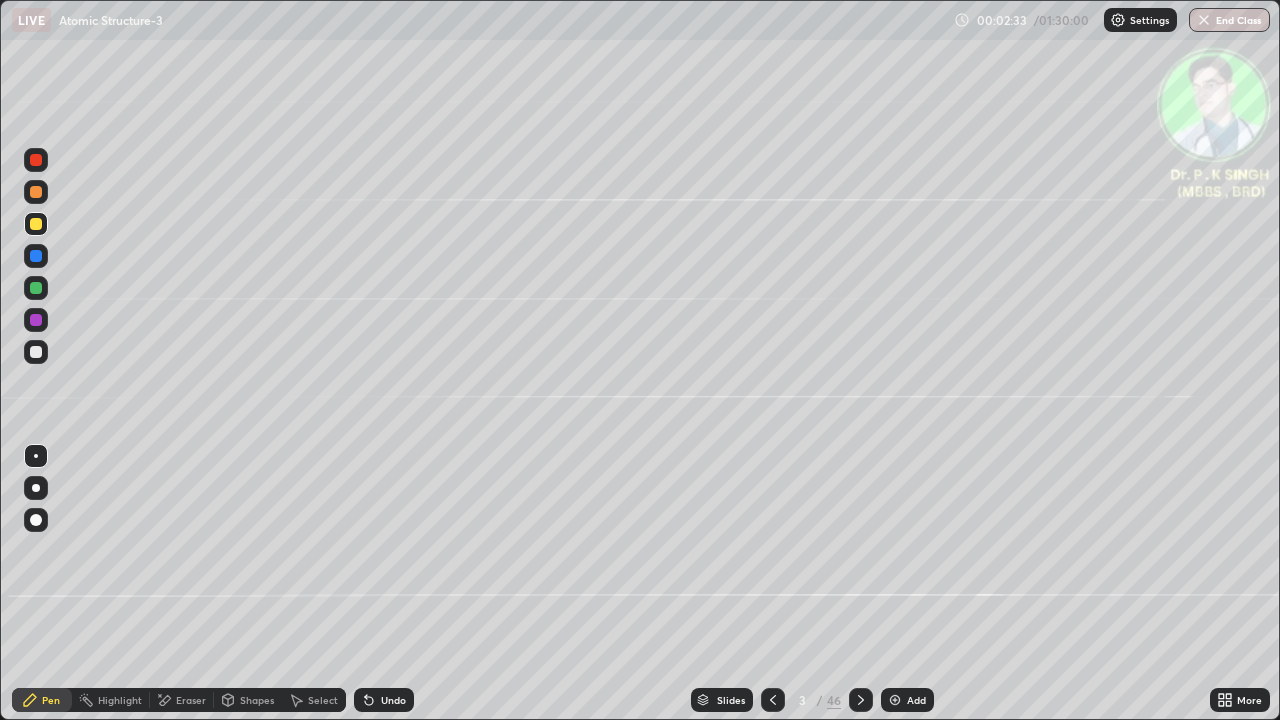 click 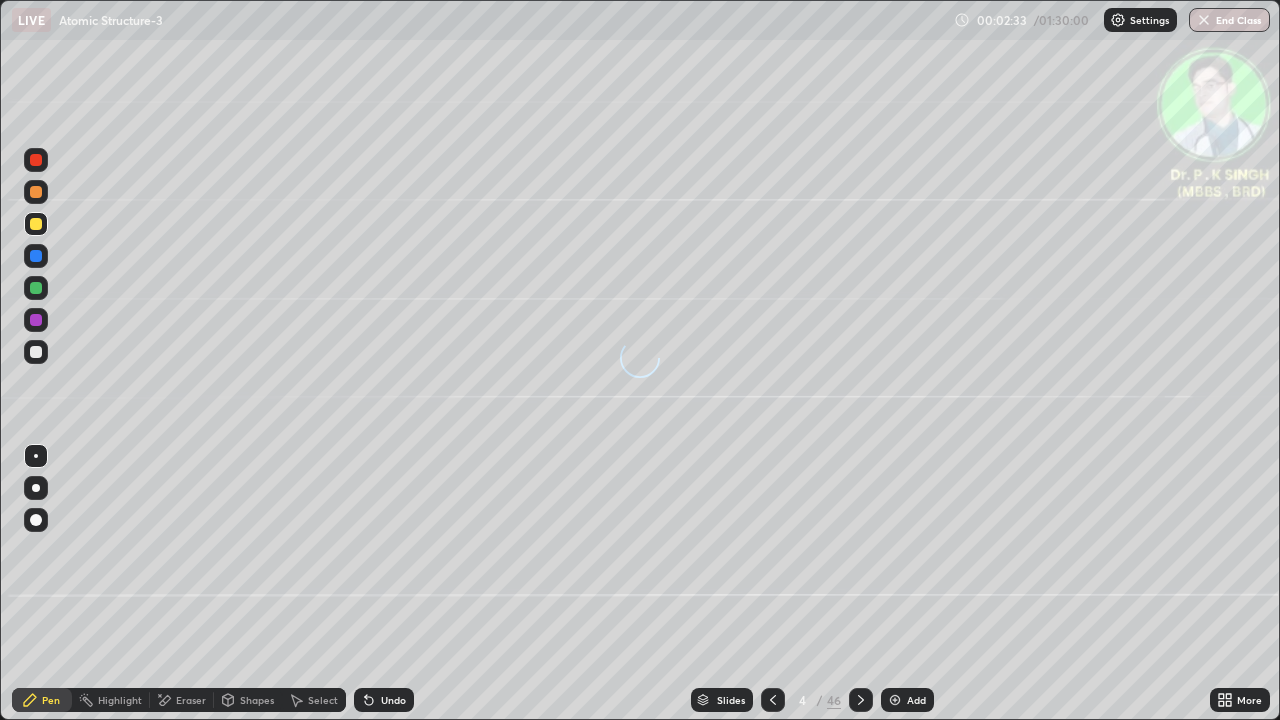 click 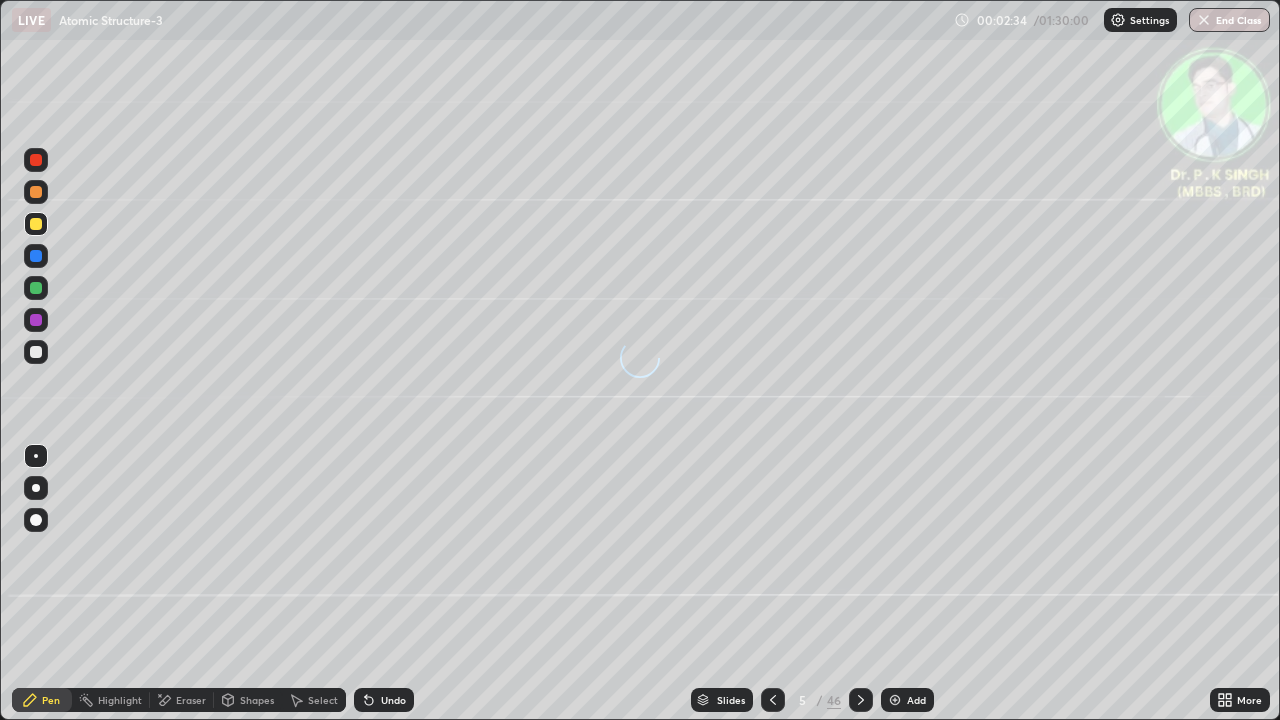 click at bounding box center [861, 700] 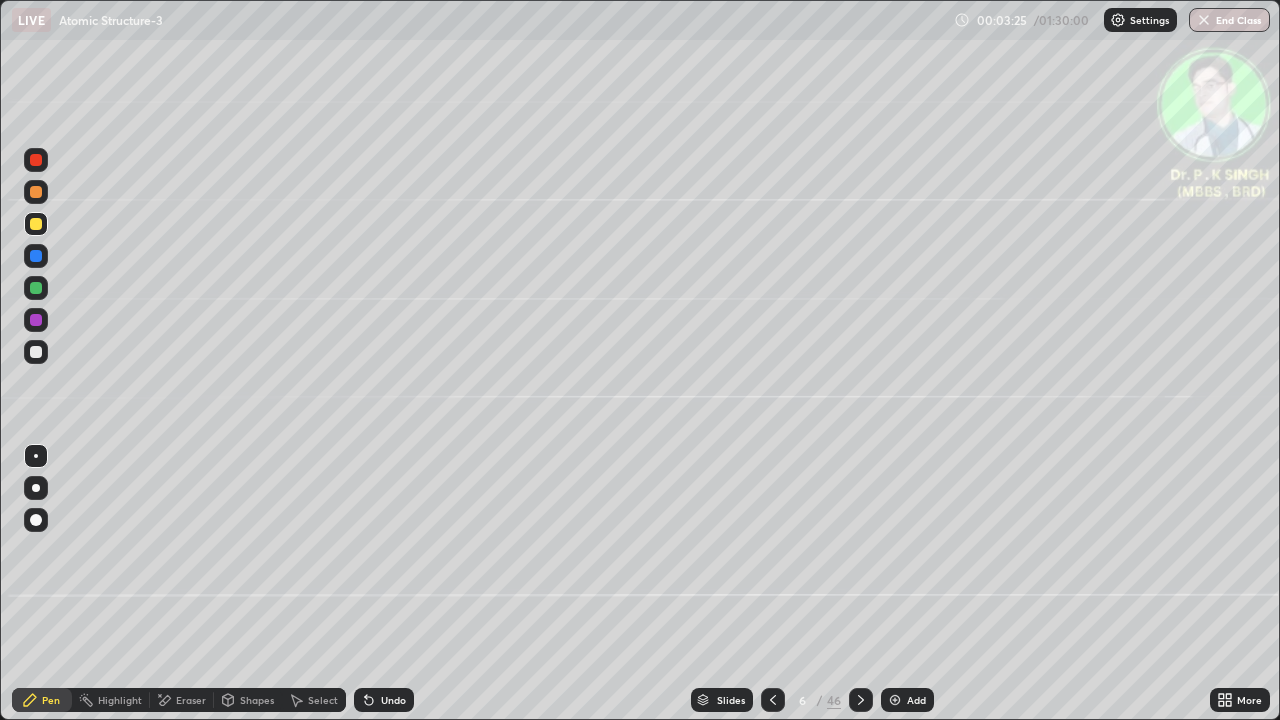click 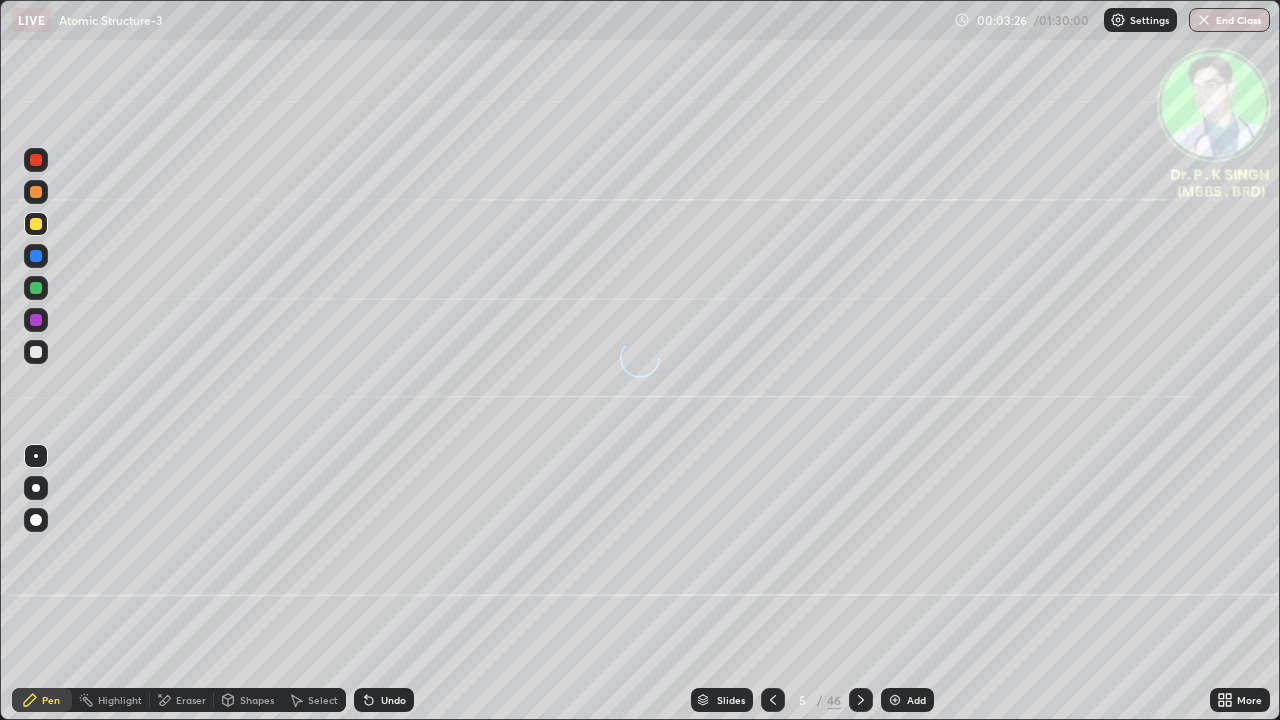 click 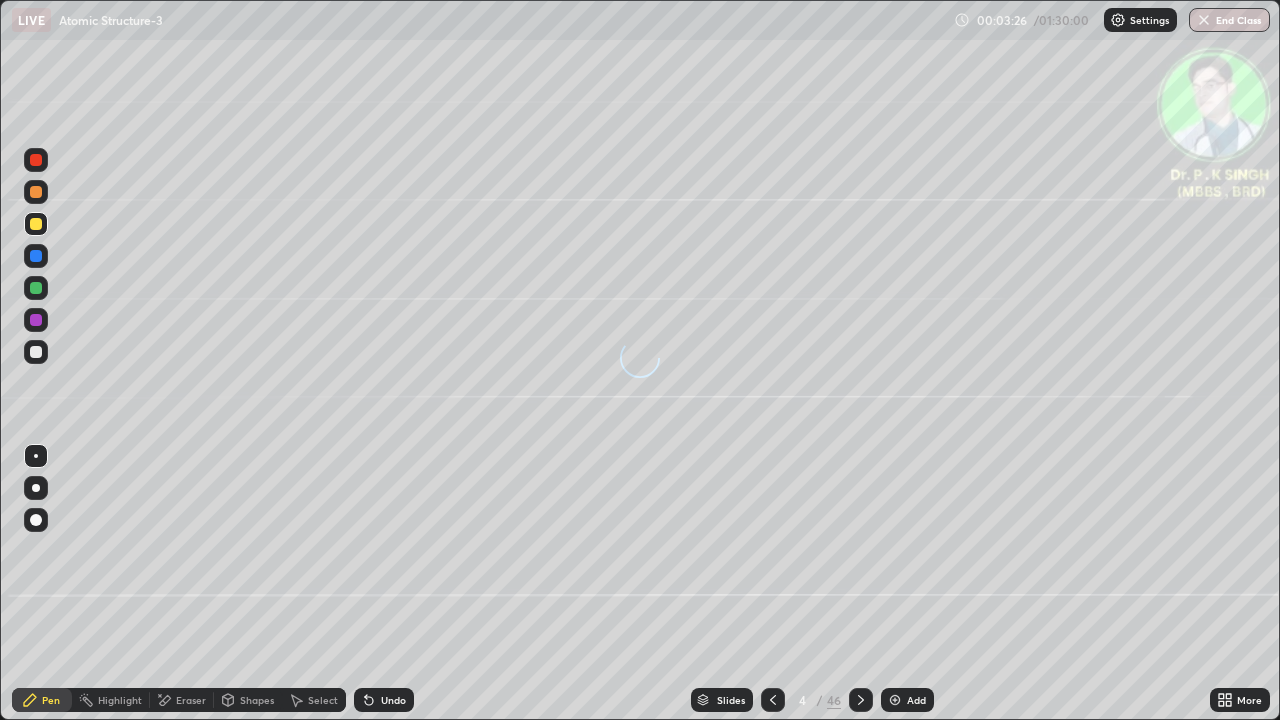 click 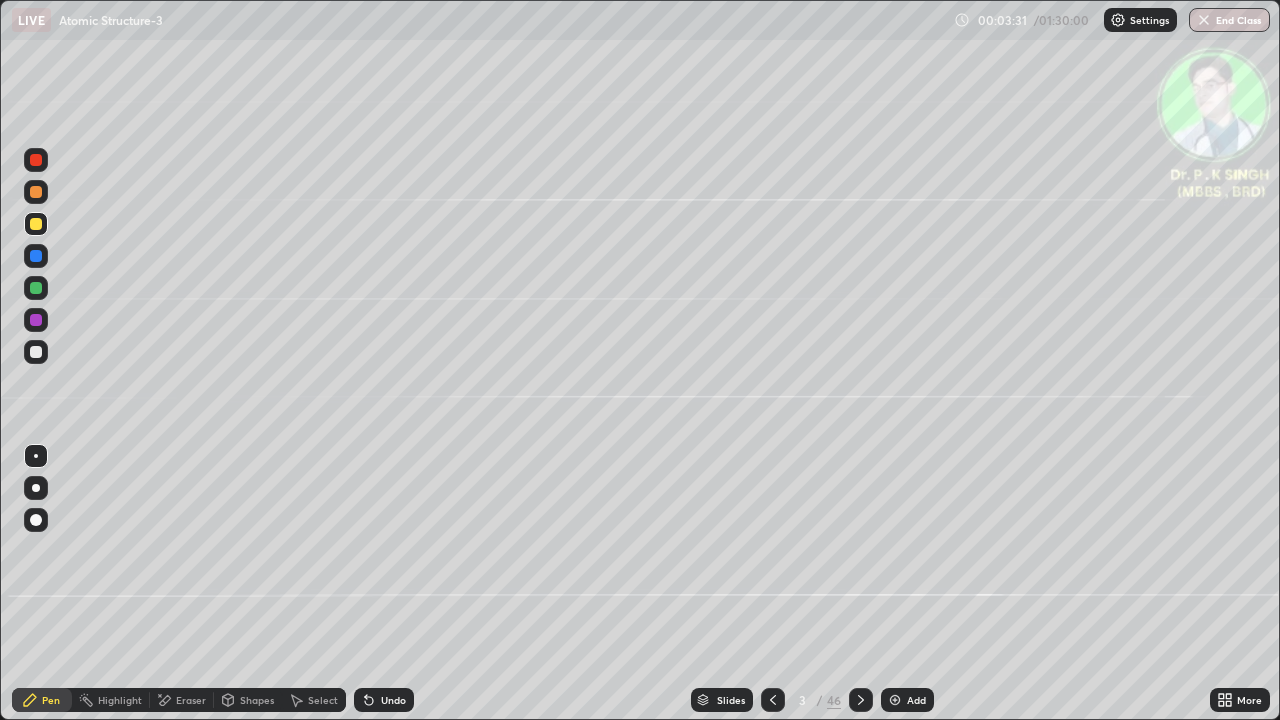 click 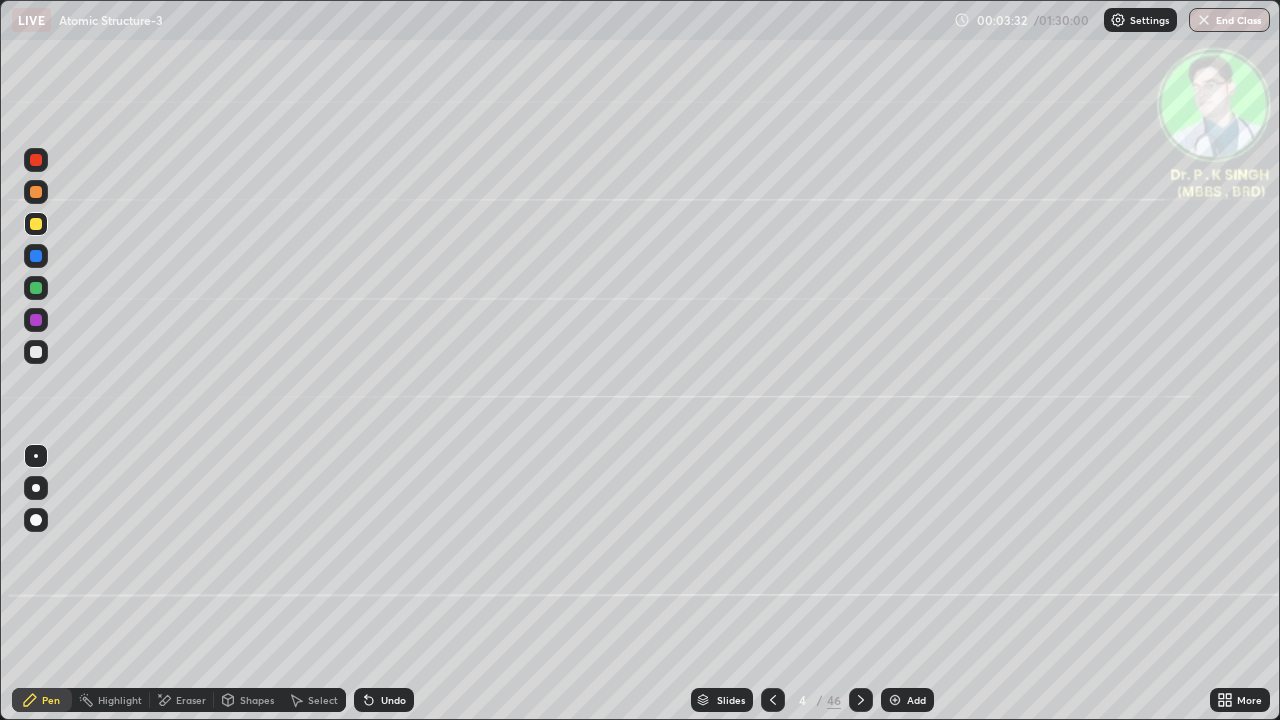 click at bounding box center [36, 288] 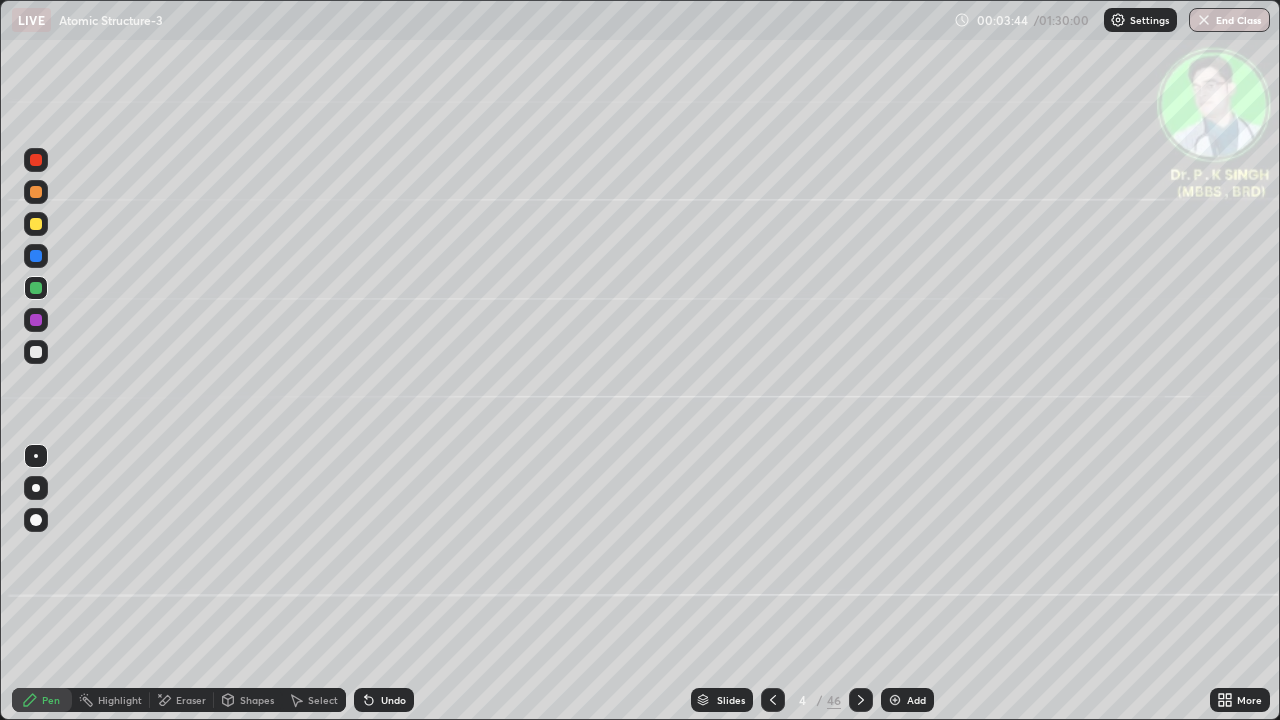 click at bounding box center (36, 224) 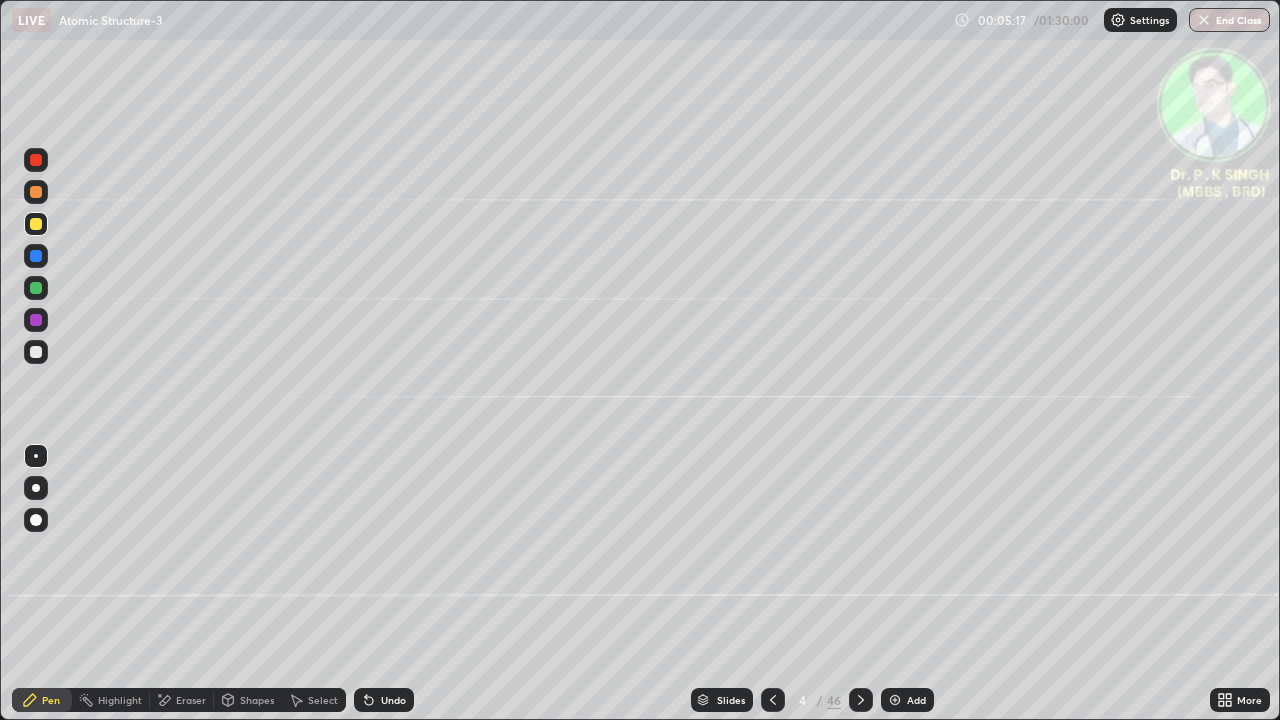 click at bounding box center [861, 700] 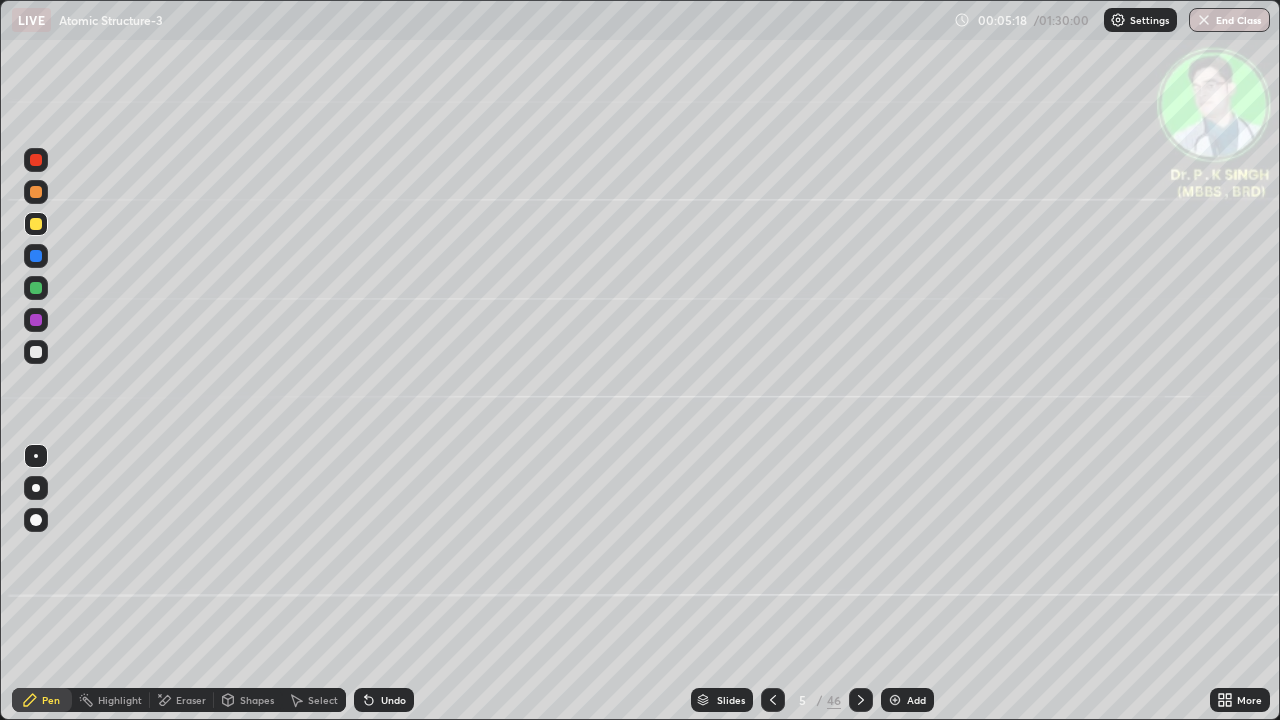click at bounding box center (36, 224) 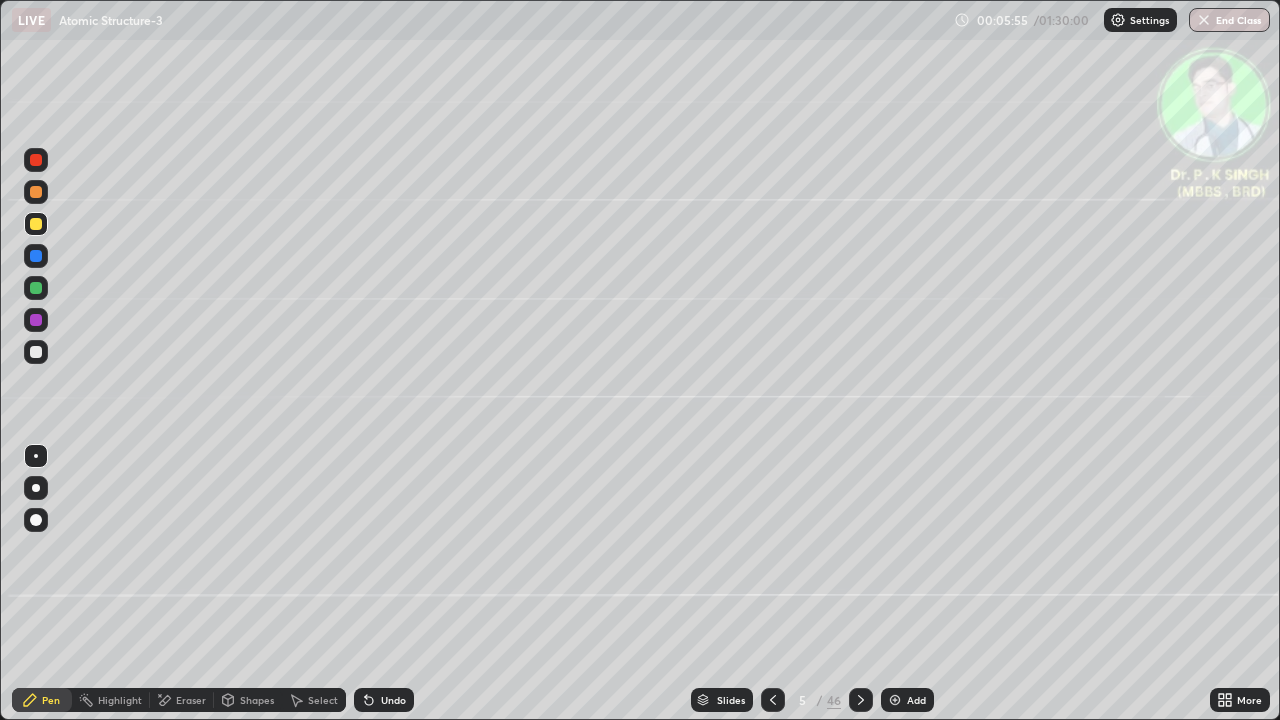 click at bounding box center (36, 224) 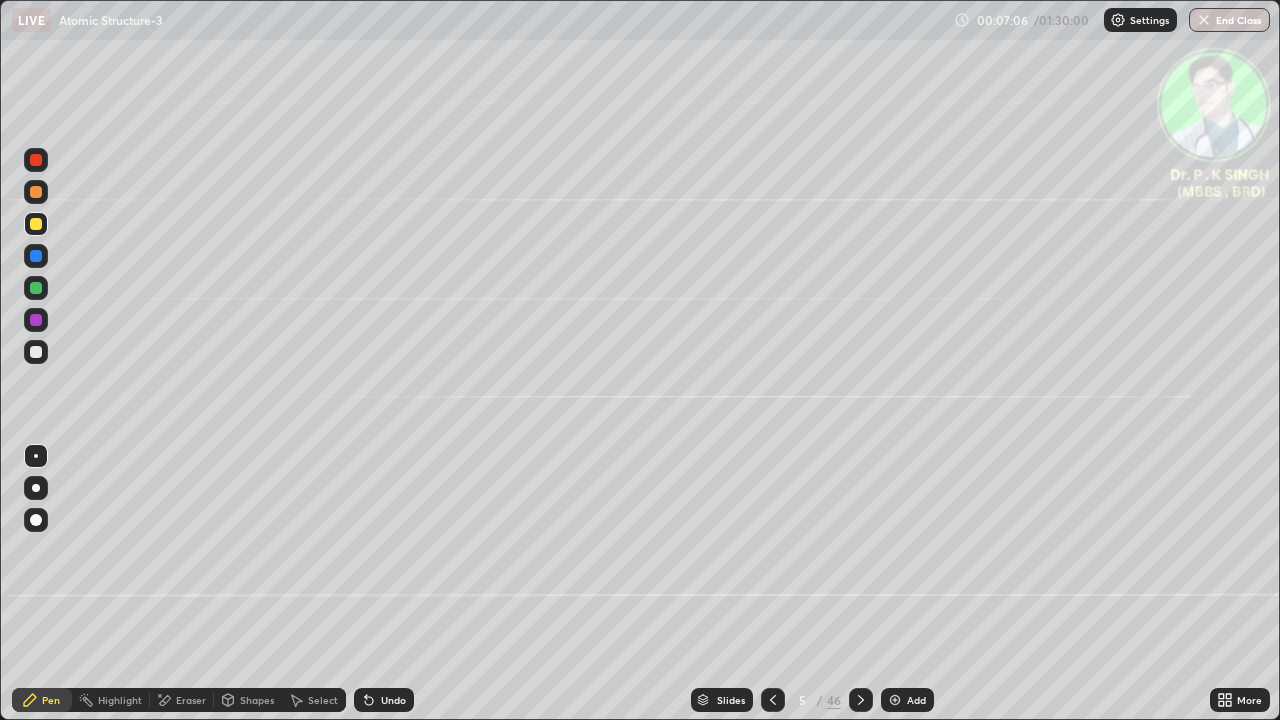 click 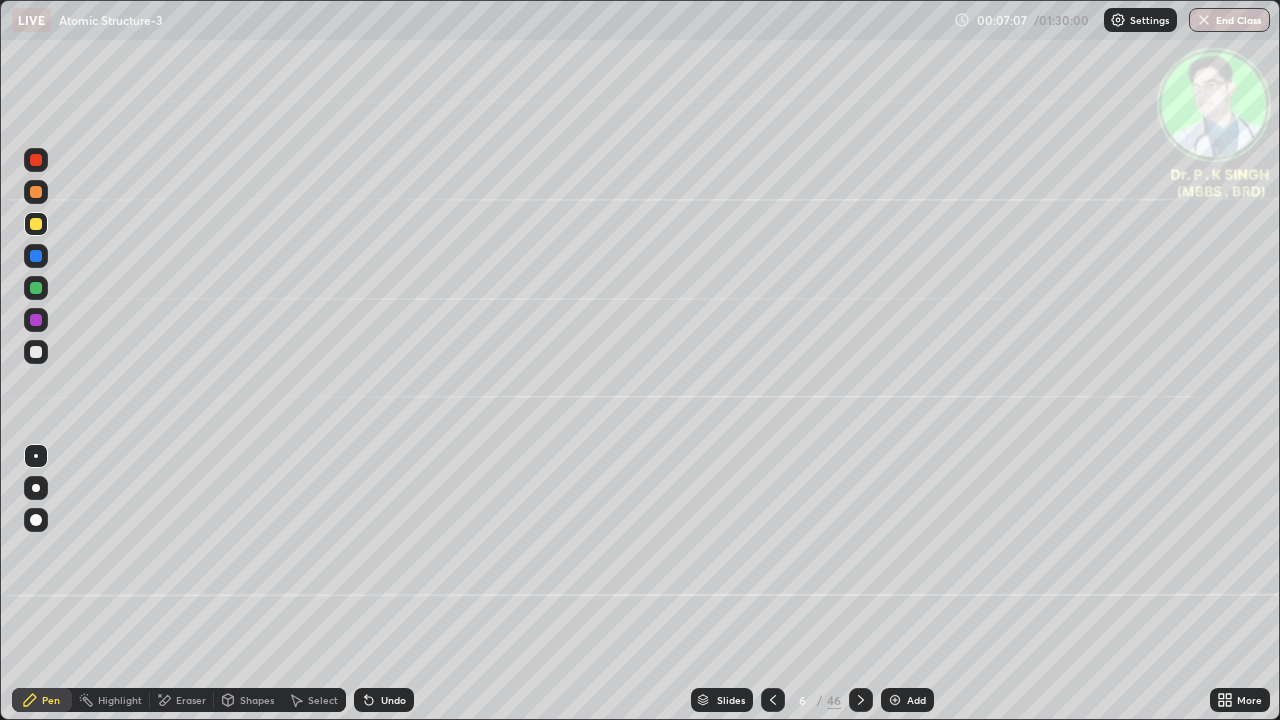 click on "Eraser" at bounding box center [182, 700] 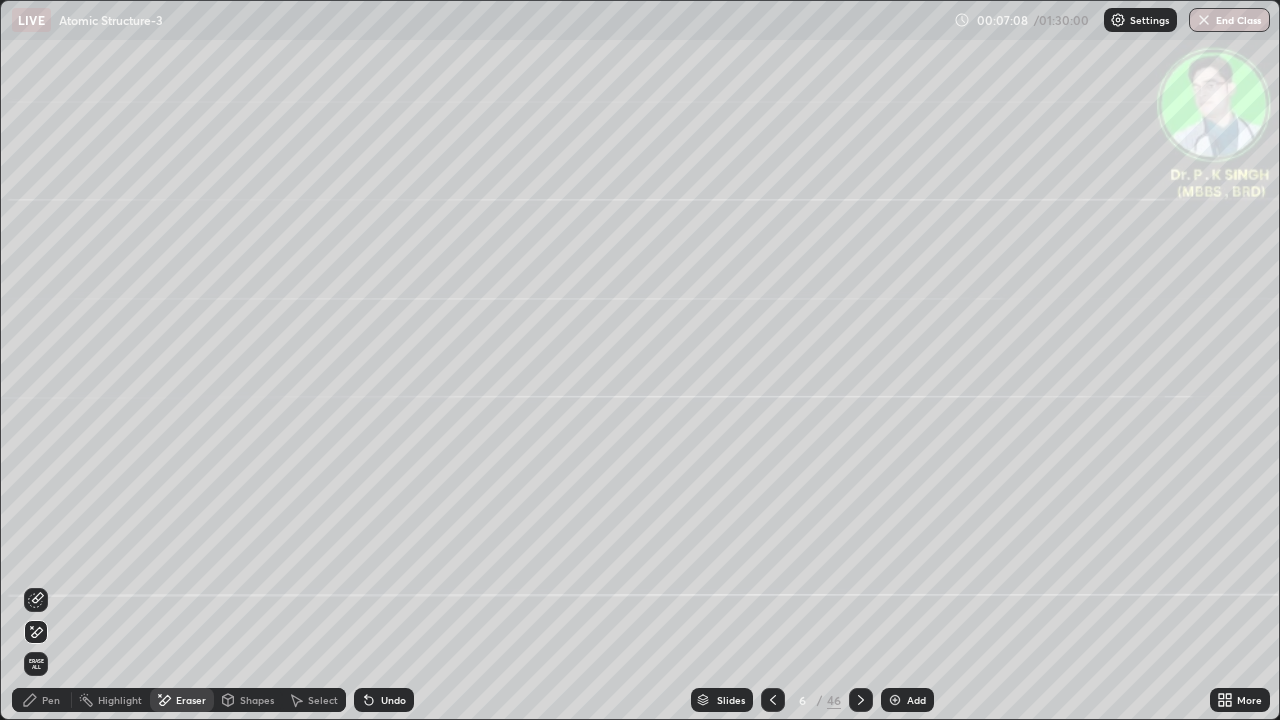 click on "Erase all" at bounding box center (36, 664) 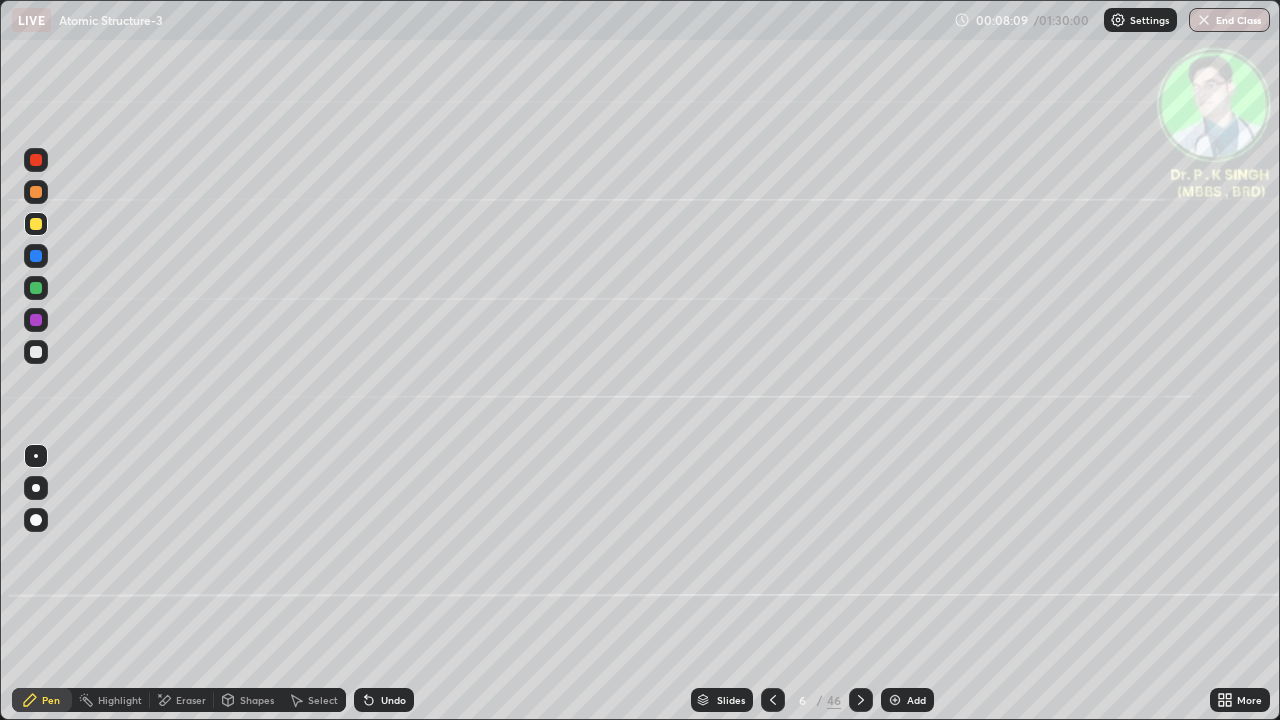 click 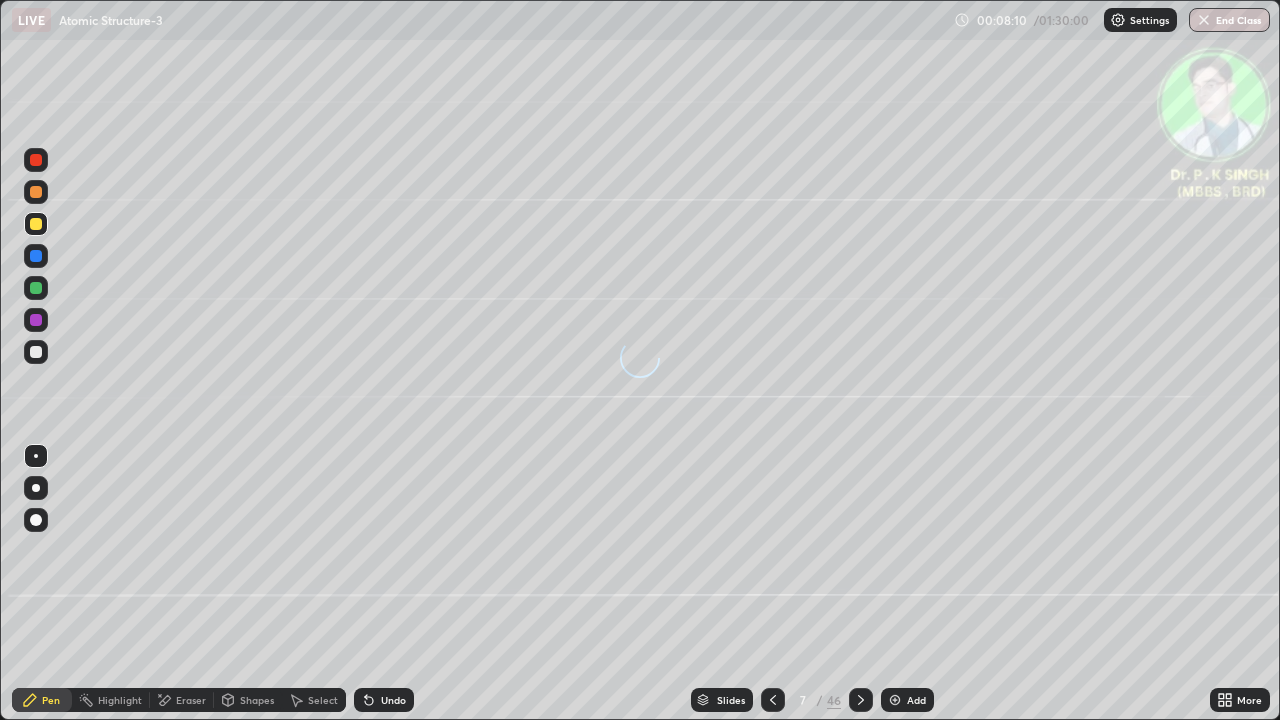 click at bounding box center [36, 256] 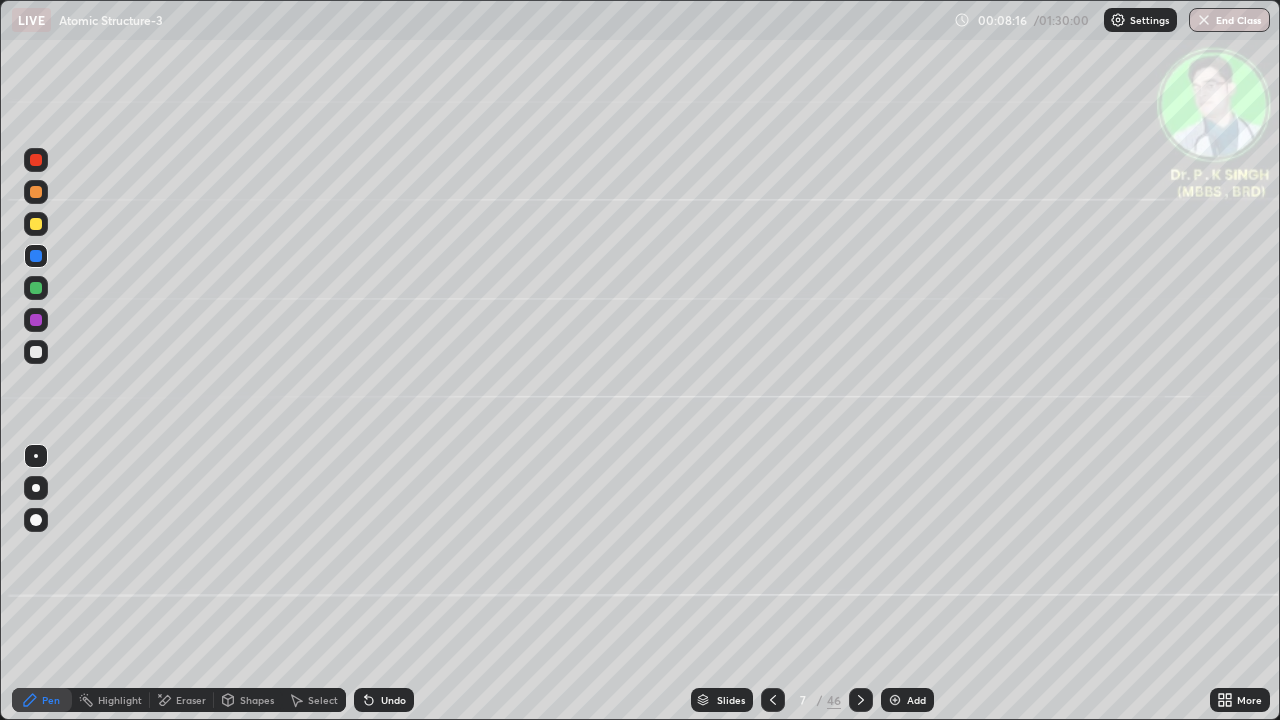 click at bounding box center (36, 224) 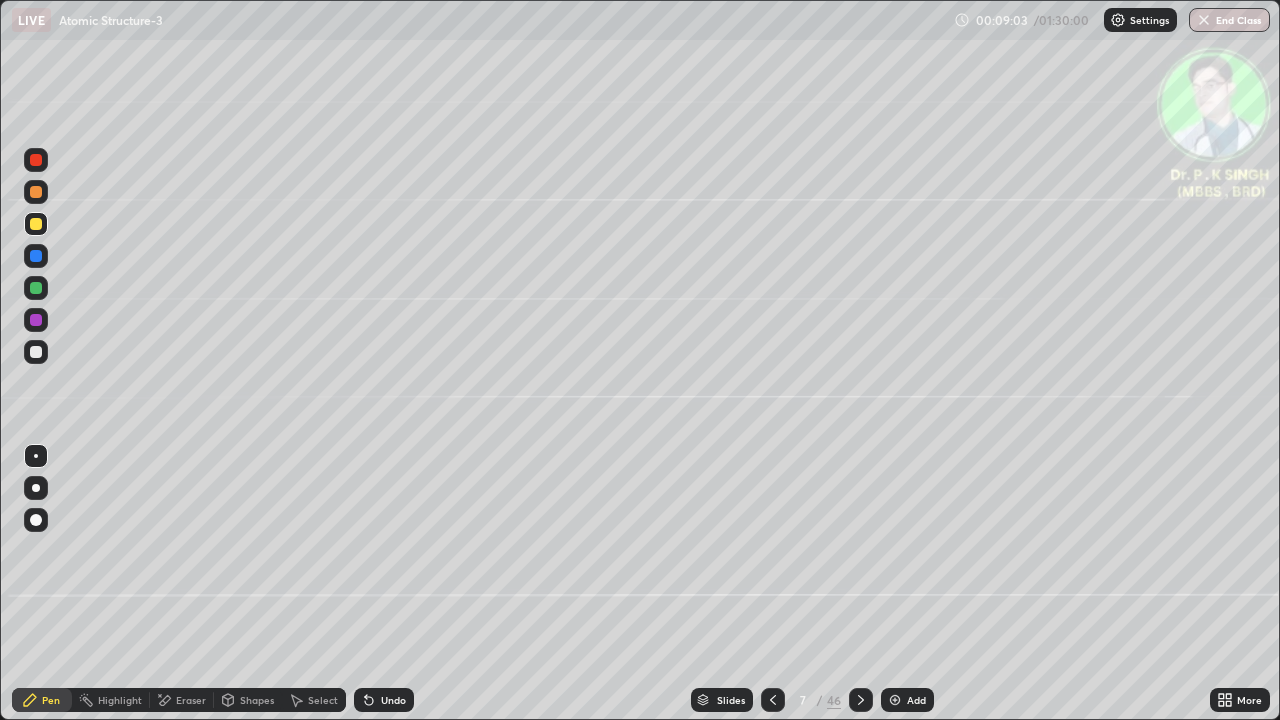 click at bounding box center (861, 700) 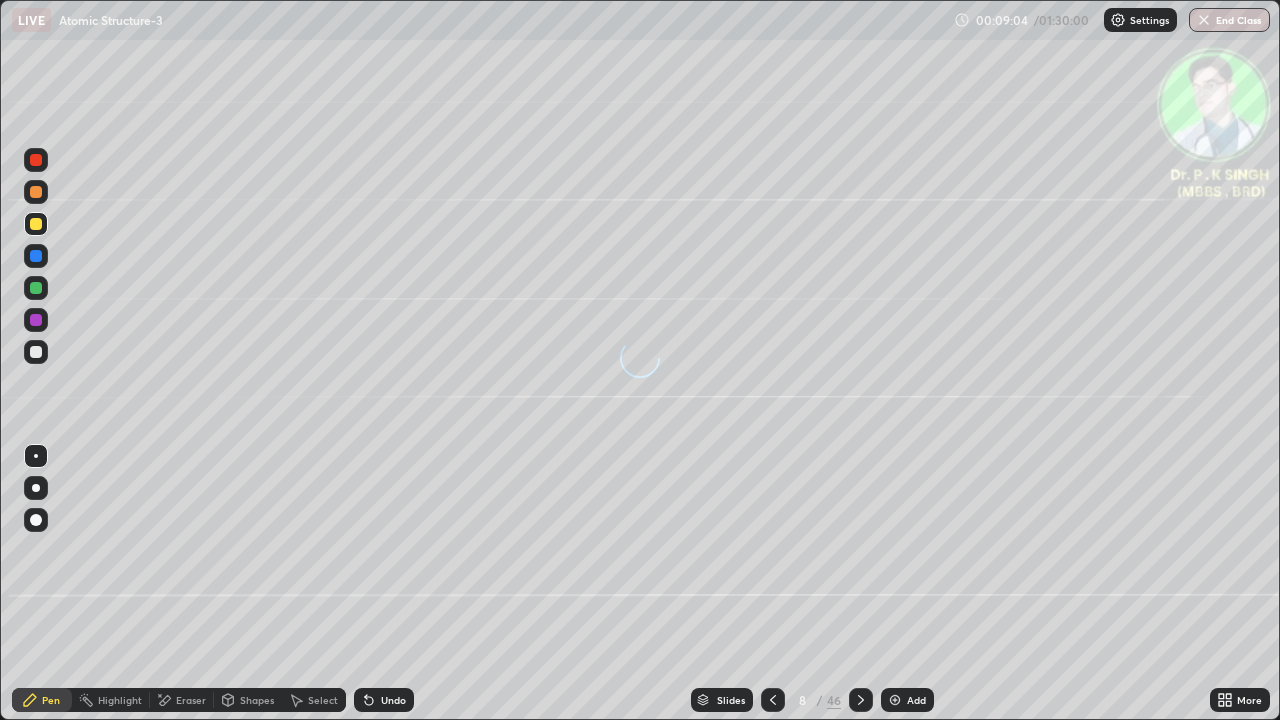 click at bounding box center (36, 224) 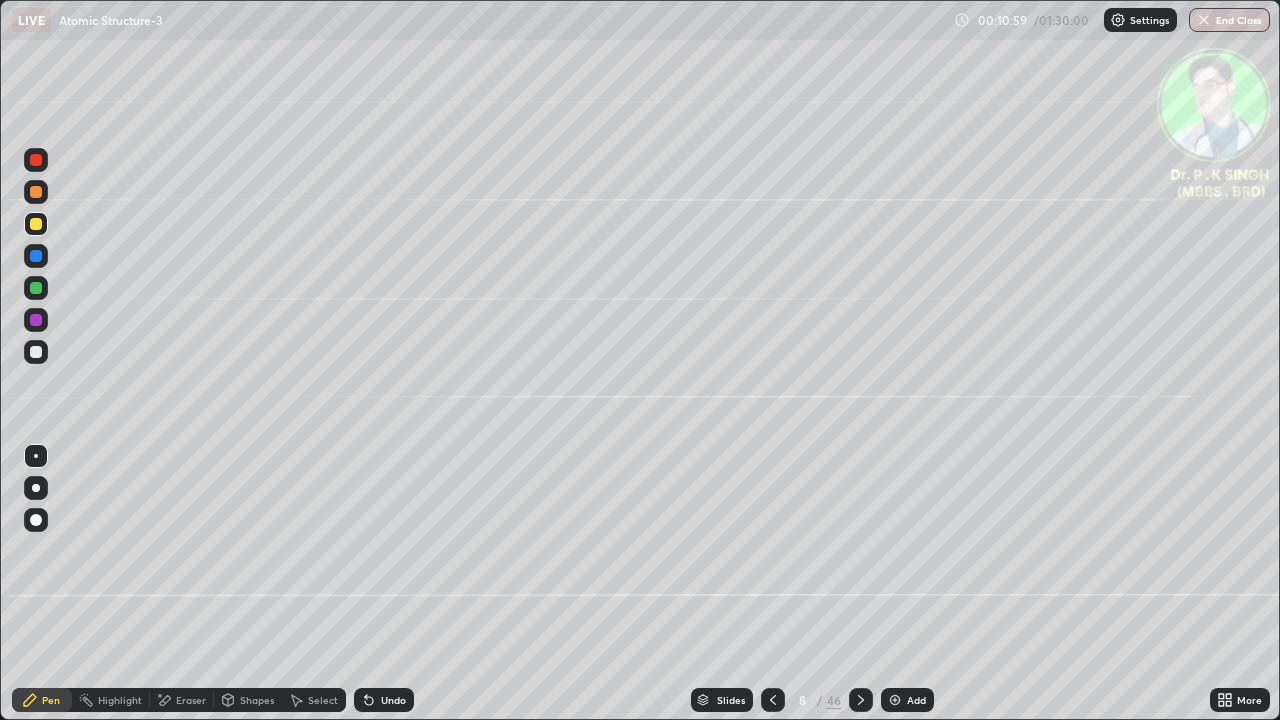 click on "46" at bounding box center (834, 700) 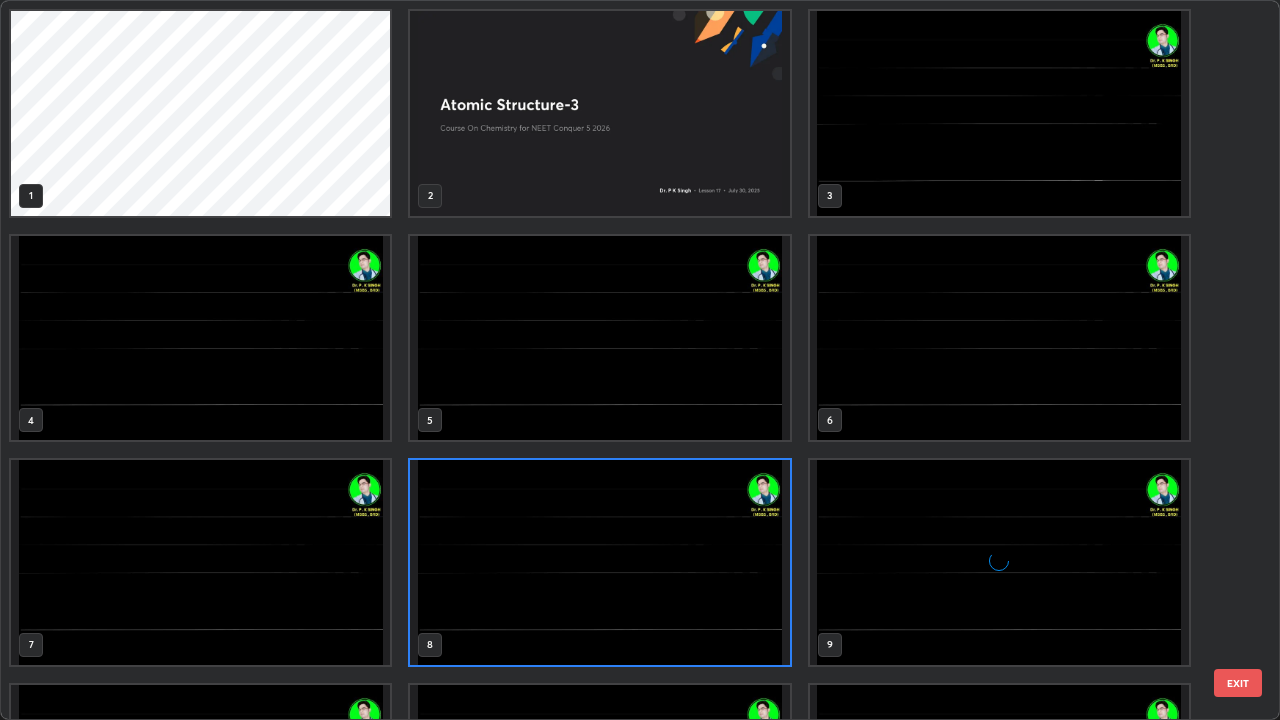 scroll, scrollTop: 7, scrollLeft: 11, axis: both 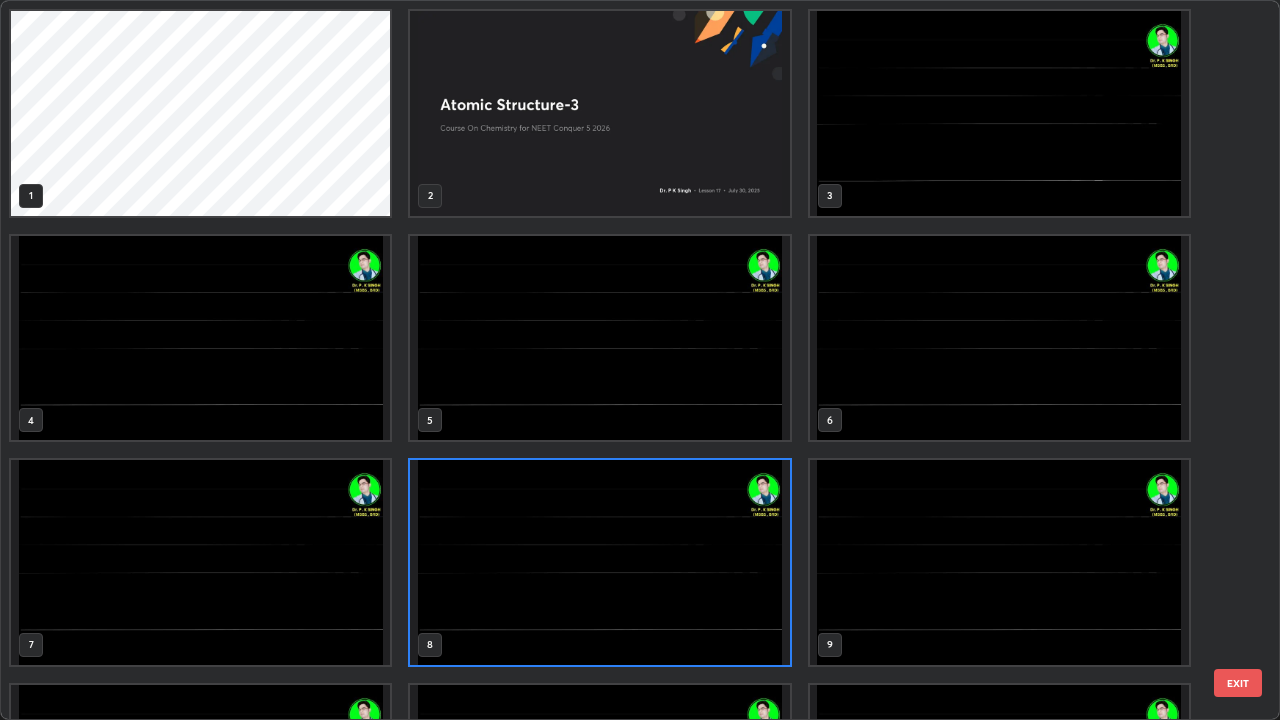click at bounding box center (599, 562) 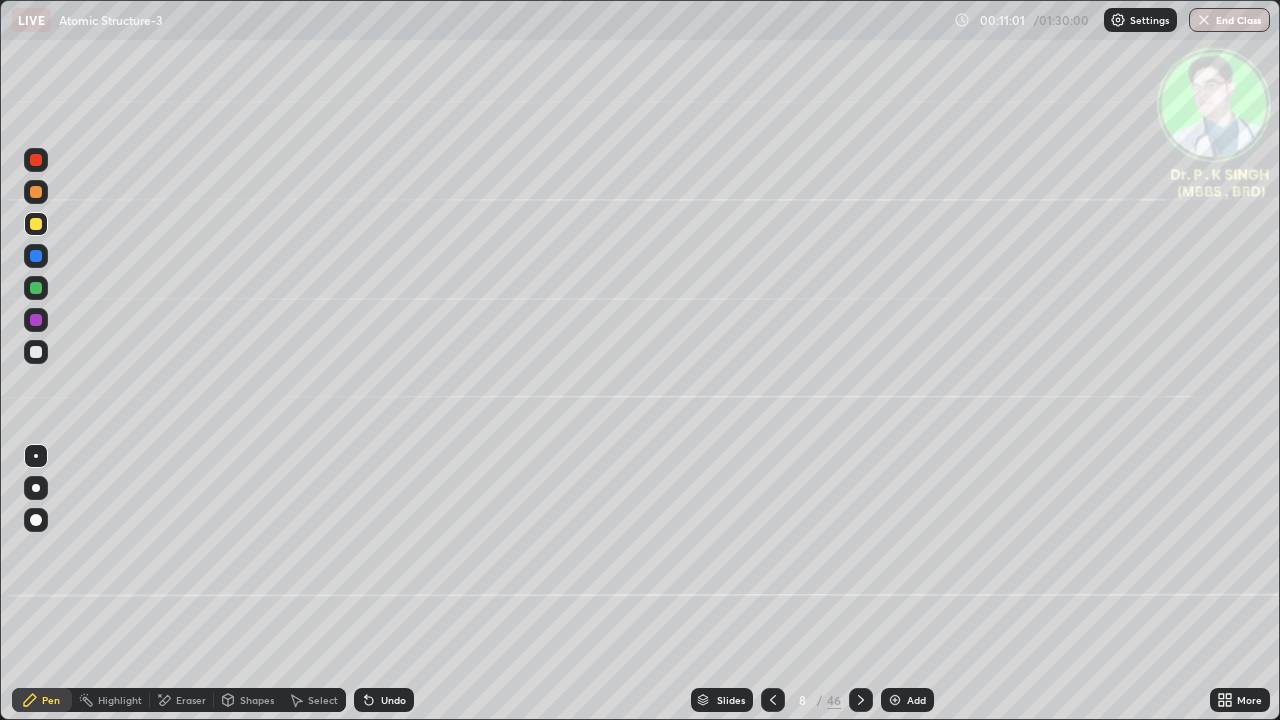 click at bounding box center (599, 562) 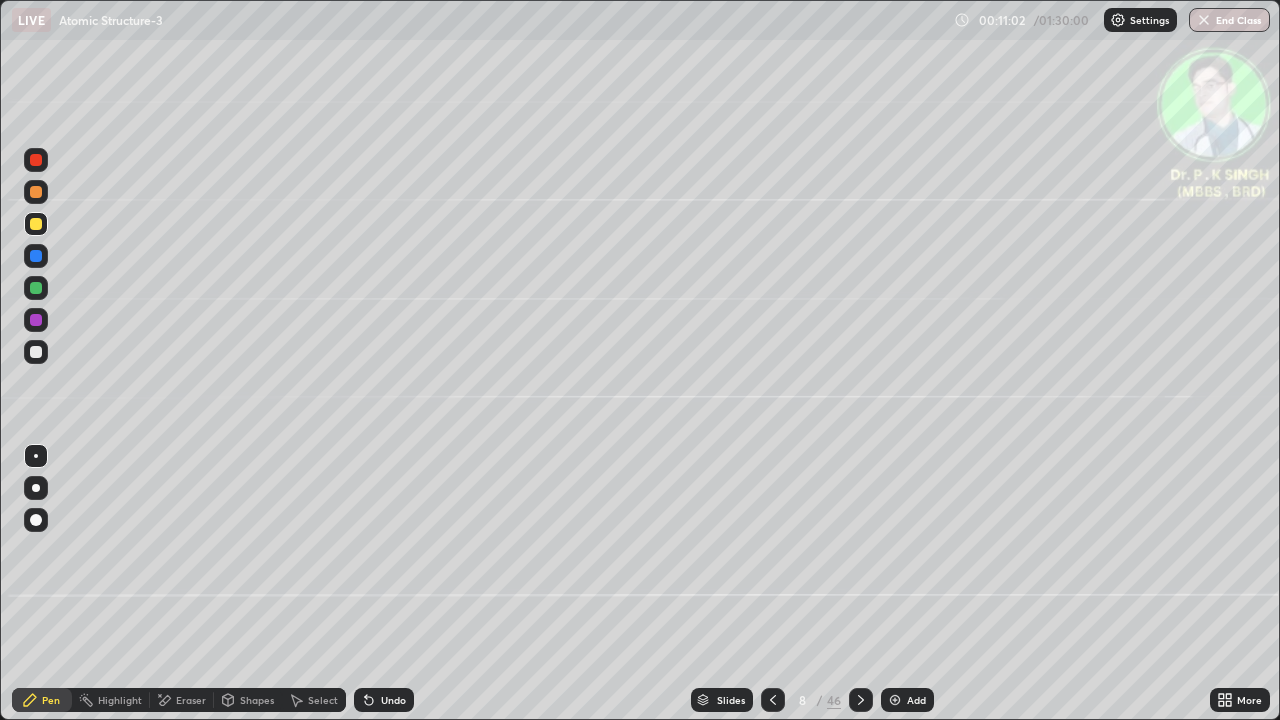 click 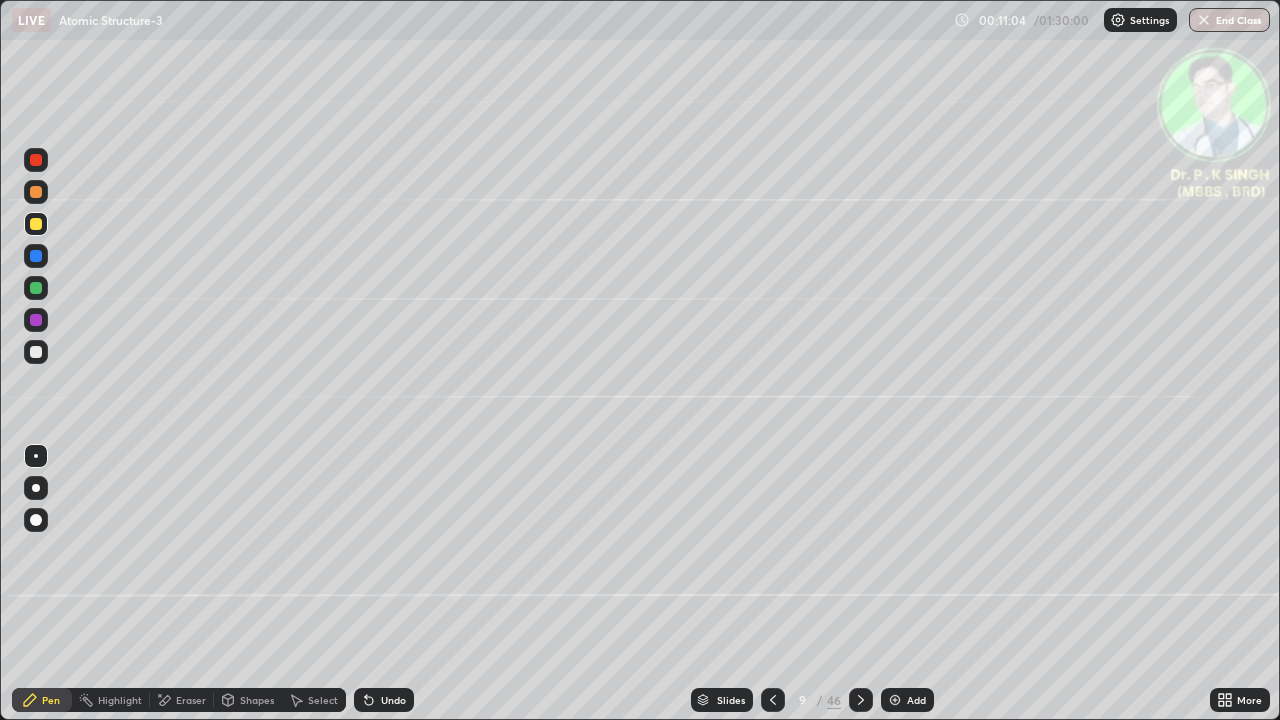 click at bounding box center [36, 256] 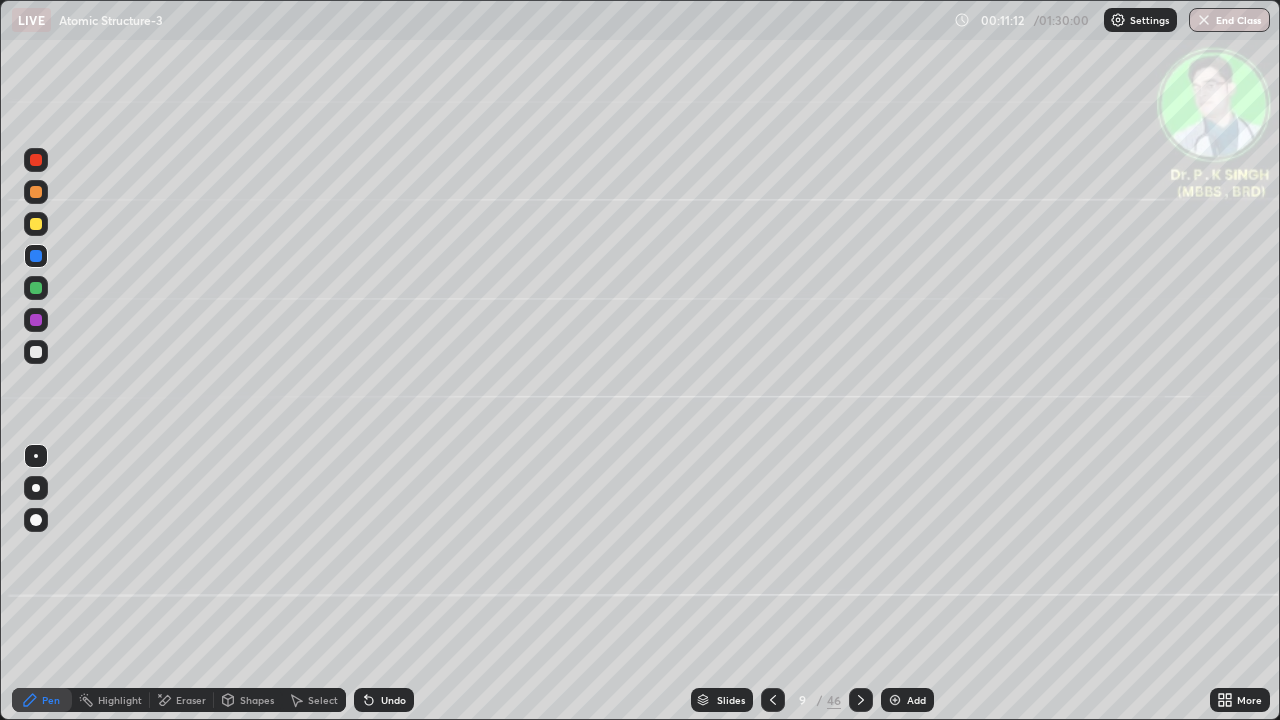 click at bounding box center (36, 224) 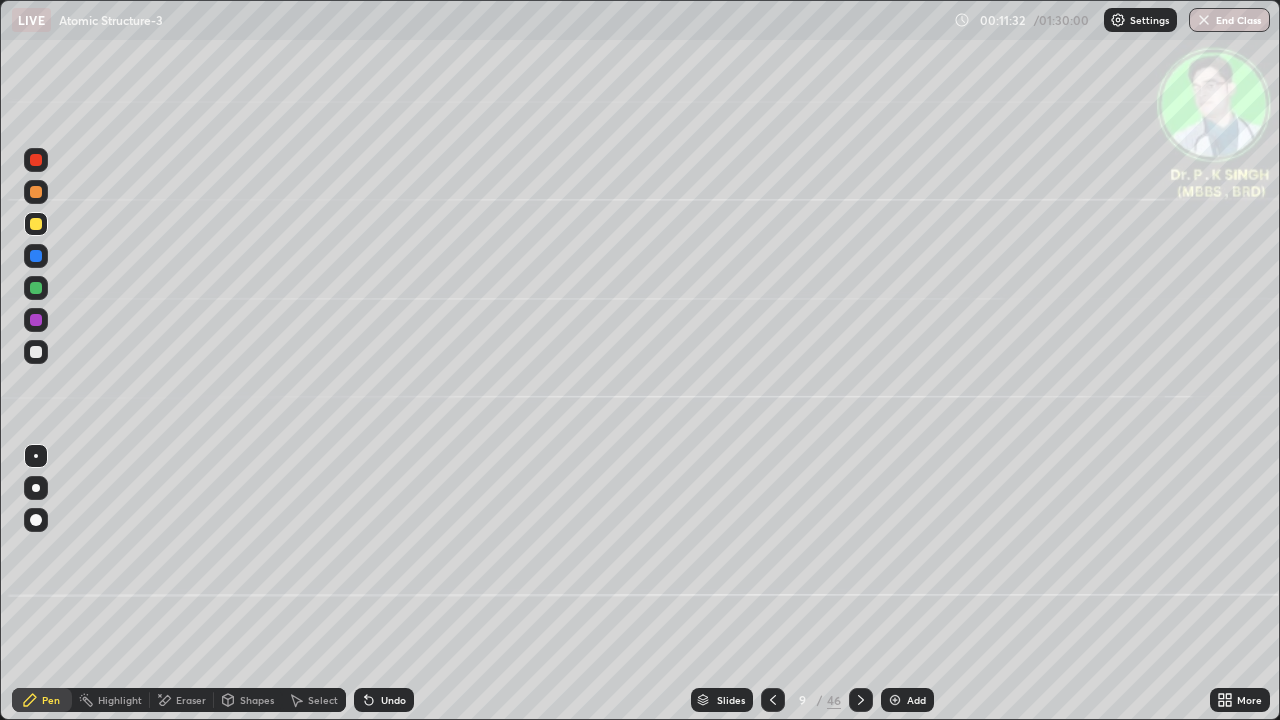 click at bounding box center (36, 224) 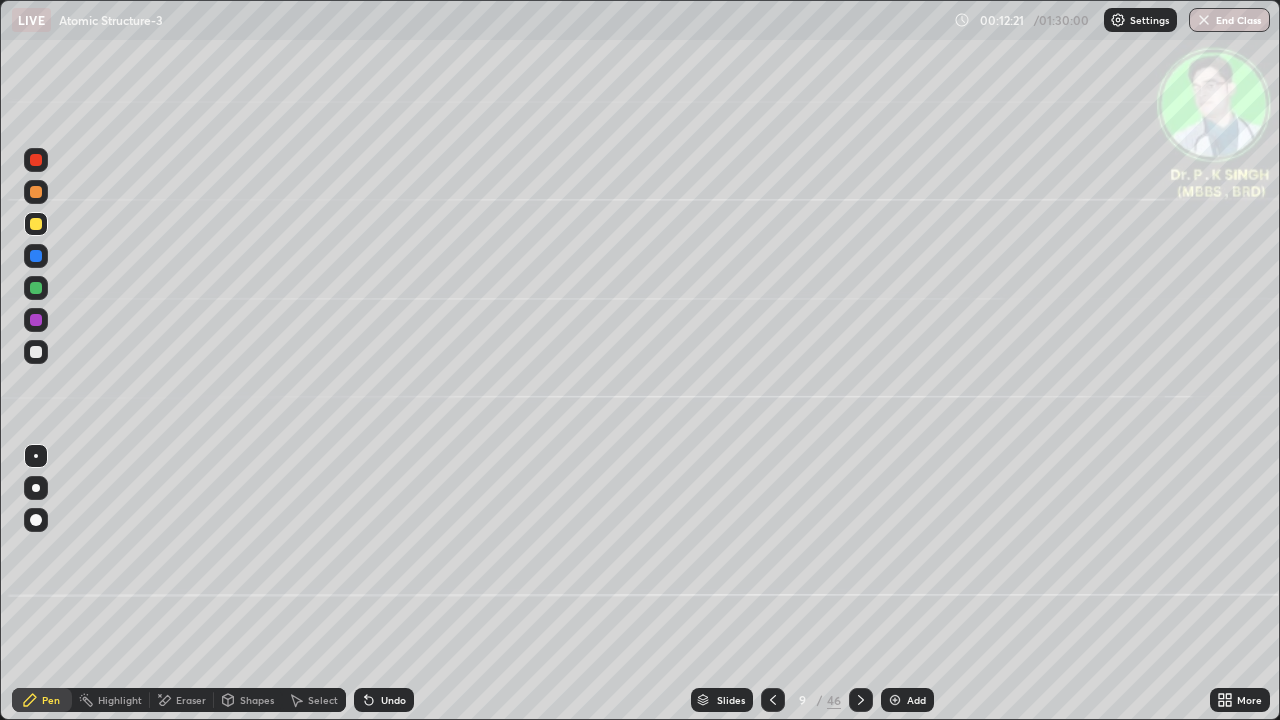click at bounding box center [36, 256] 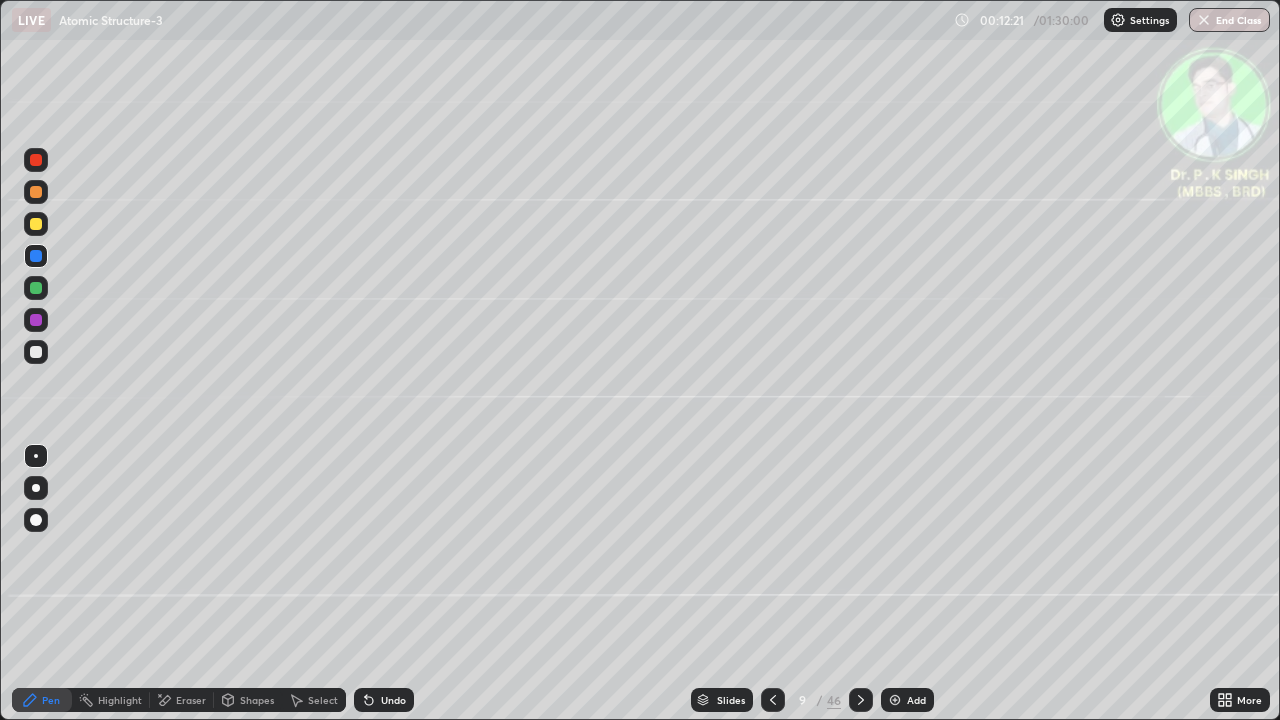 click at bounding box center (36, 256) 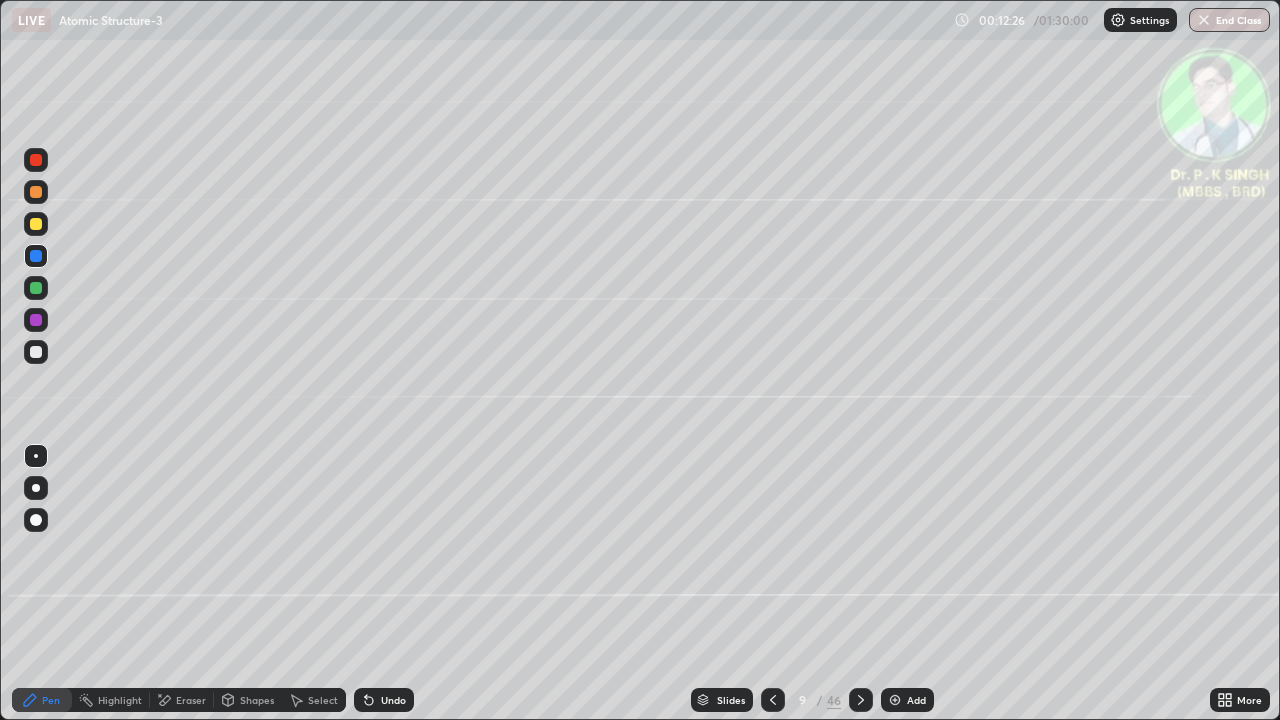 click 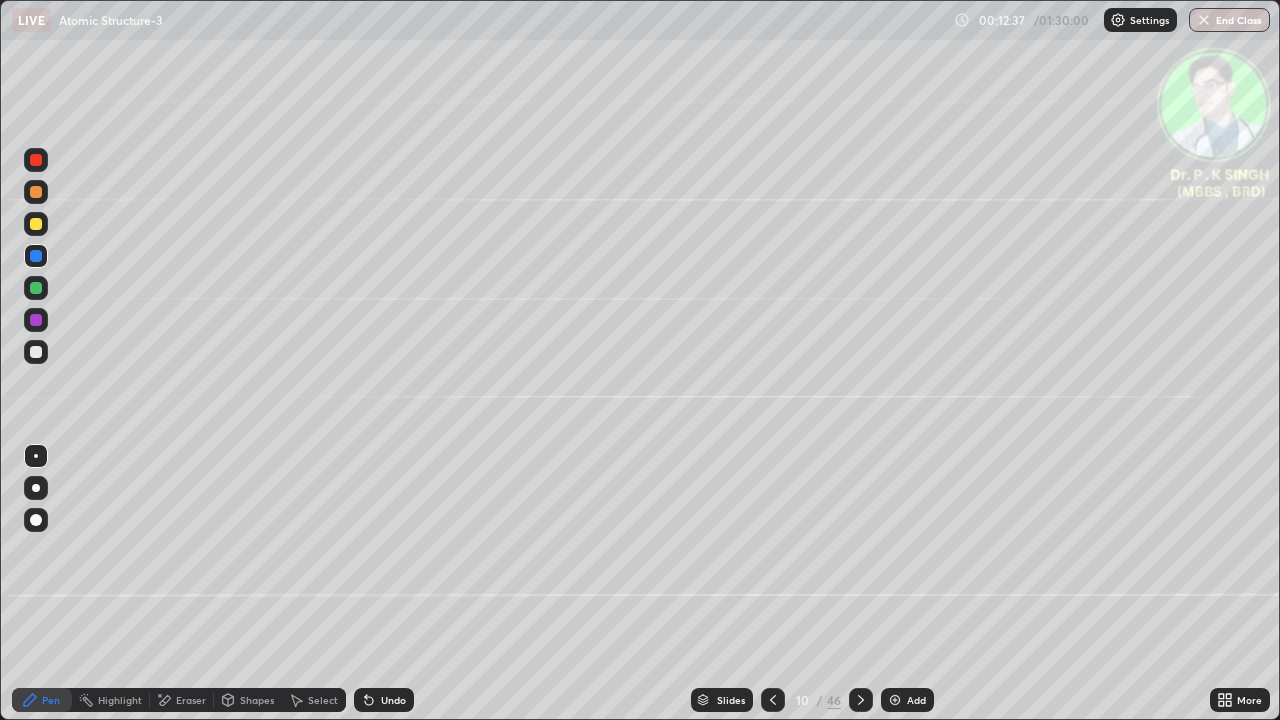 click at bounding box center (36, 224) 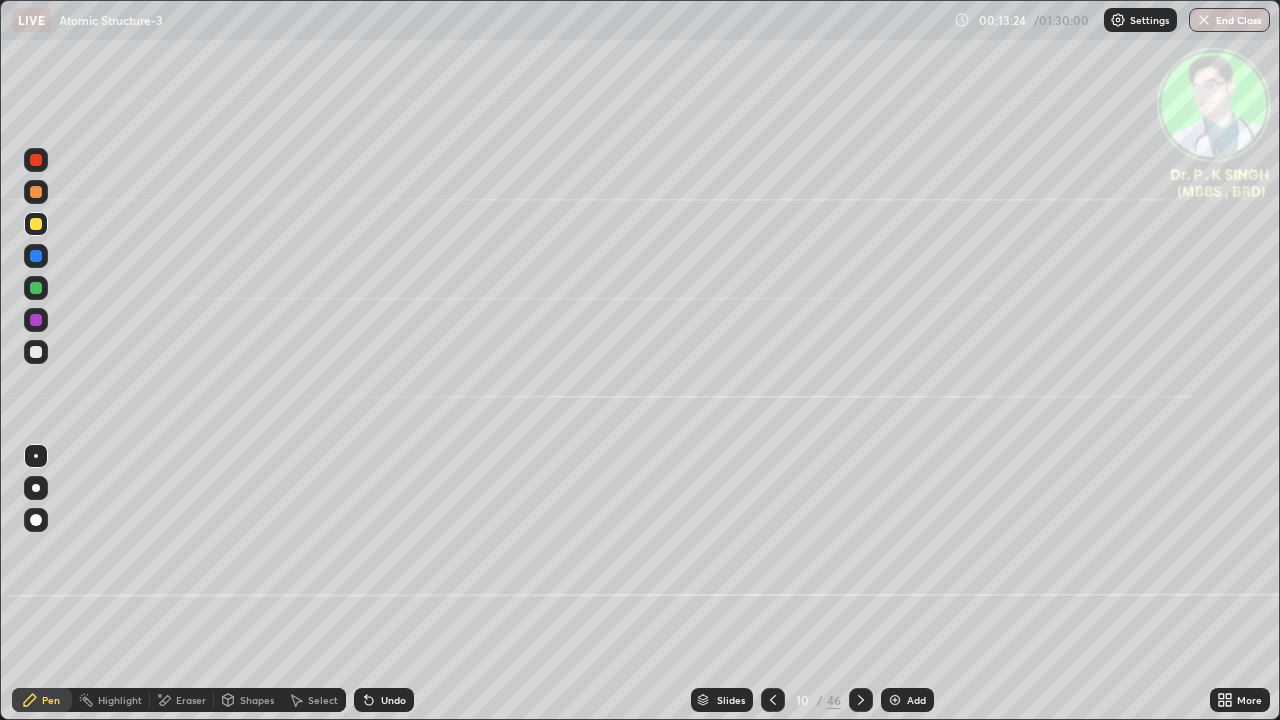 click at bounding box center [36, 224] 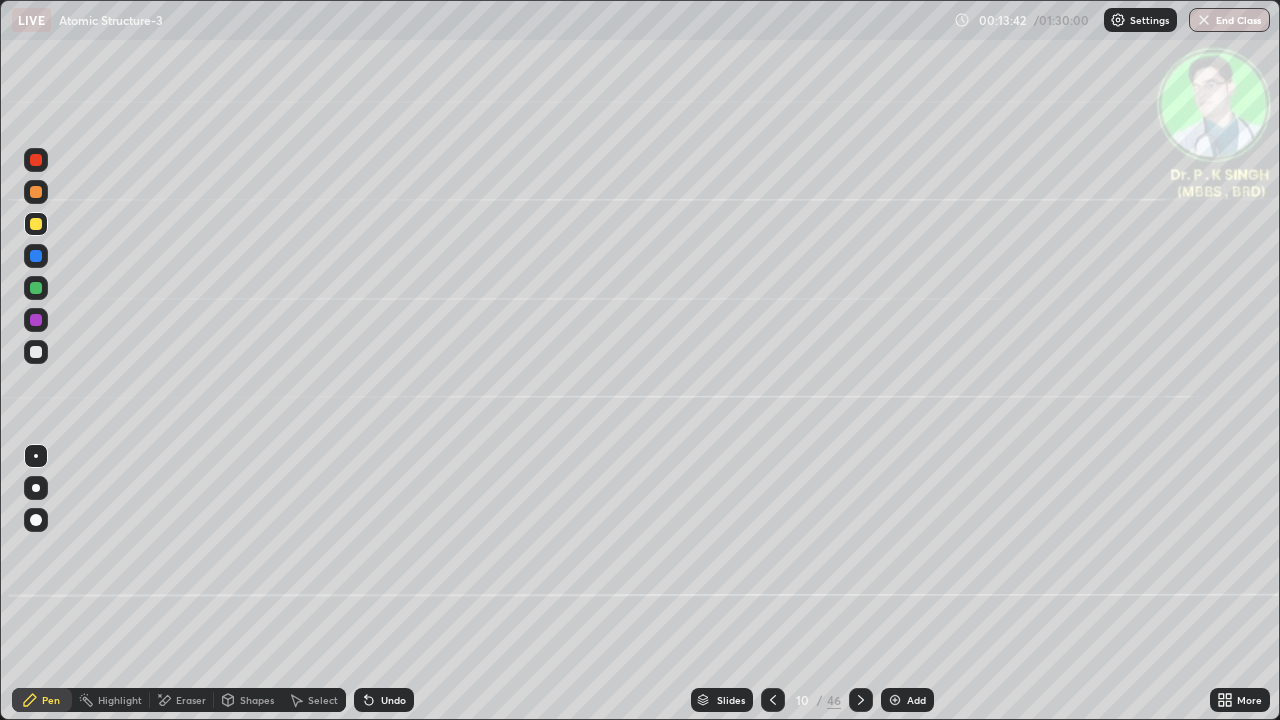 click on "Eraser" at bounding box center [182, 700] 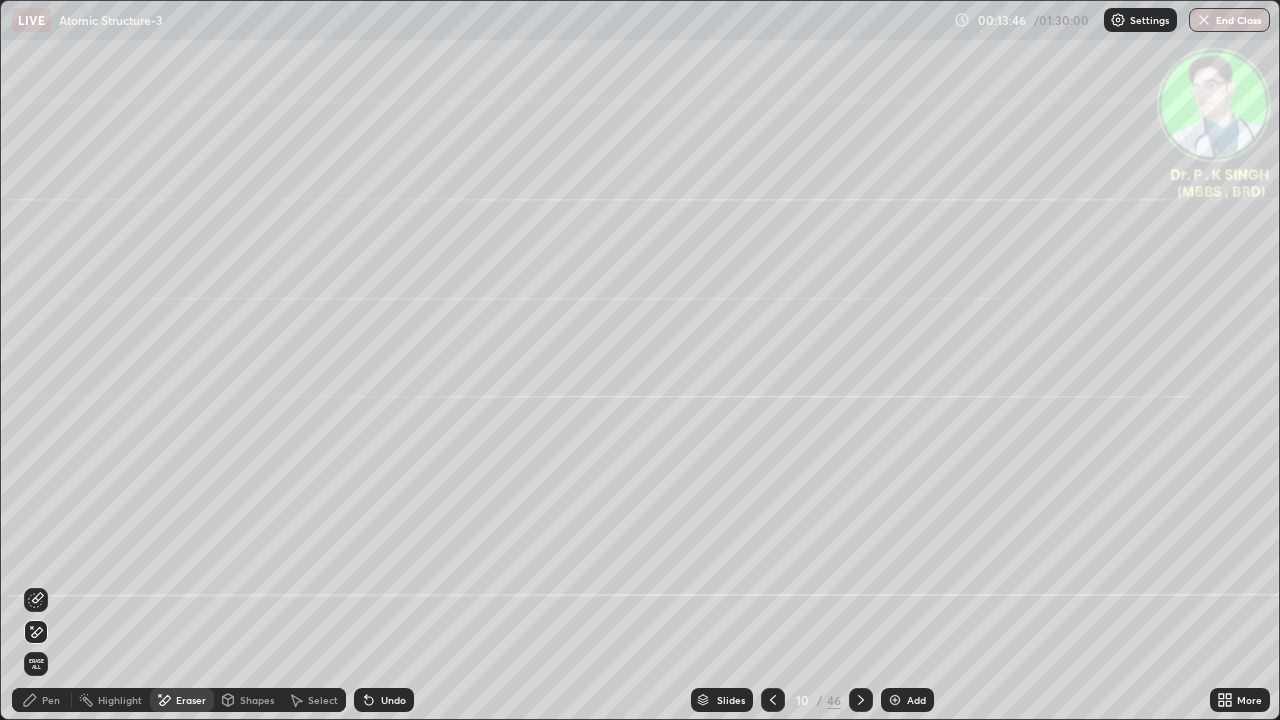 click 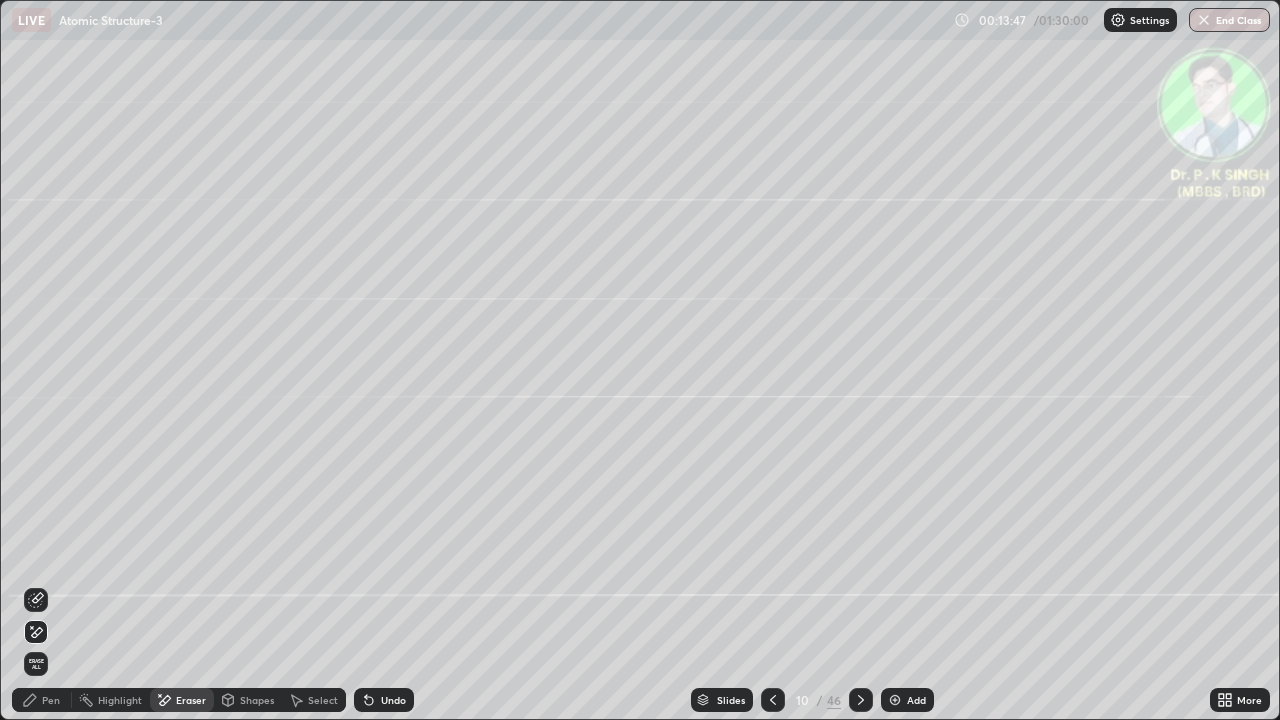click on "Pen" at bounding box center (42, 700) 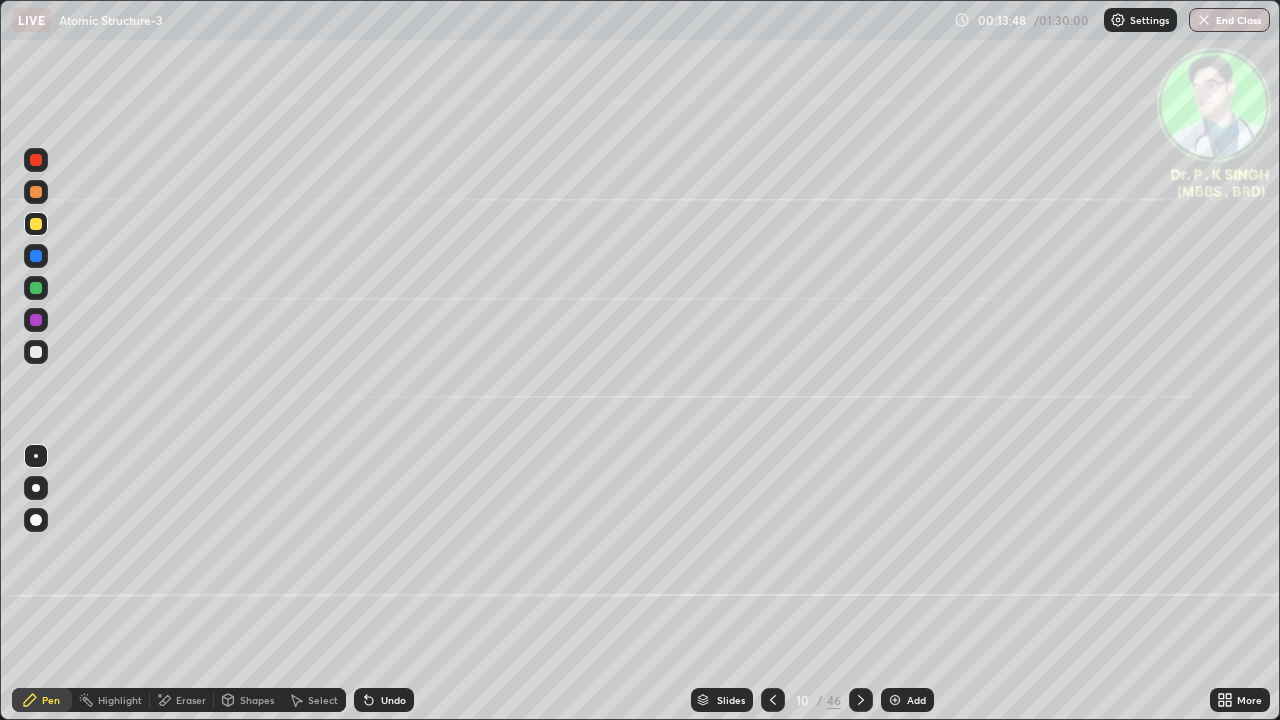 click at bounding box center (36, 256) 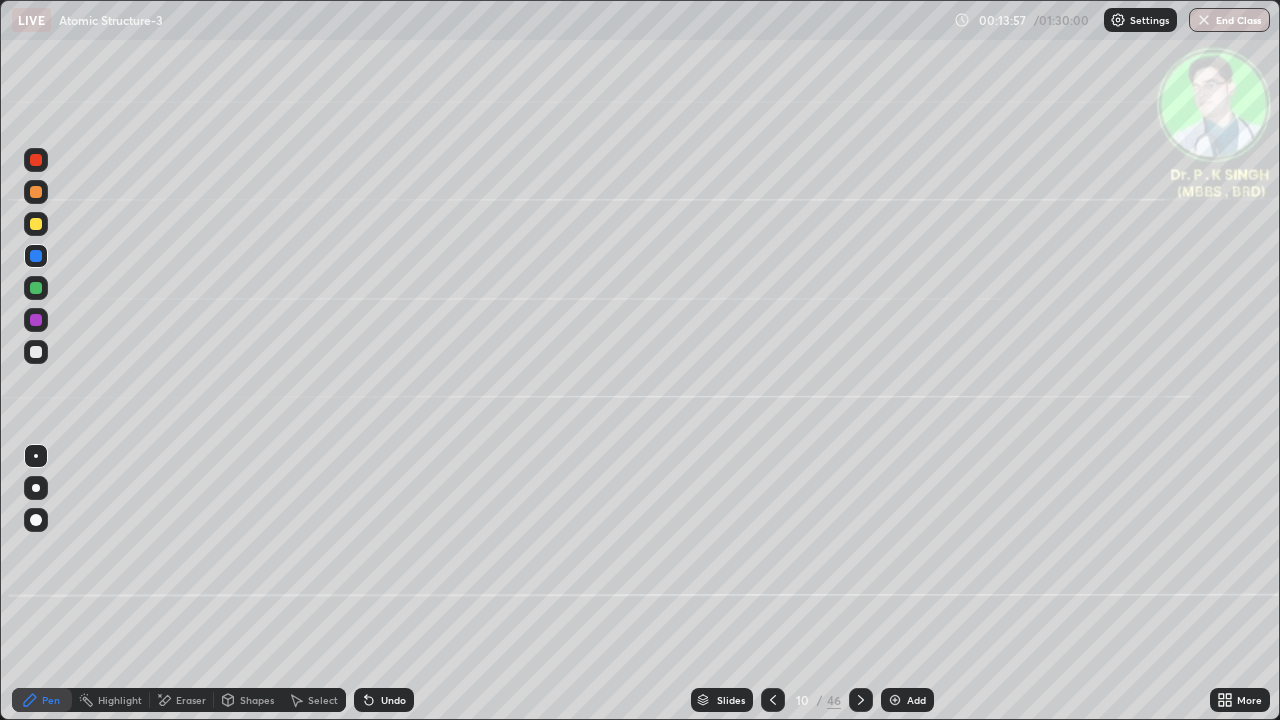 click at bounding box center (36, 224) 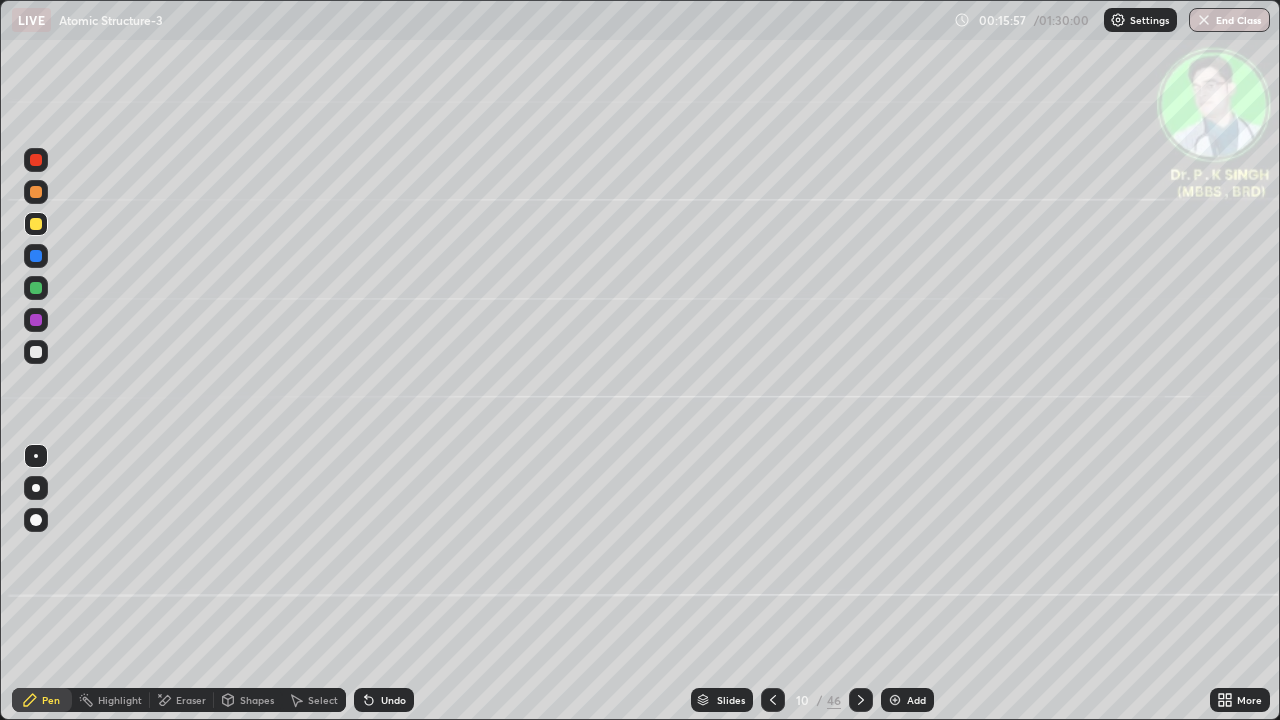 click 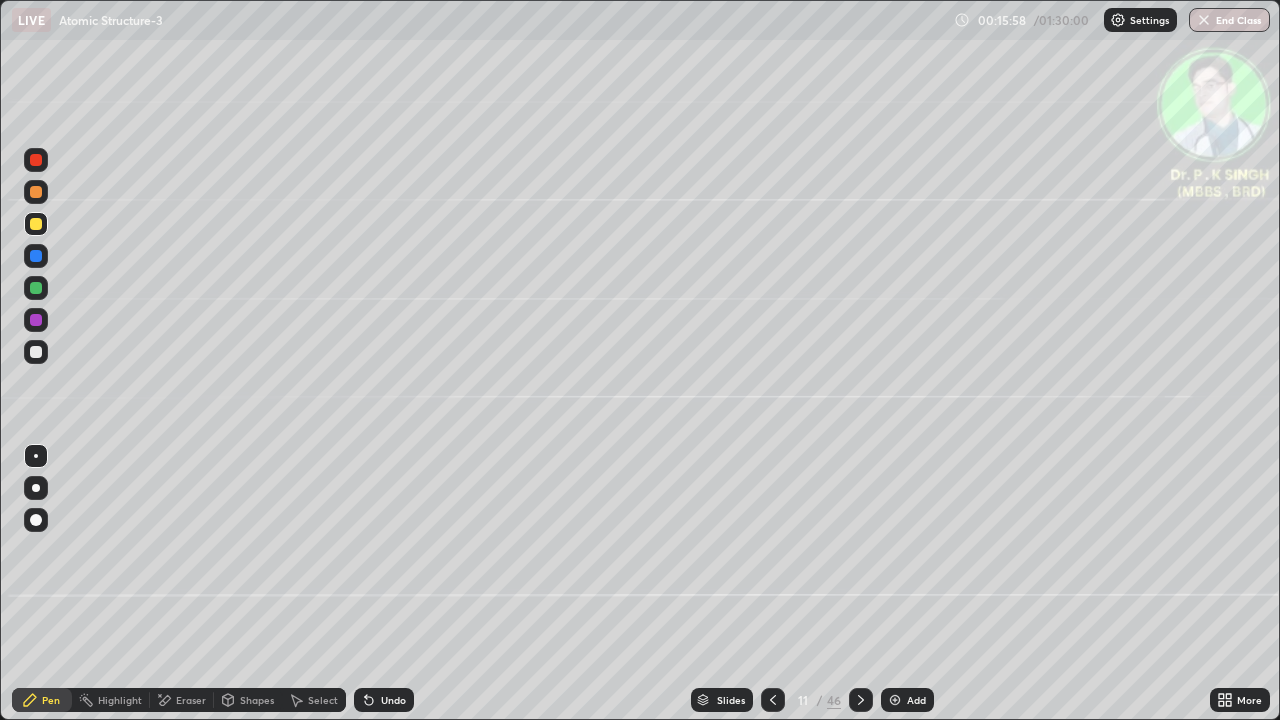 click at bounding box center [36, 224] 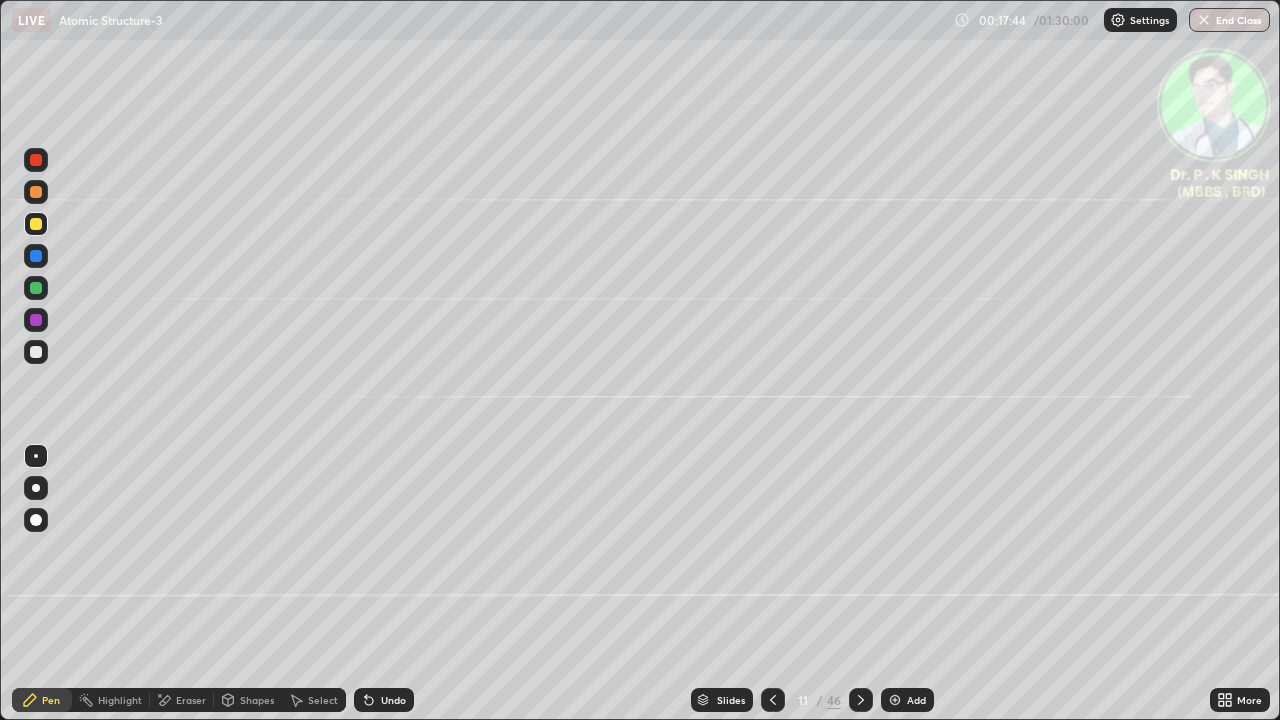 click 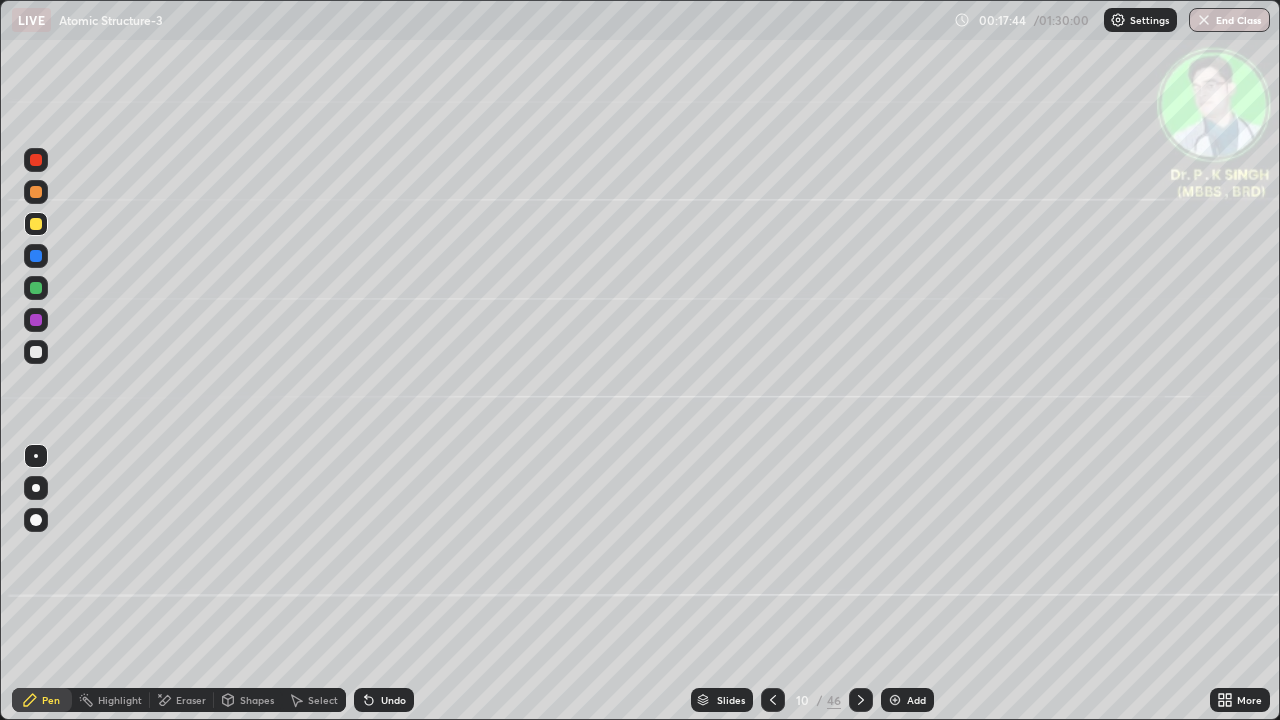 click 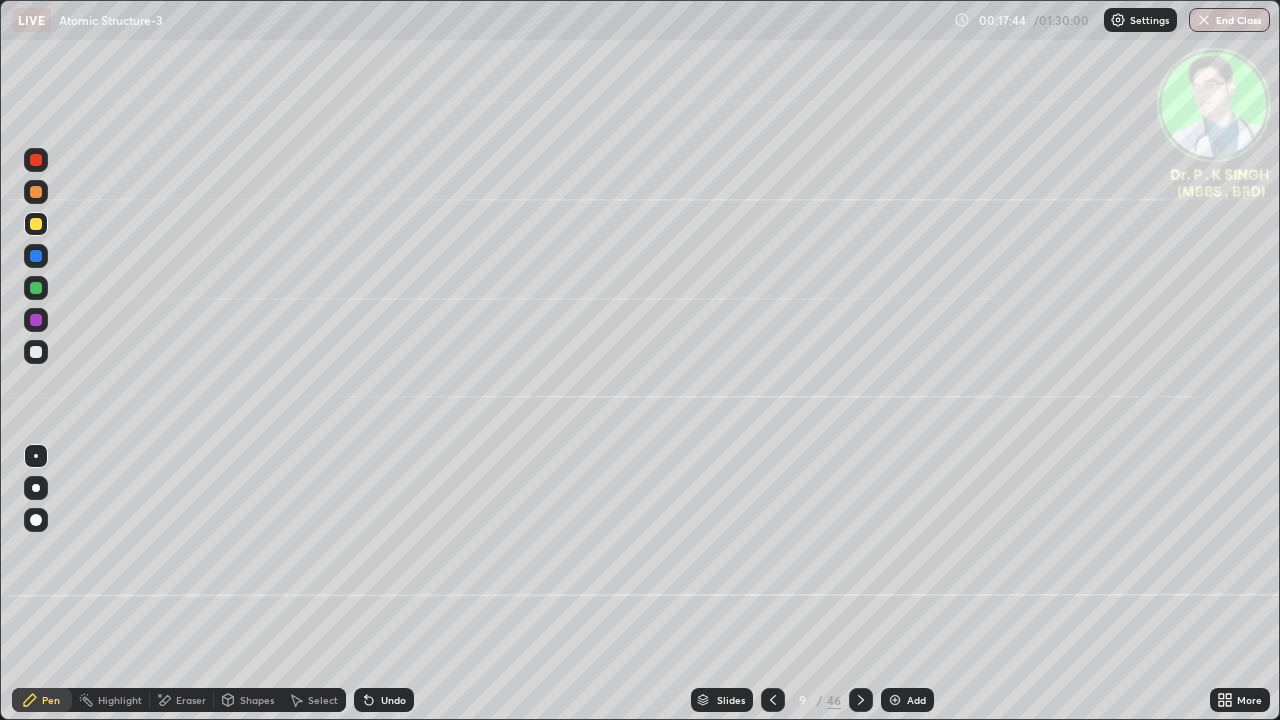 click 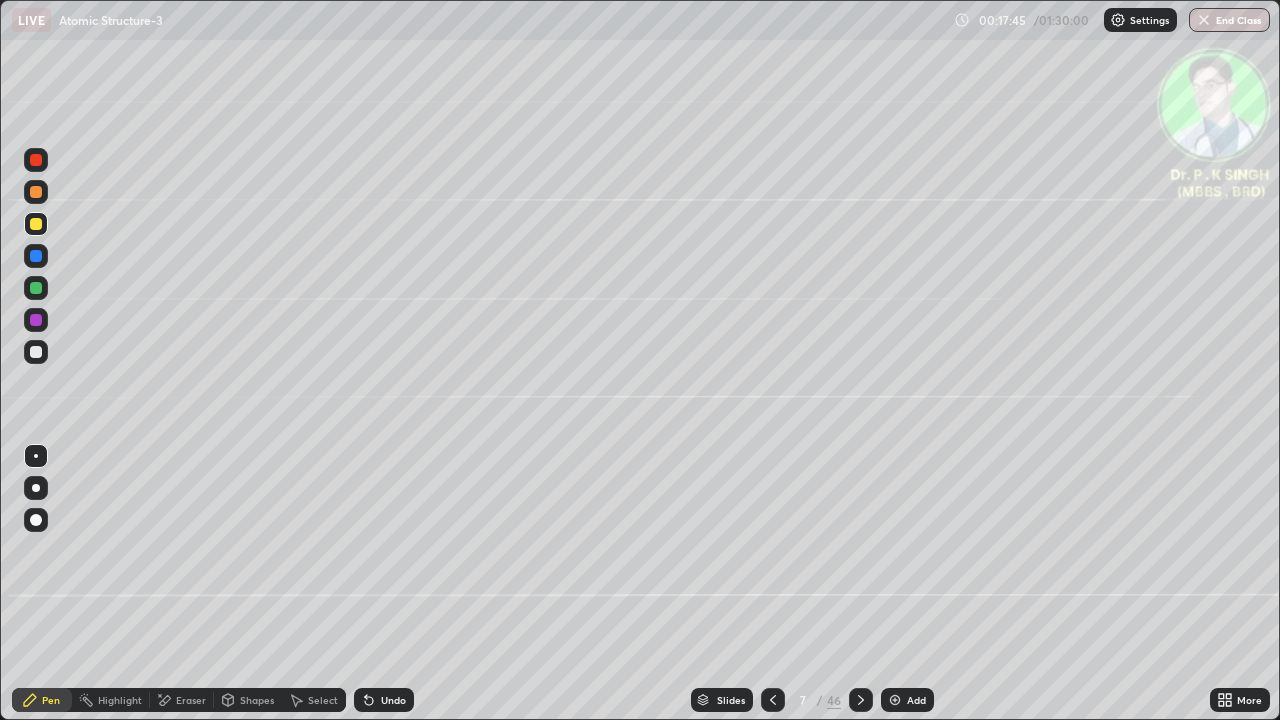 click 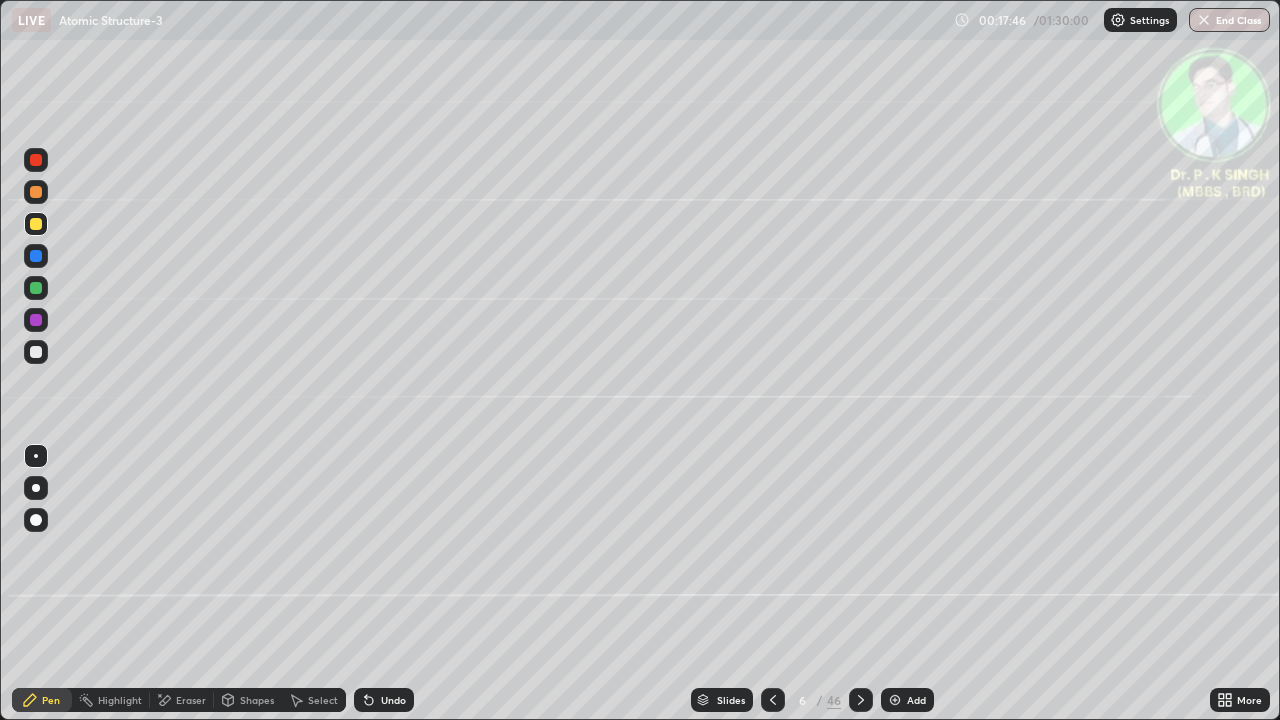 click 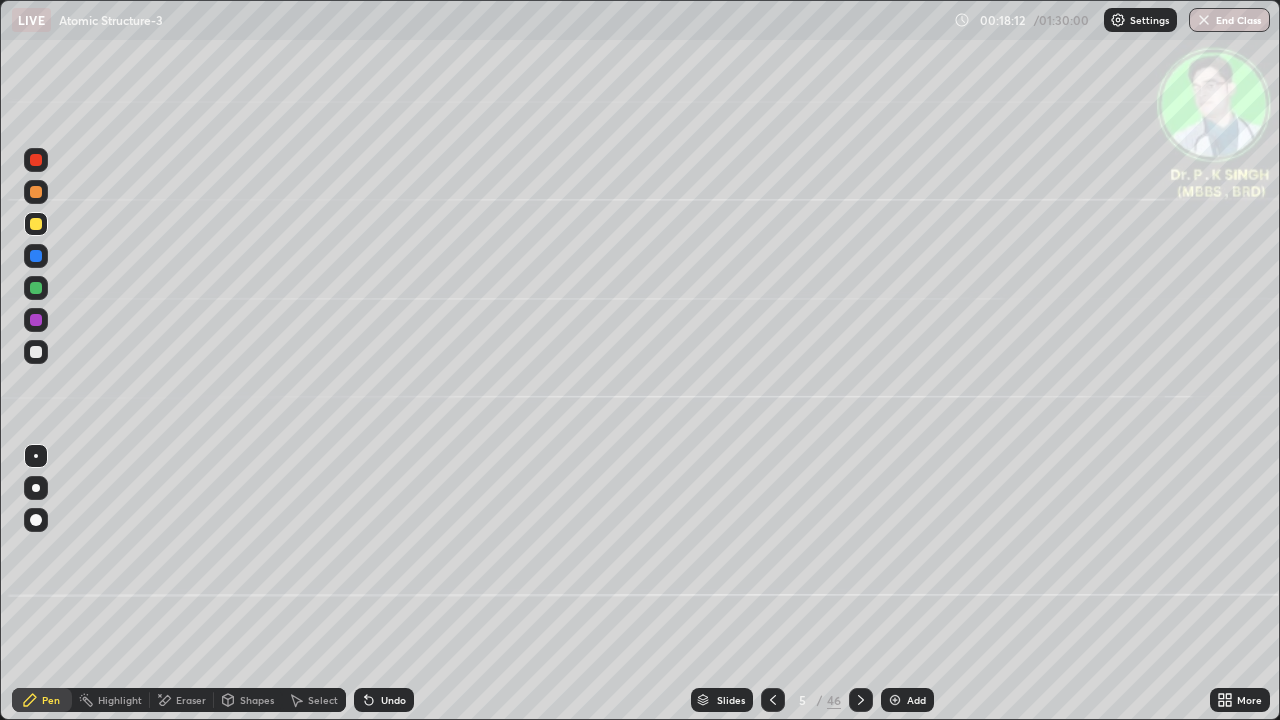 click 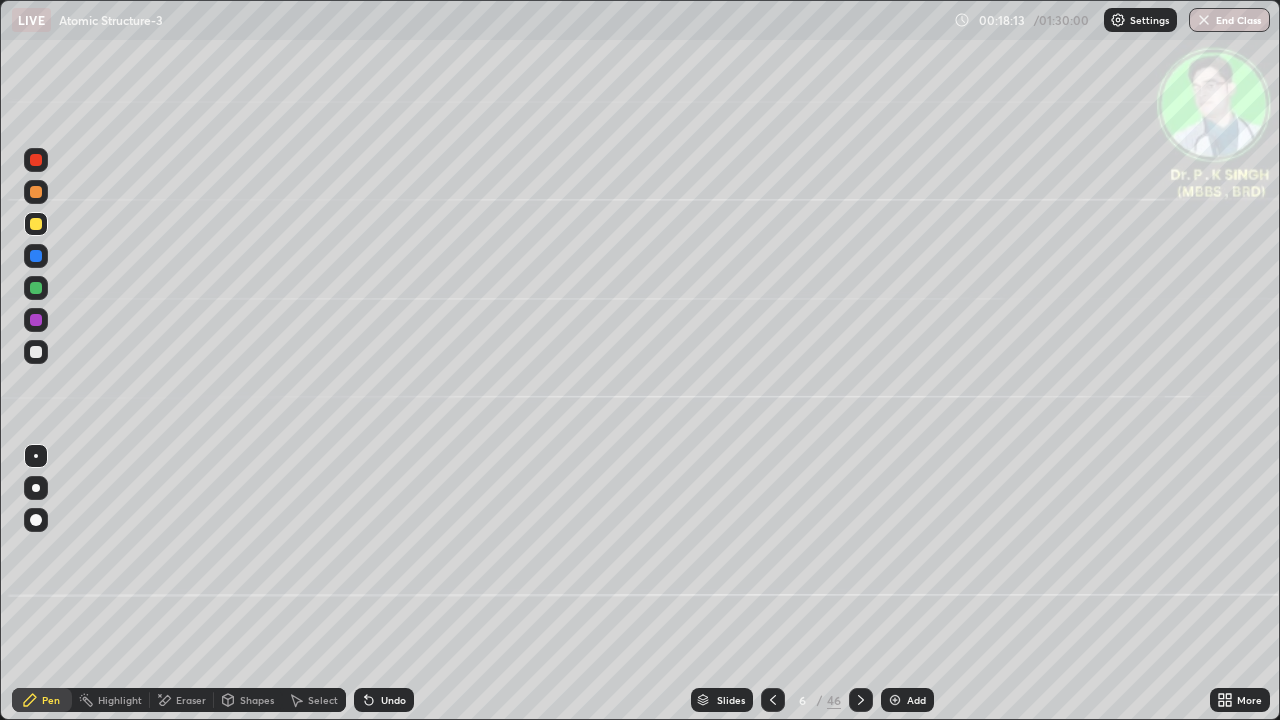 click 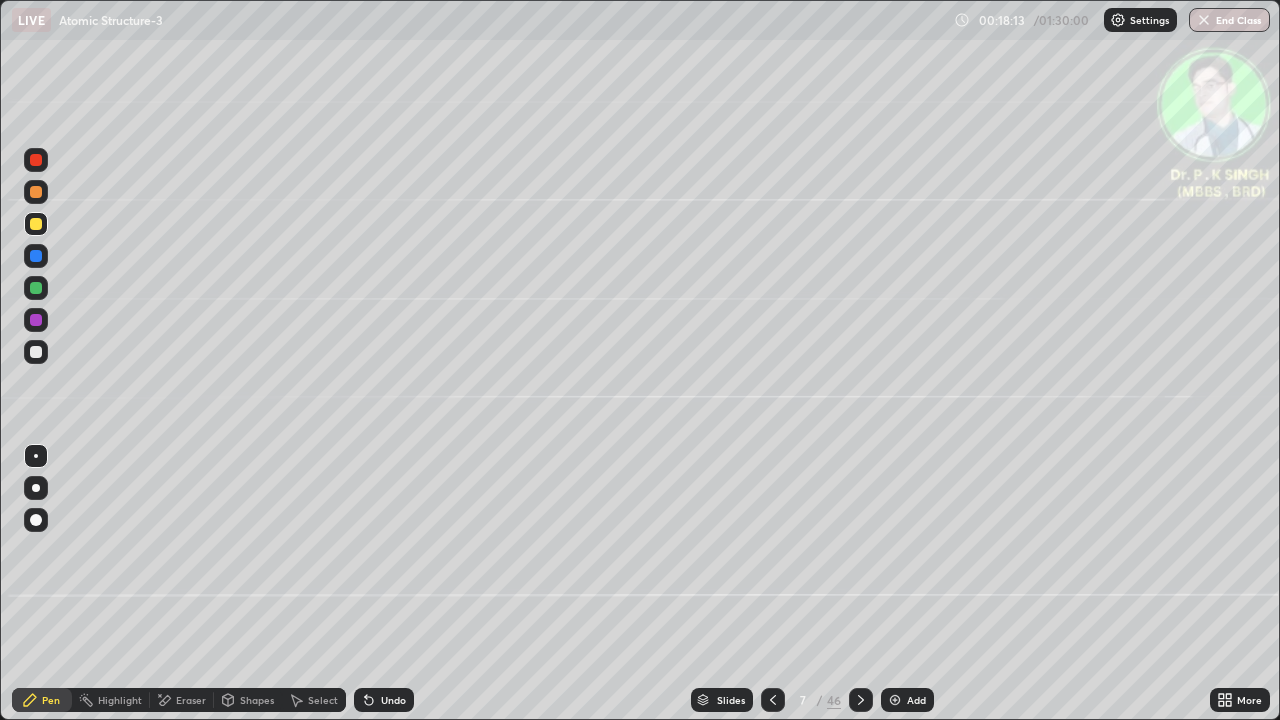 click 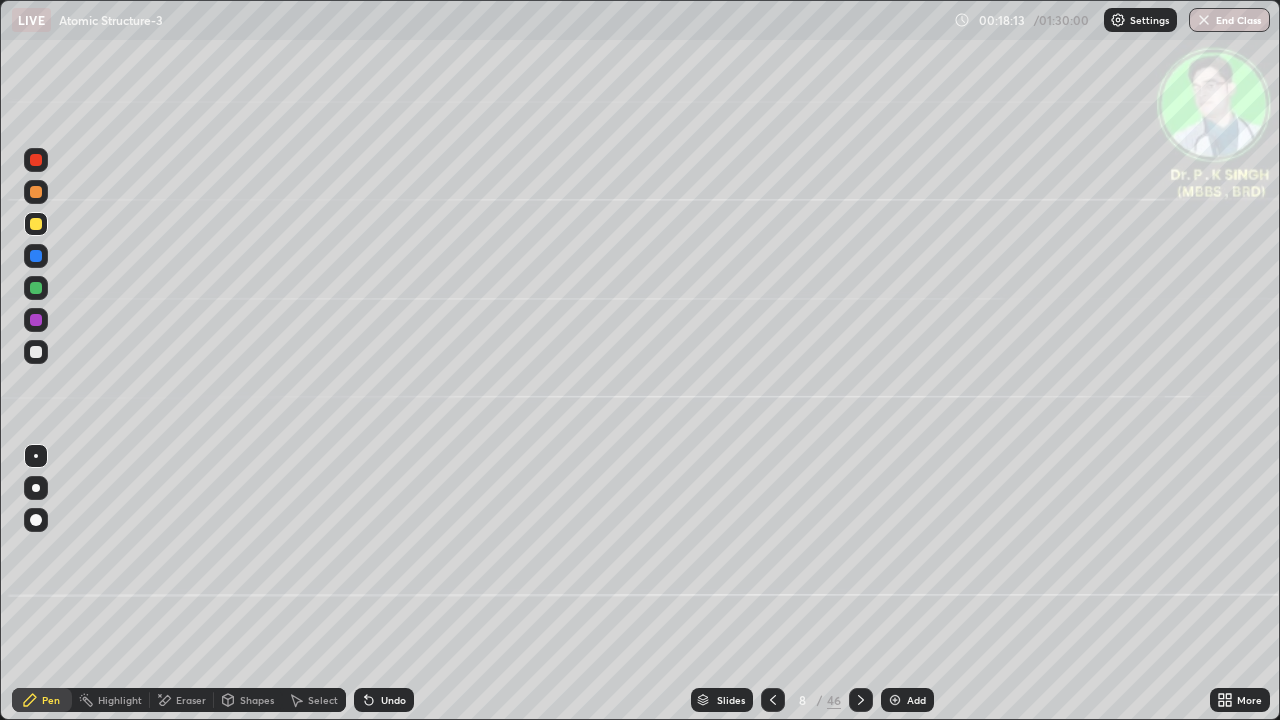 click 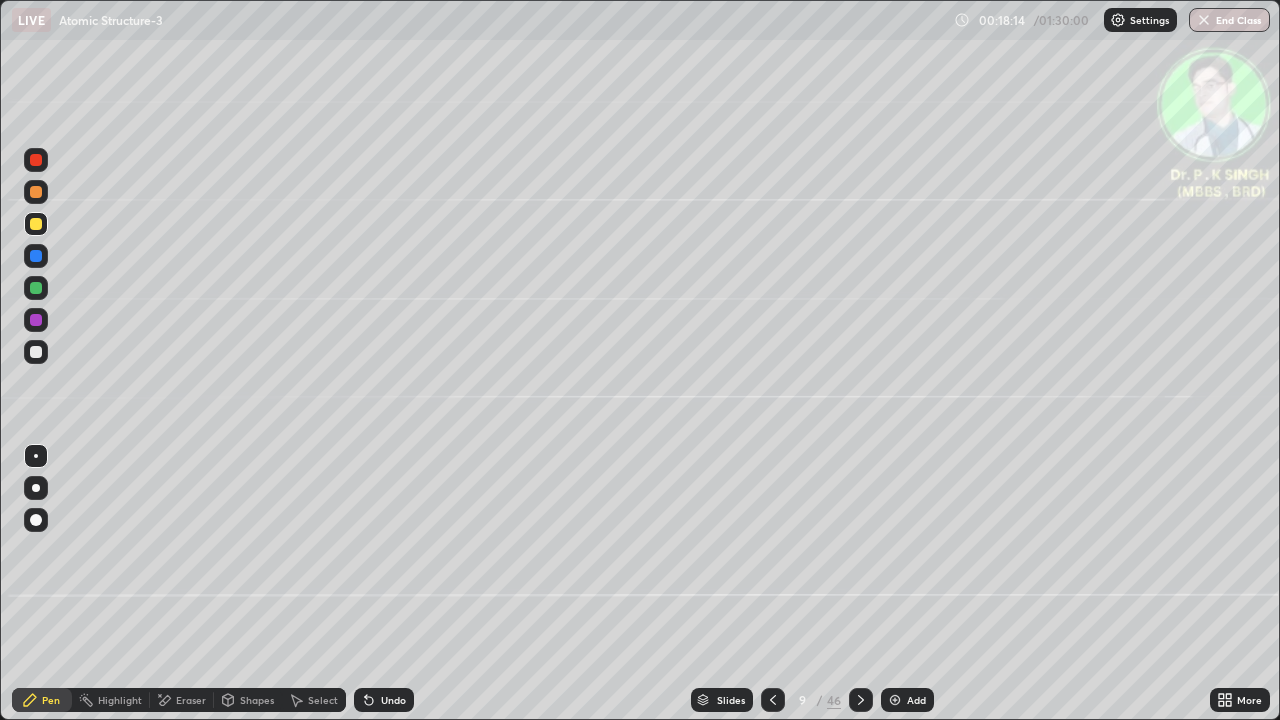 click 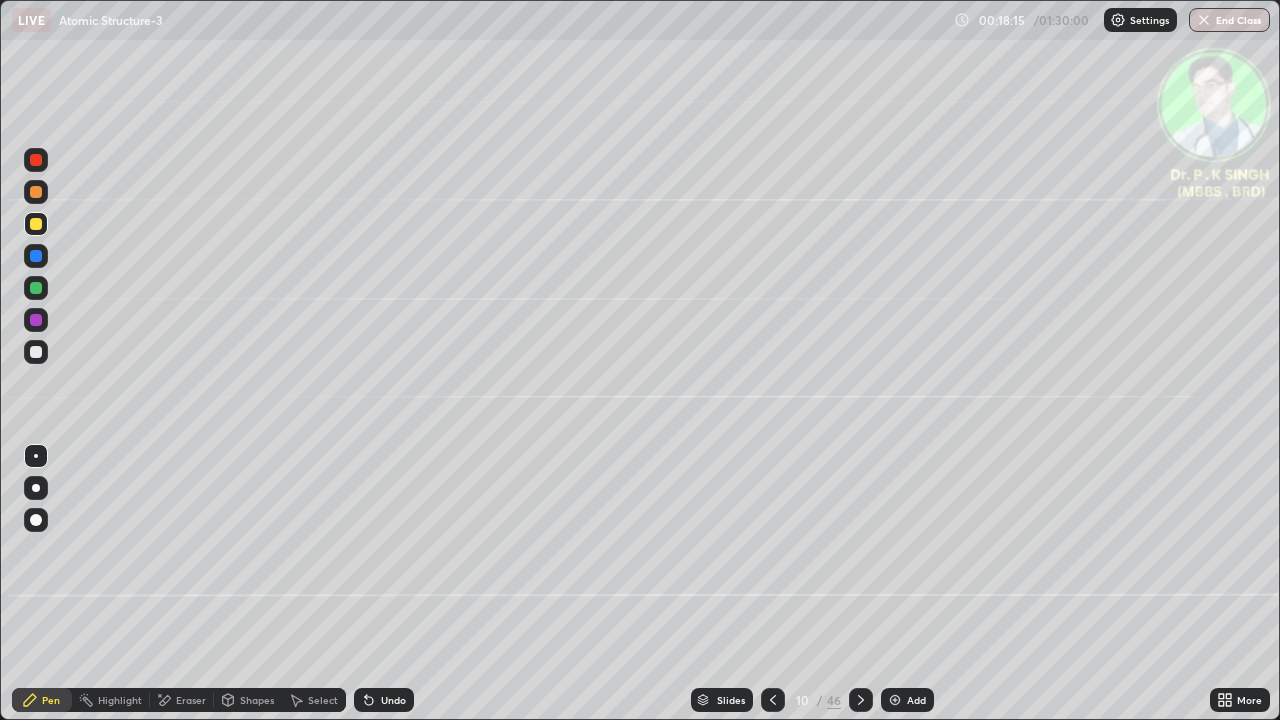click 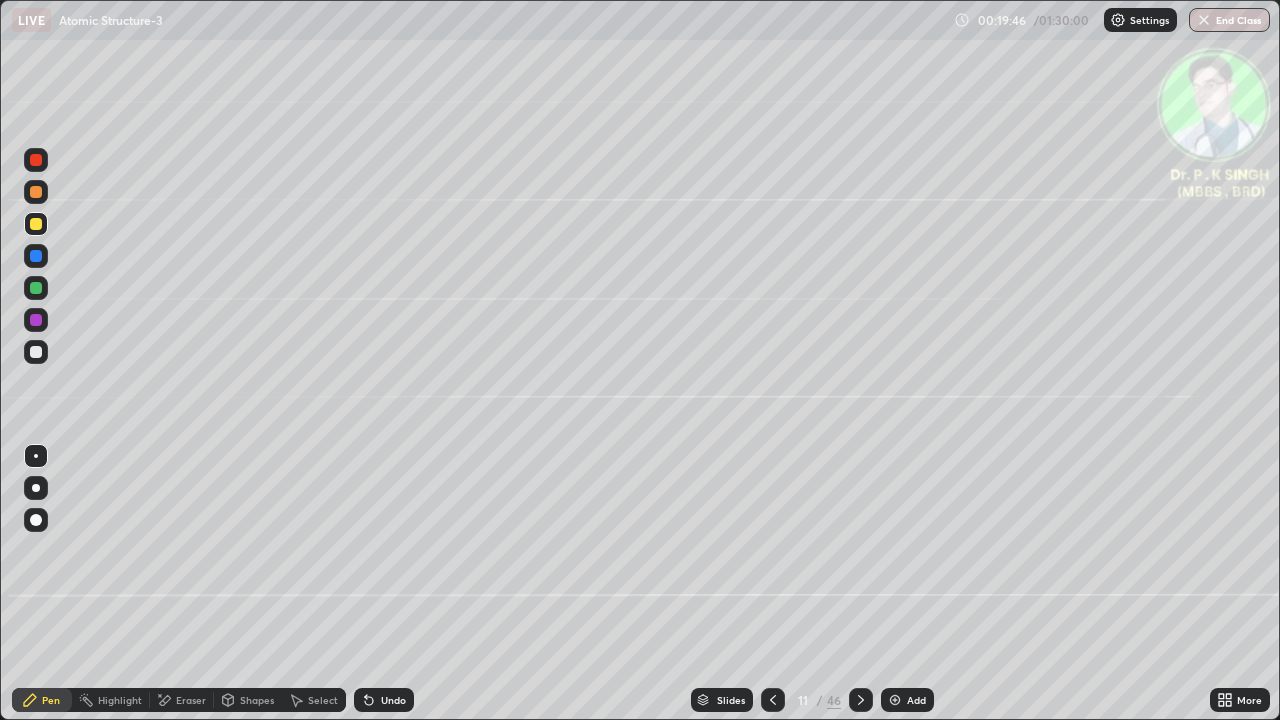 click at bounding box center (36, 224) 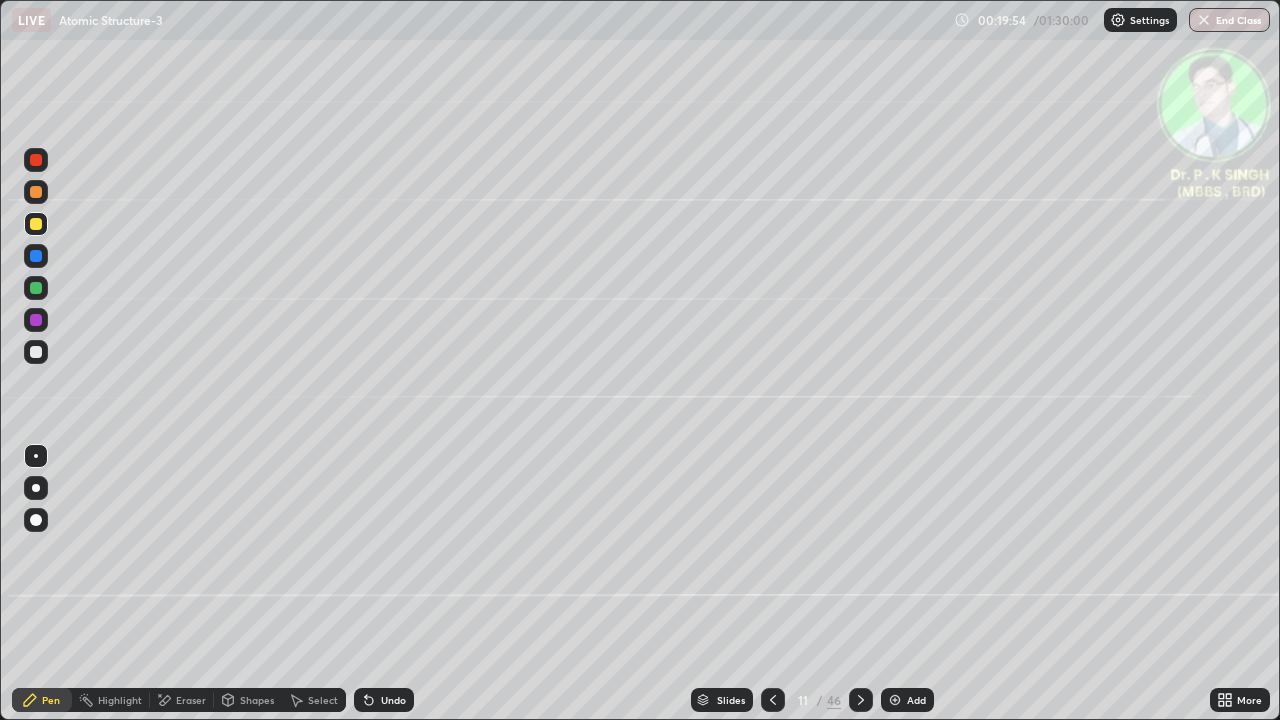 click 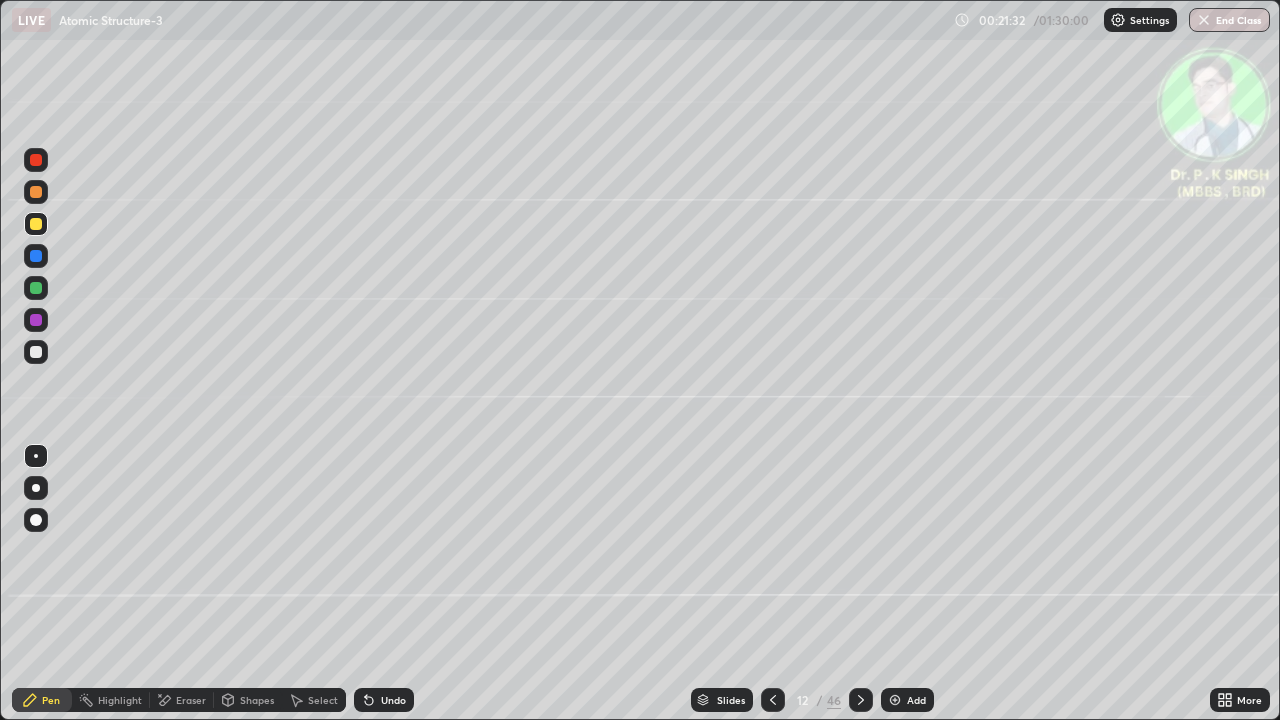 click at bounding box center [36, 224] 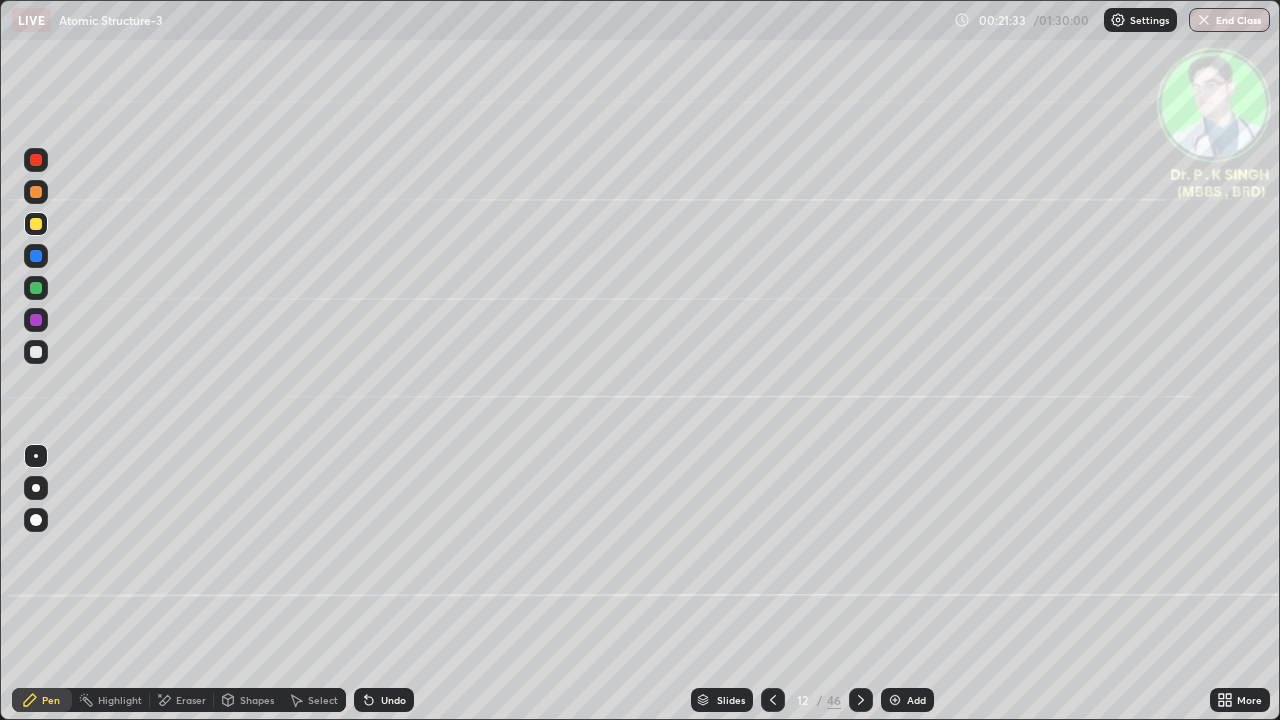 click at bounding box center (36, 224) 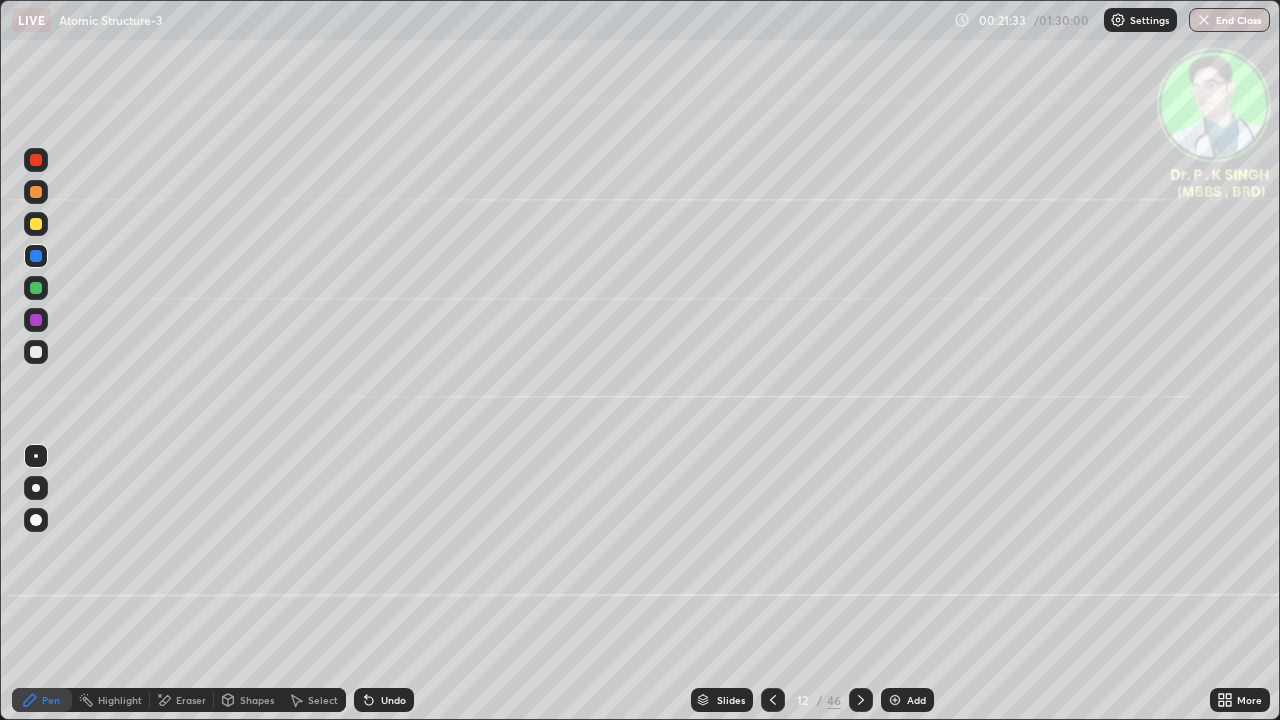 click at bounding box center [36, 256] 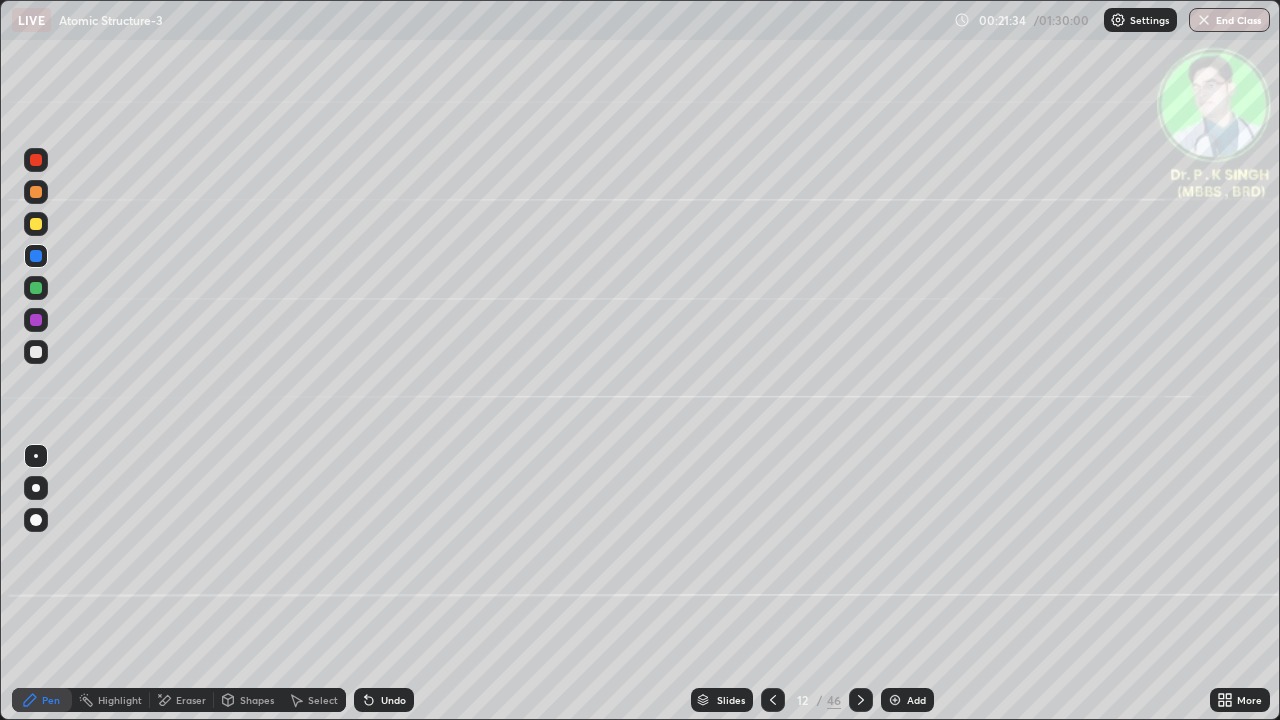 click at bounding box center (36, 256) 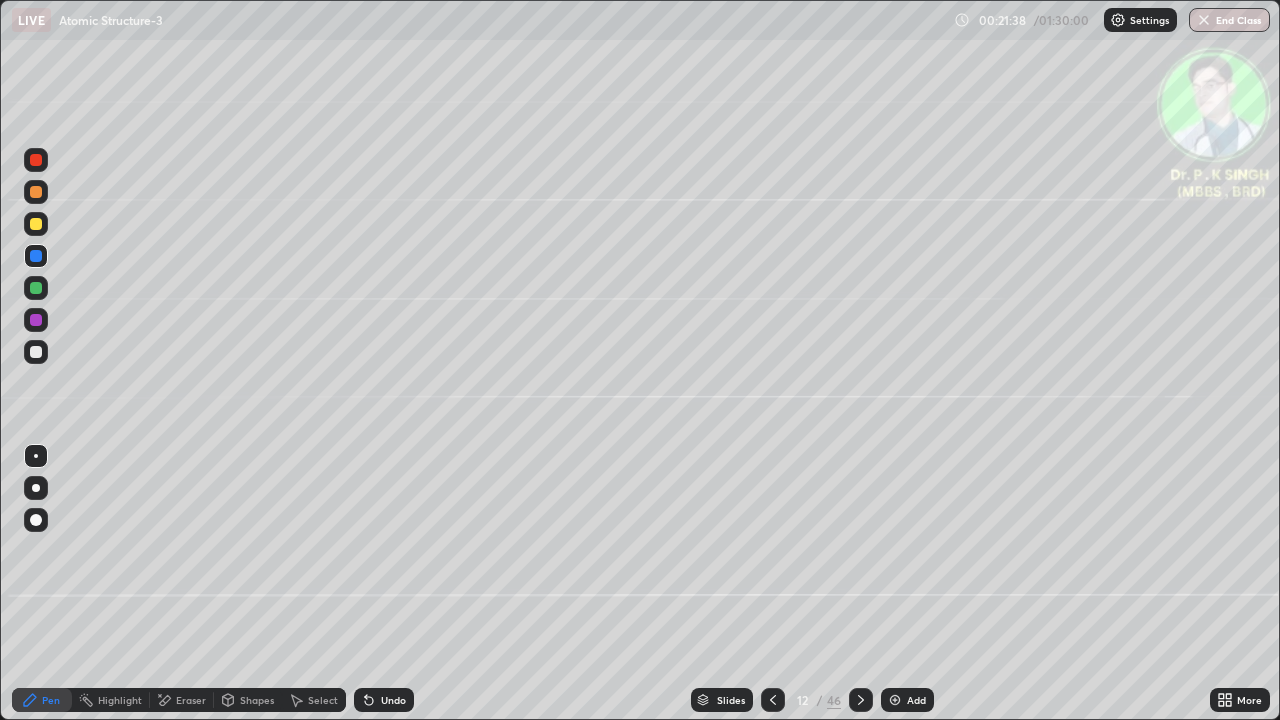 click at bounding box center [36, 224] 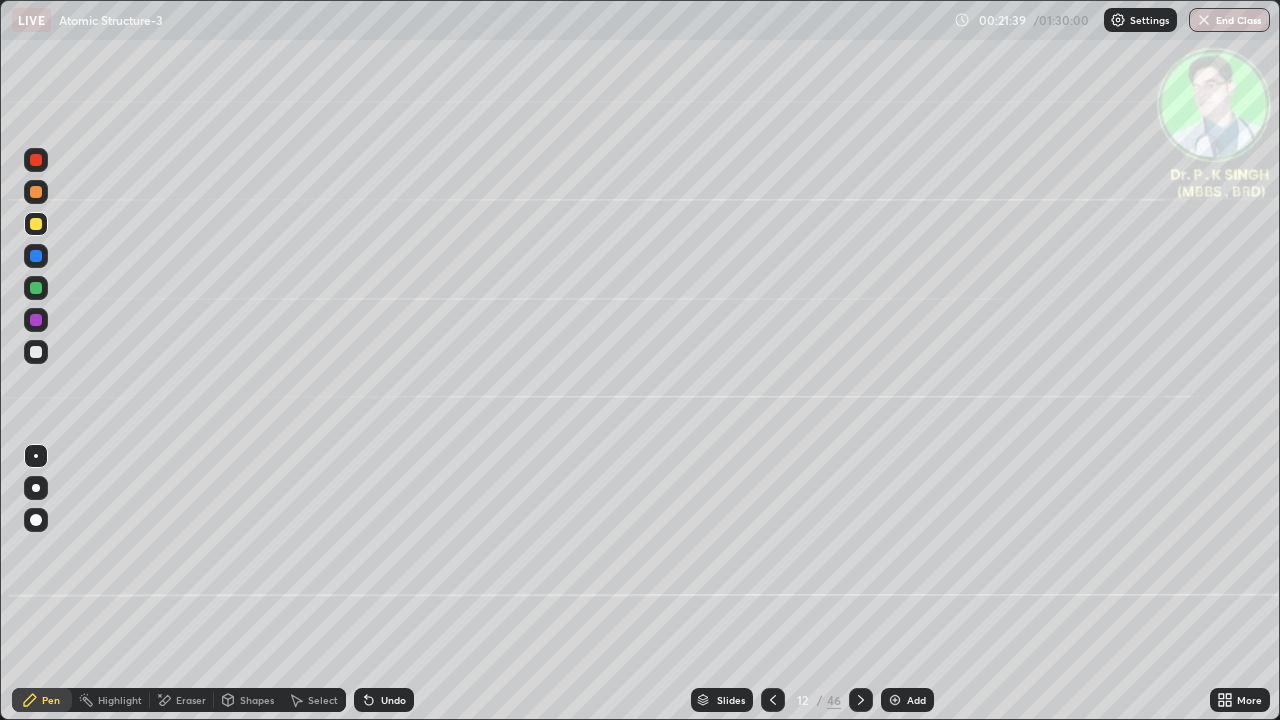 click 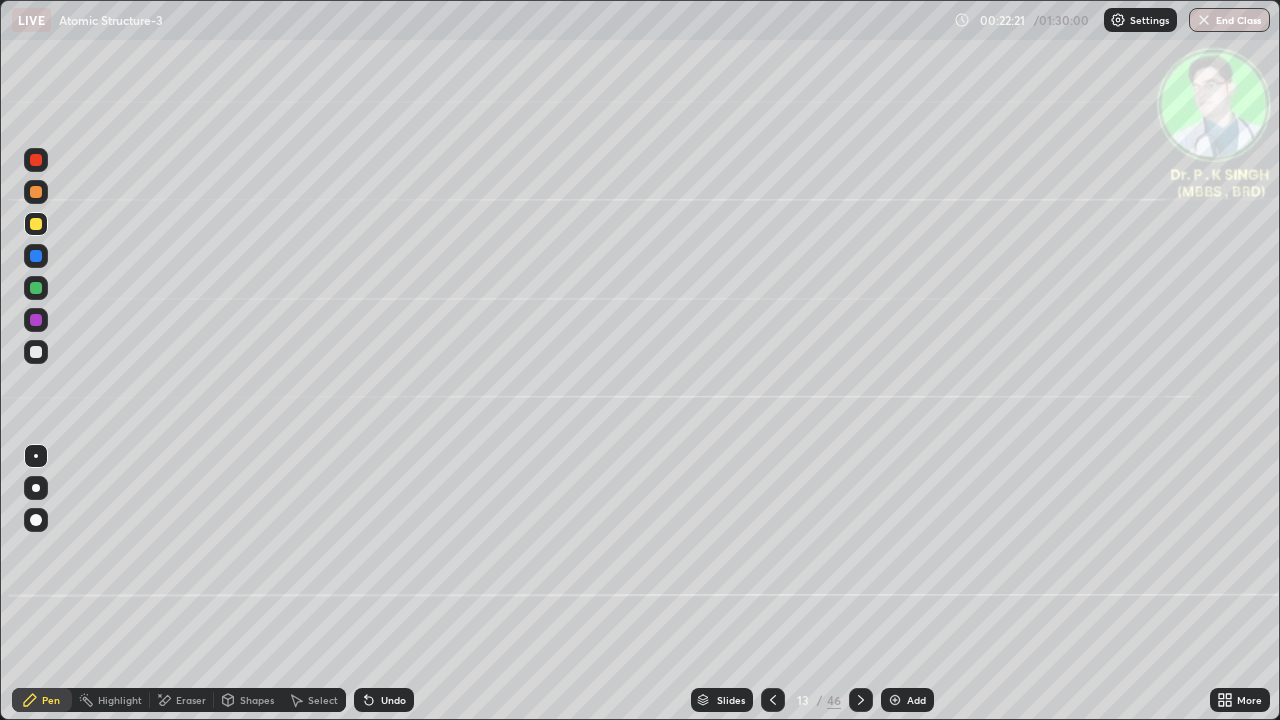 click 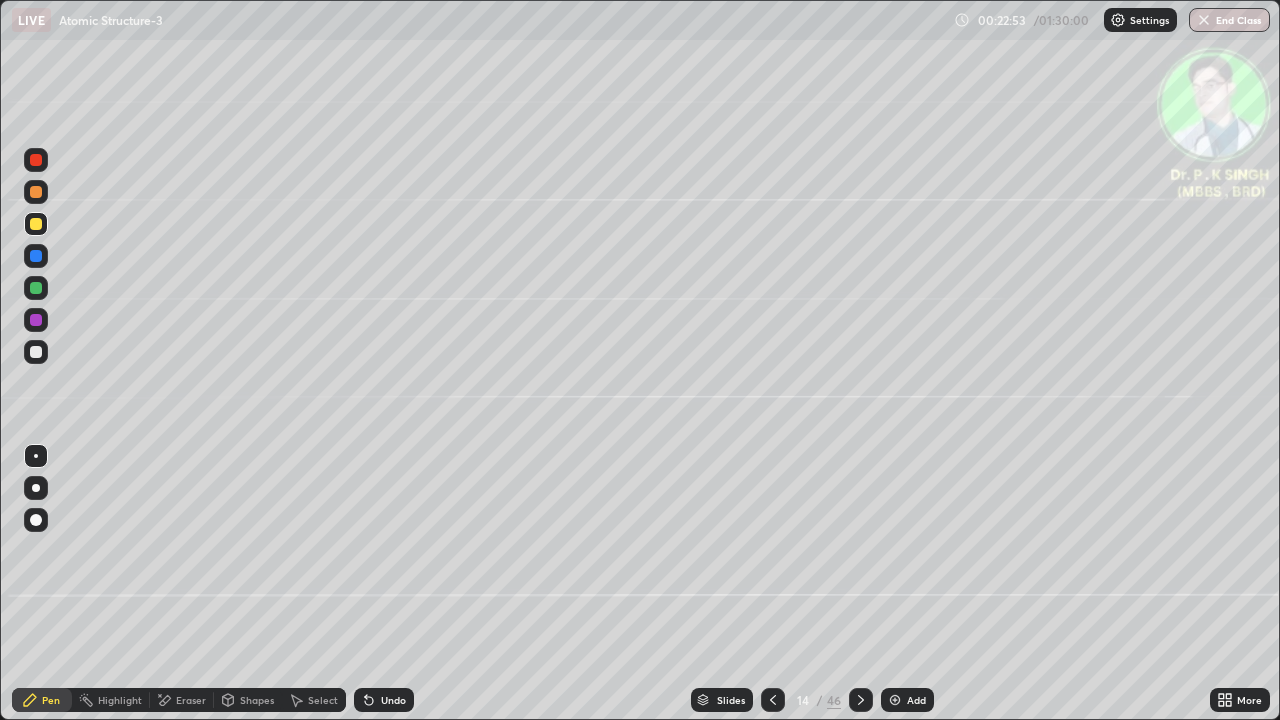 click at bounding box center (36, 256) 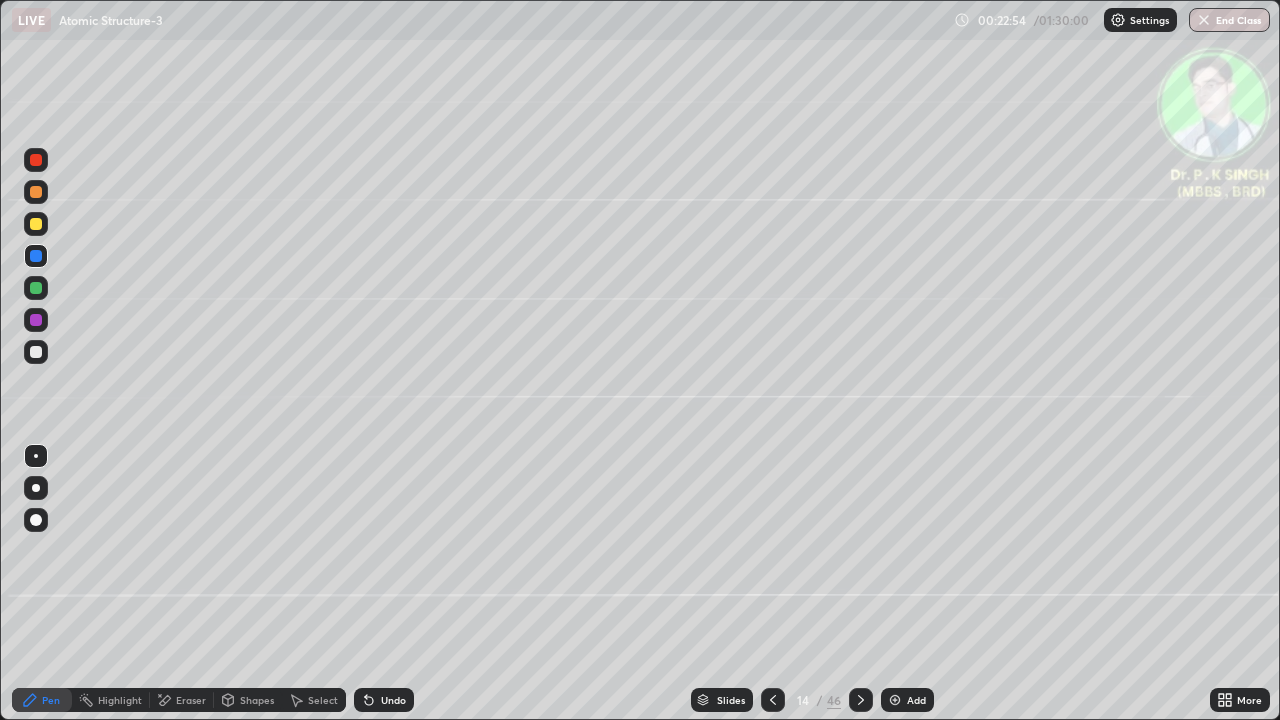 click 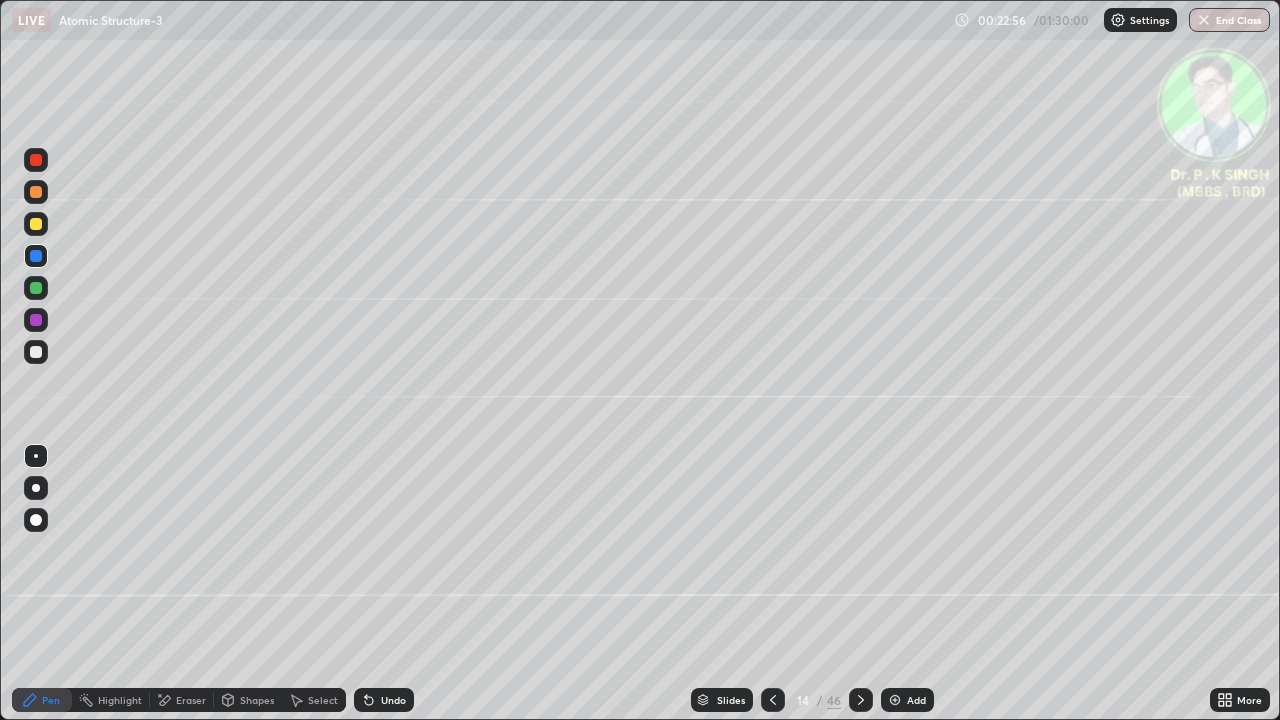 click 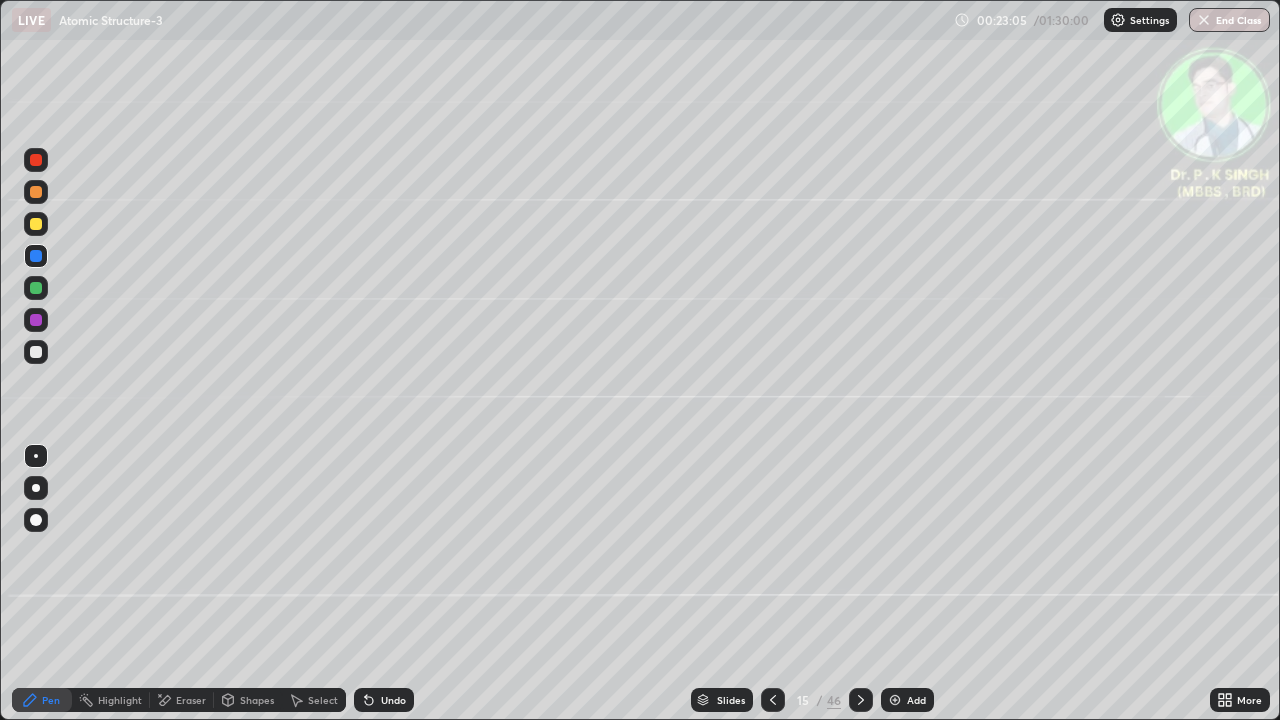 click at bounding box center [36, 224] 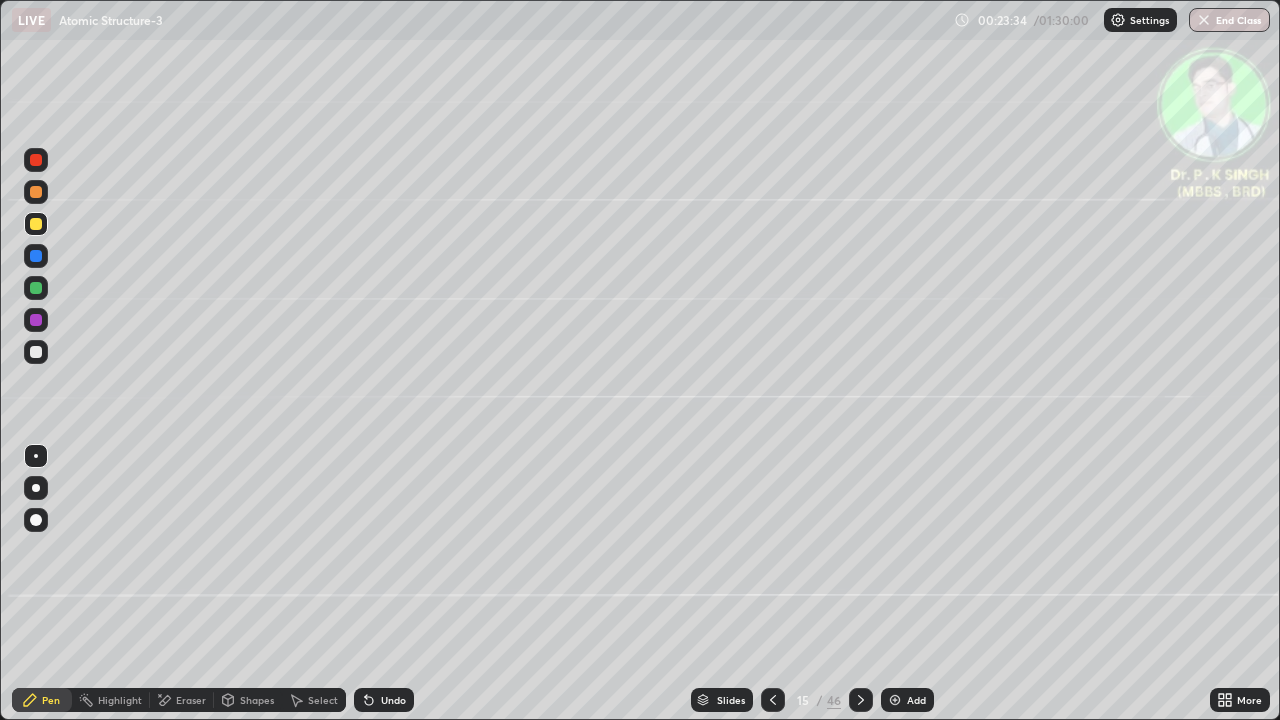 click at bounding box center [36, 224] 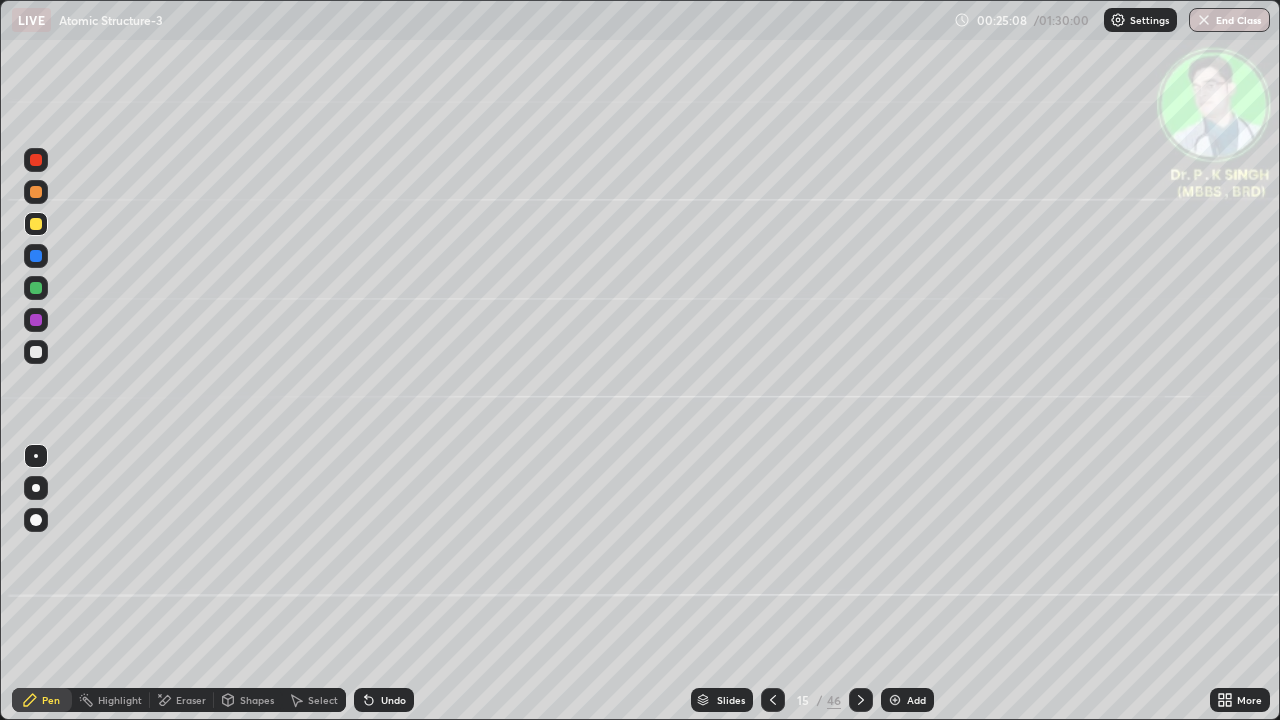 click 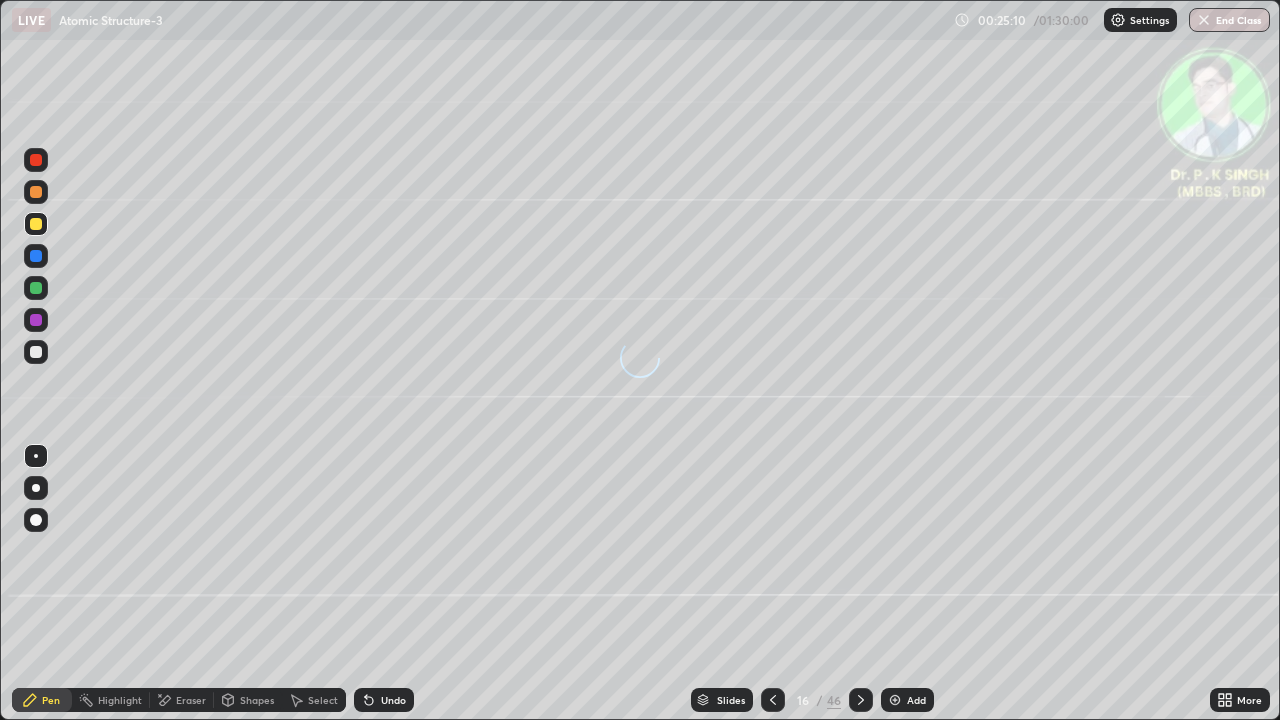 click at bounding box center (36, 288) 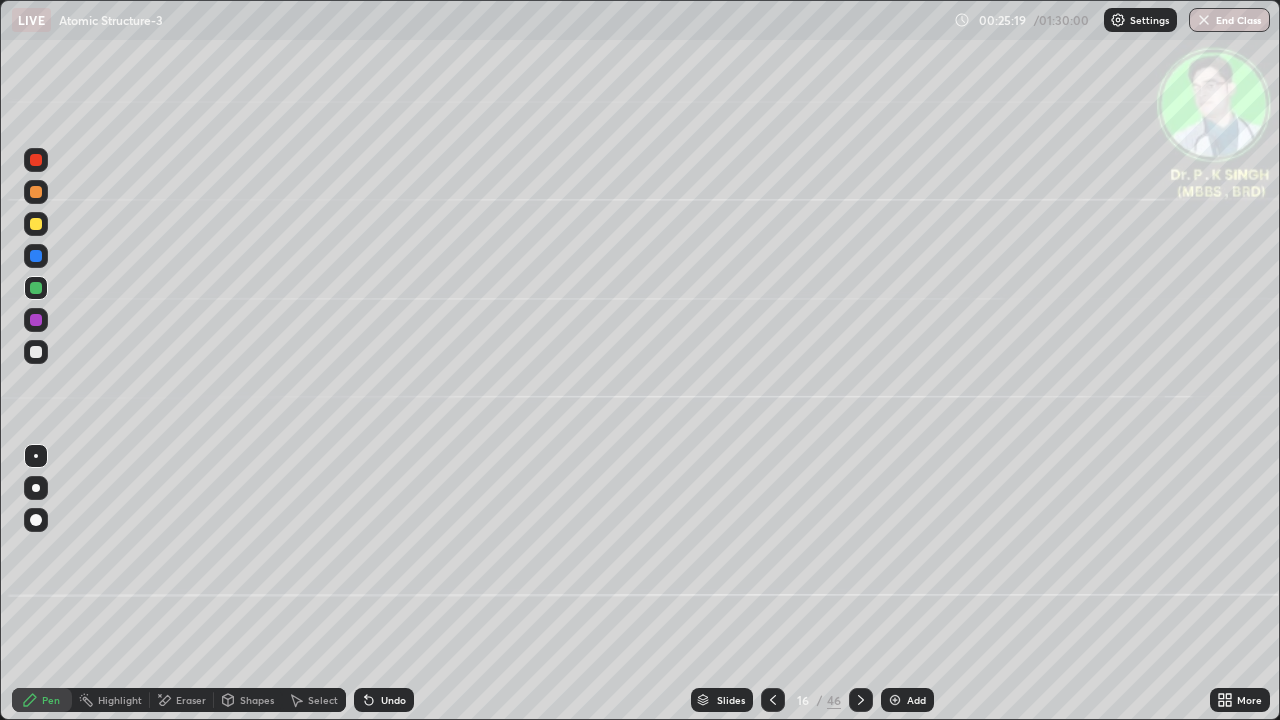 click at bounding box center [36, 256] 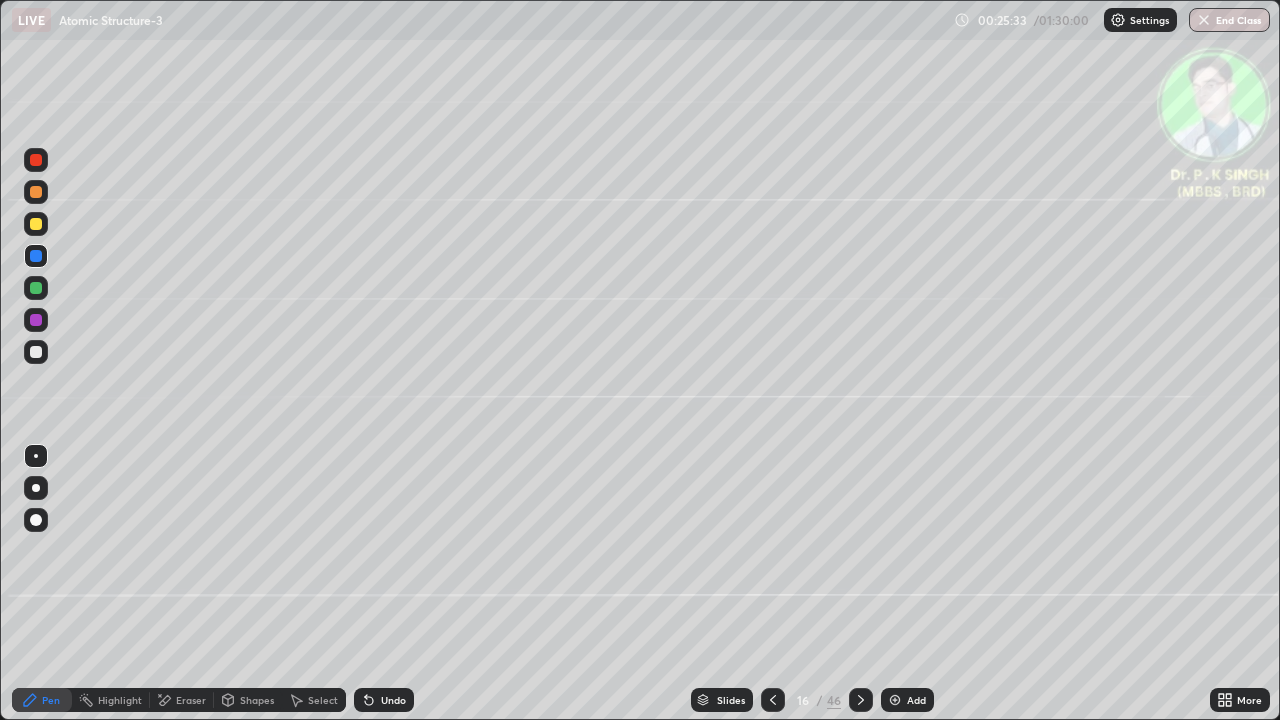click at bounding box center [36, 224] 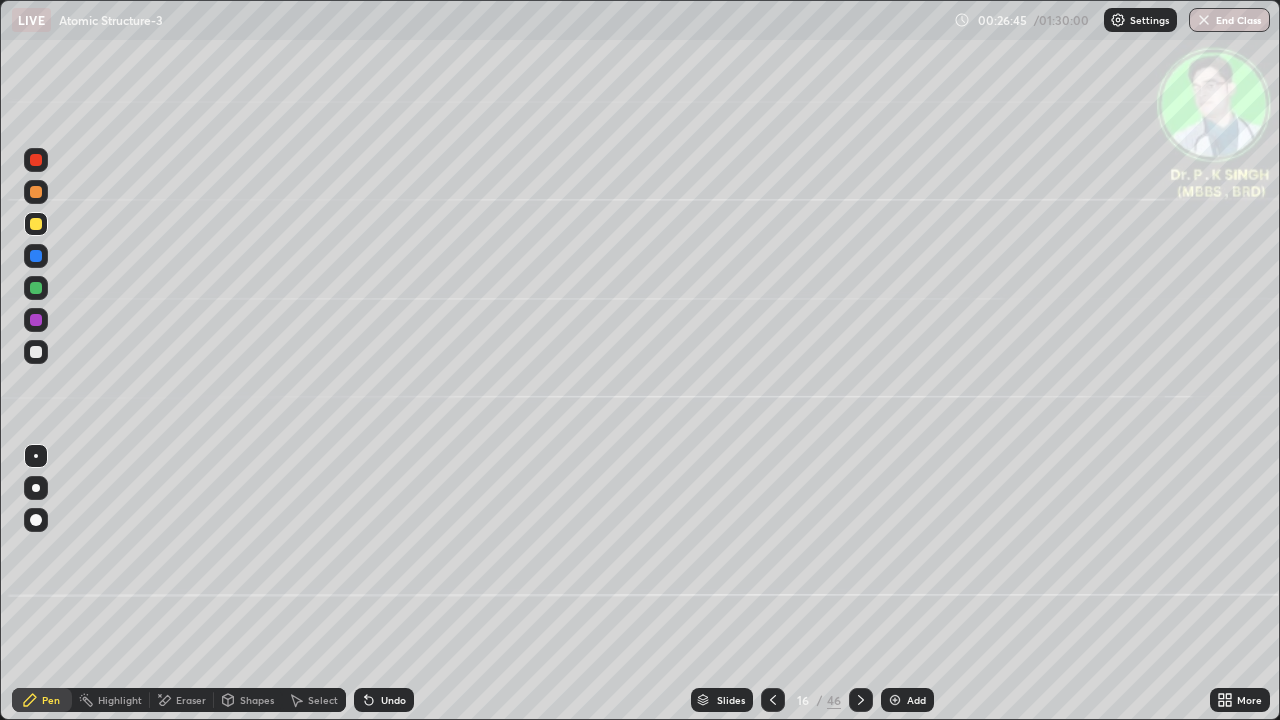 click 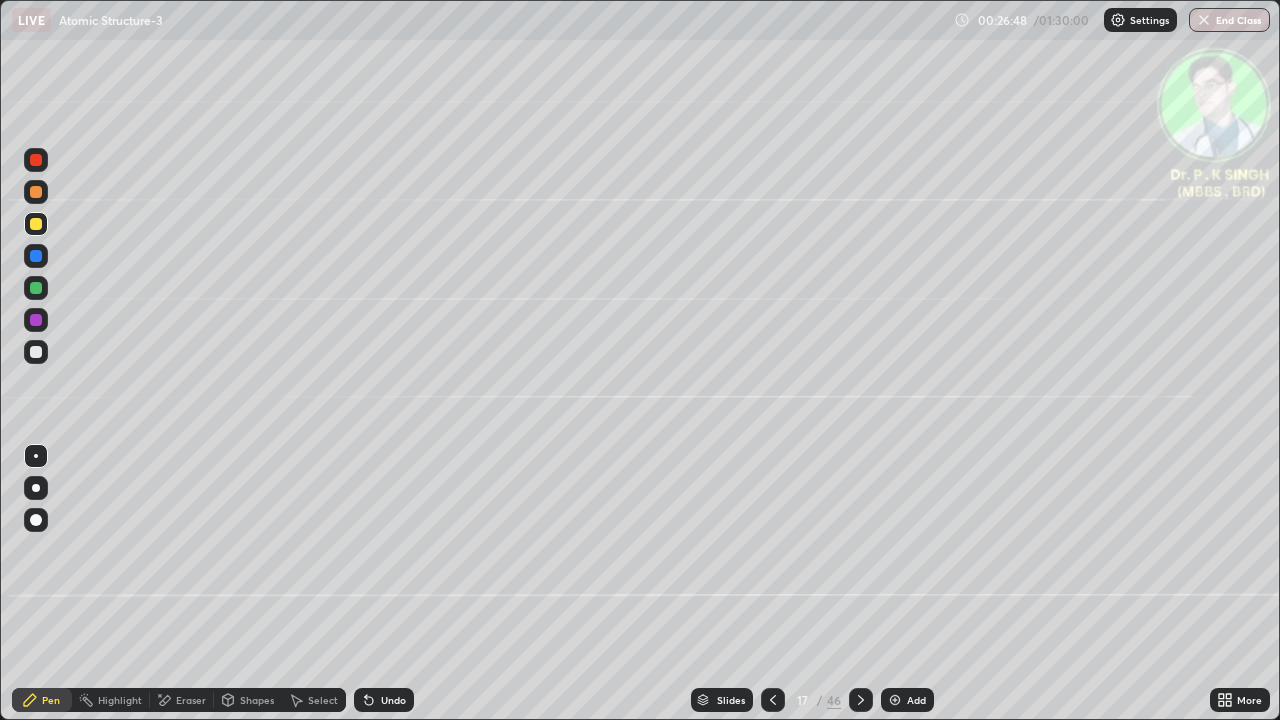 click at bounding box center [36, 288] 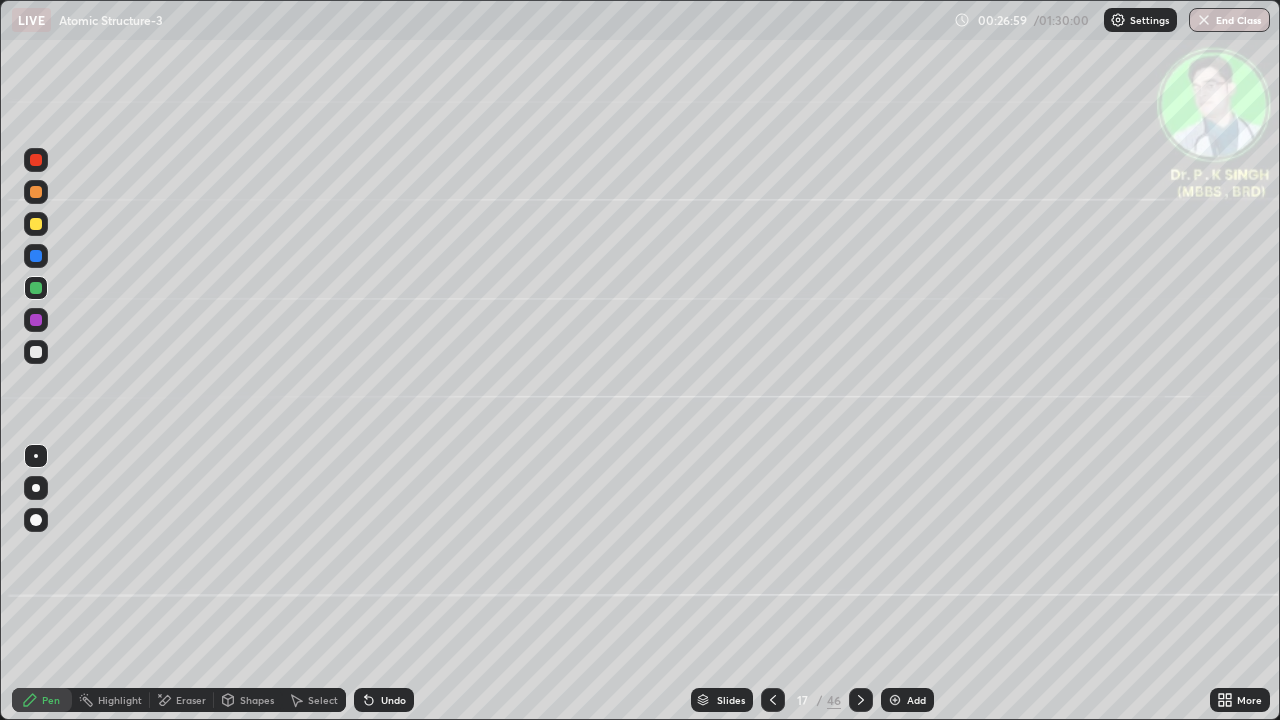 click at bounding box center (36, 224) 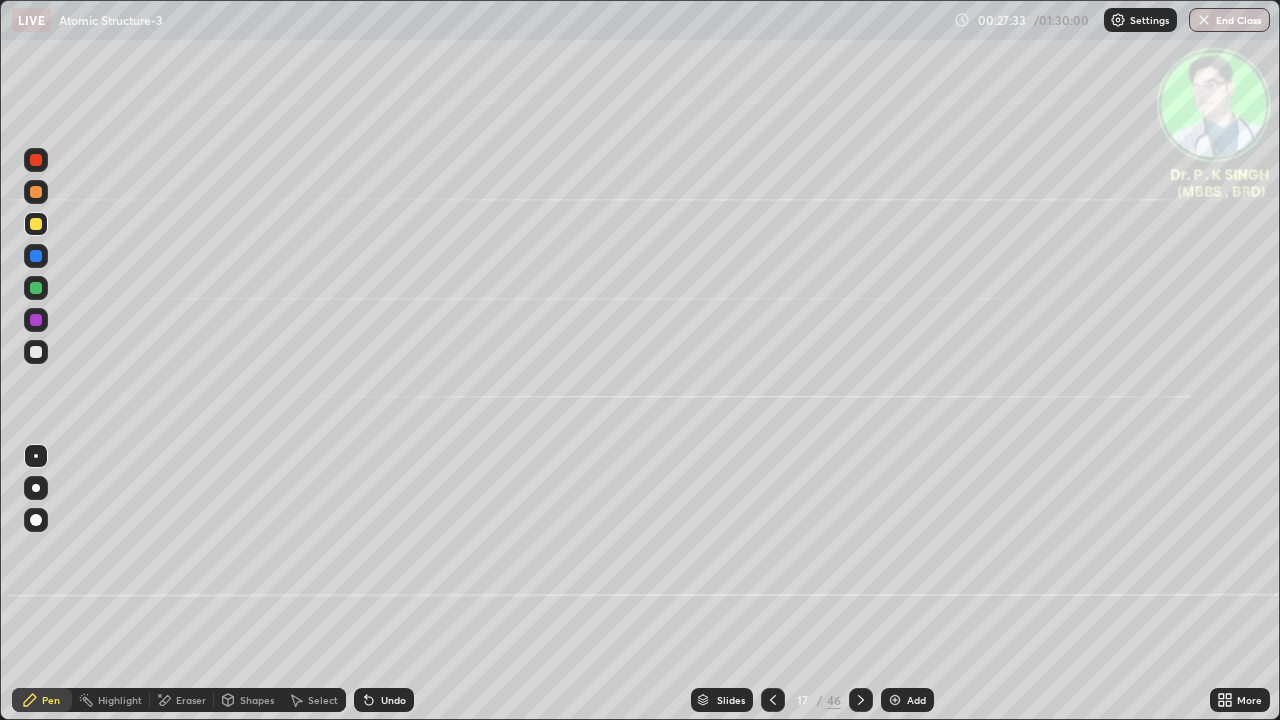 click at bounding box center [36, 224] 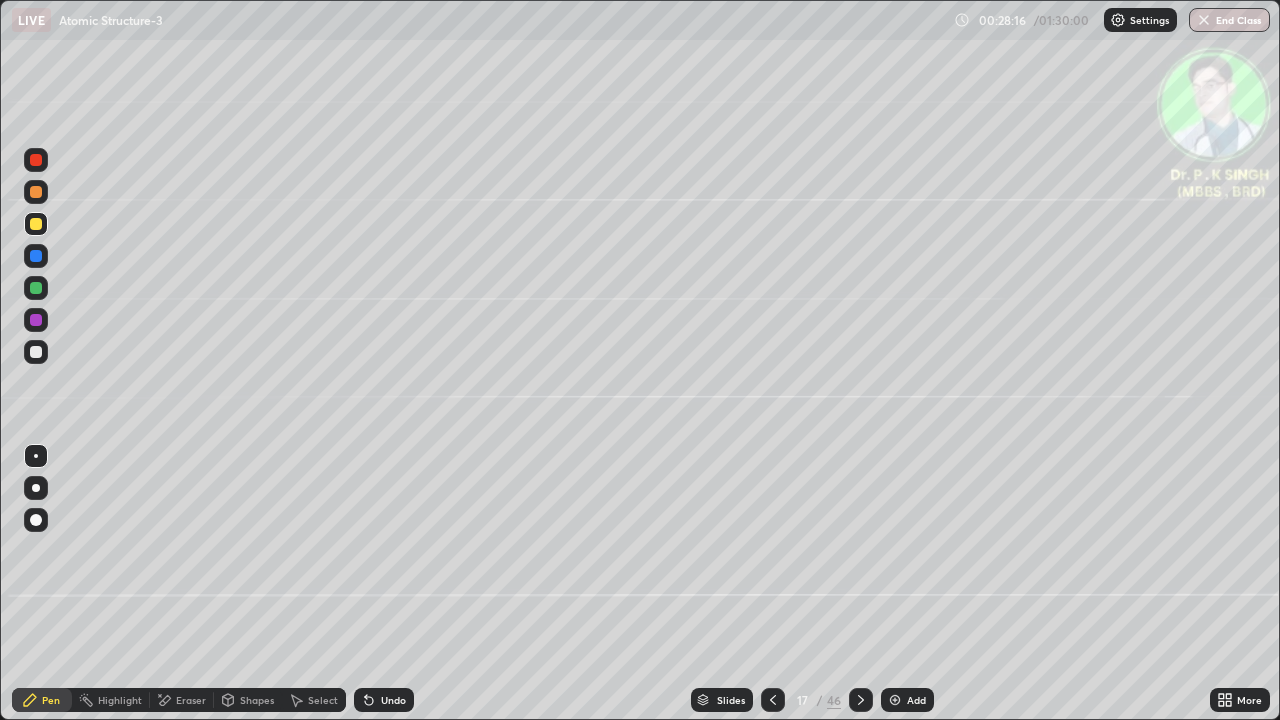 click 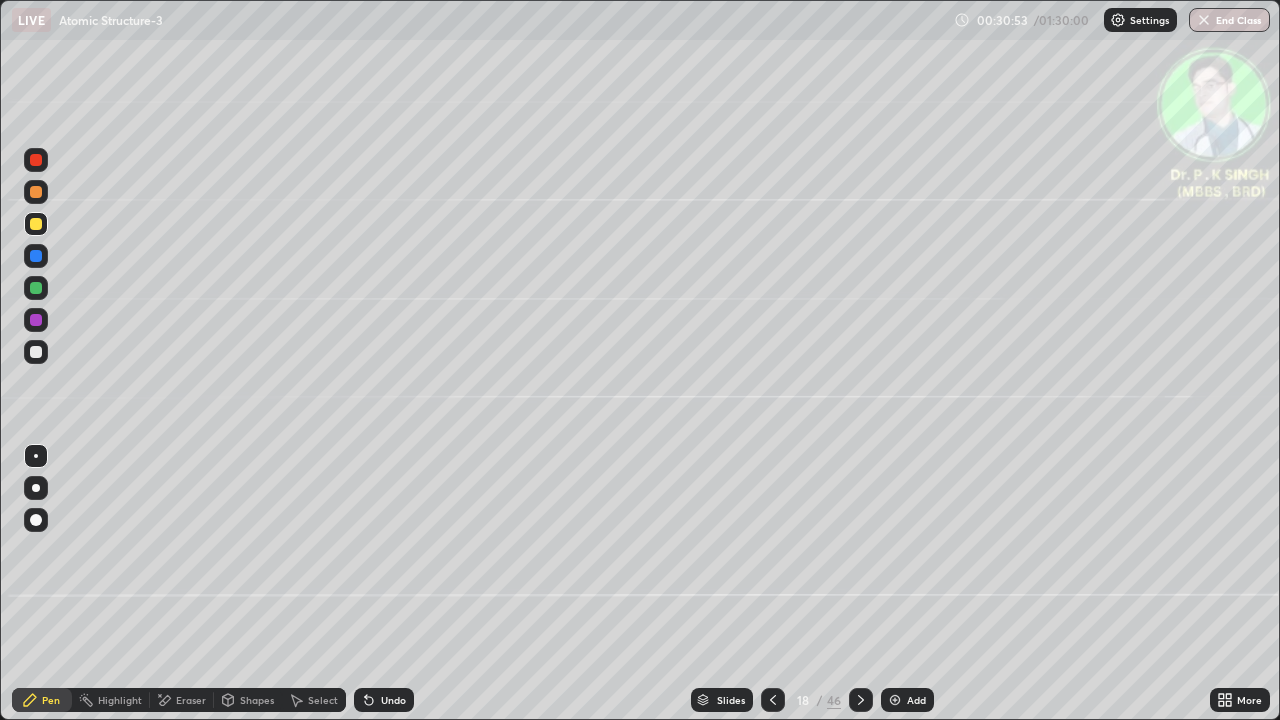 click at bounding box center [36, 256] 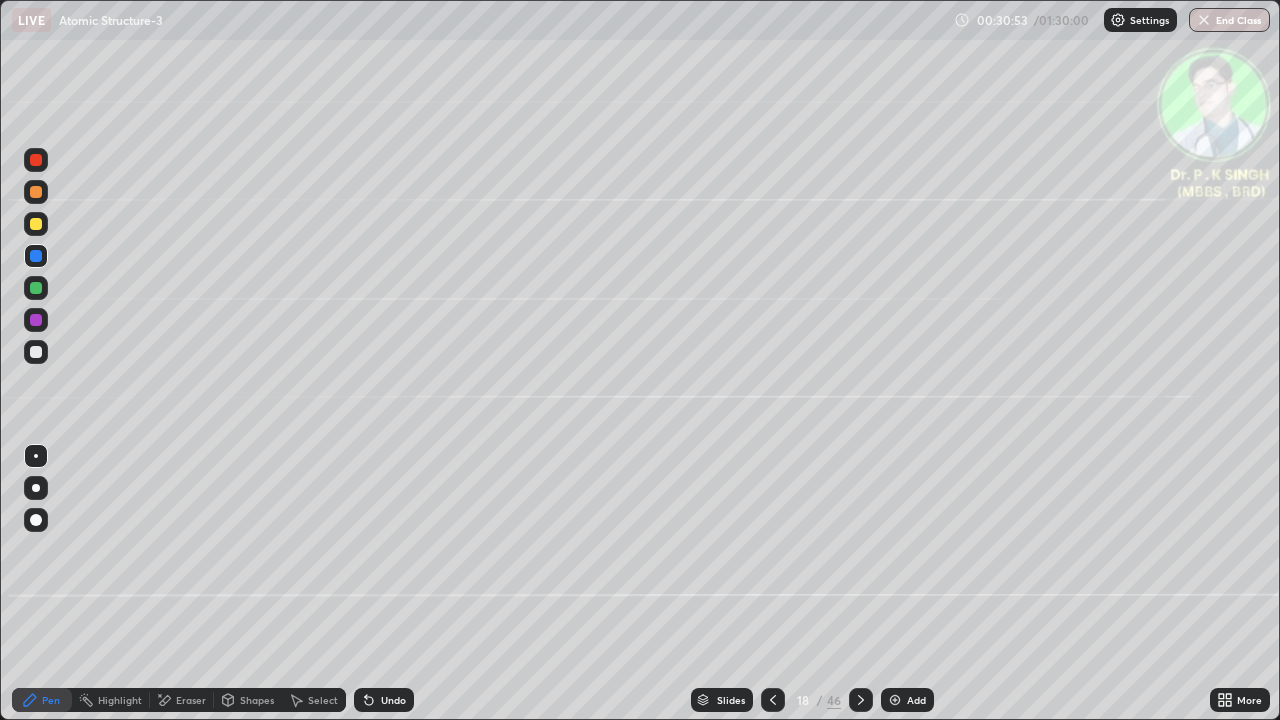 click at bounding box center (36, 256) 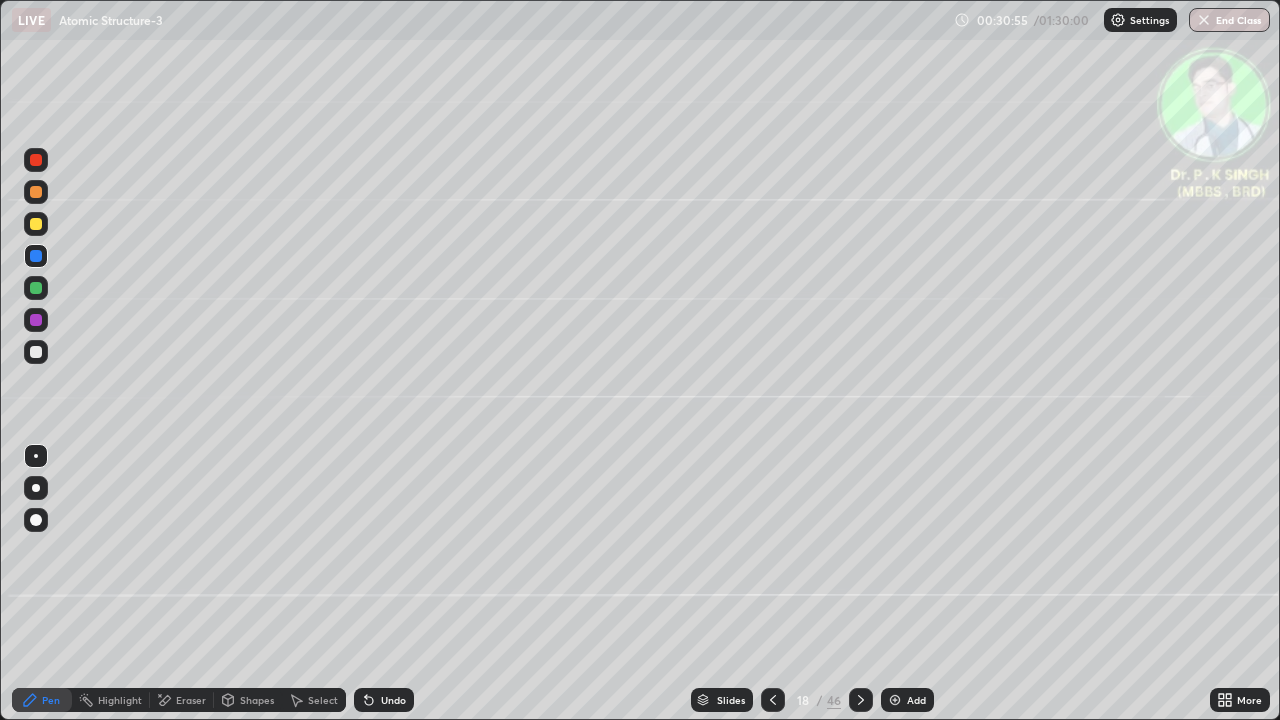 click 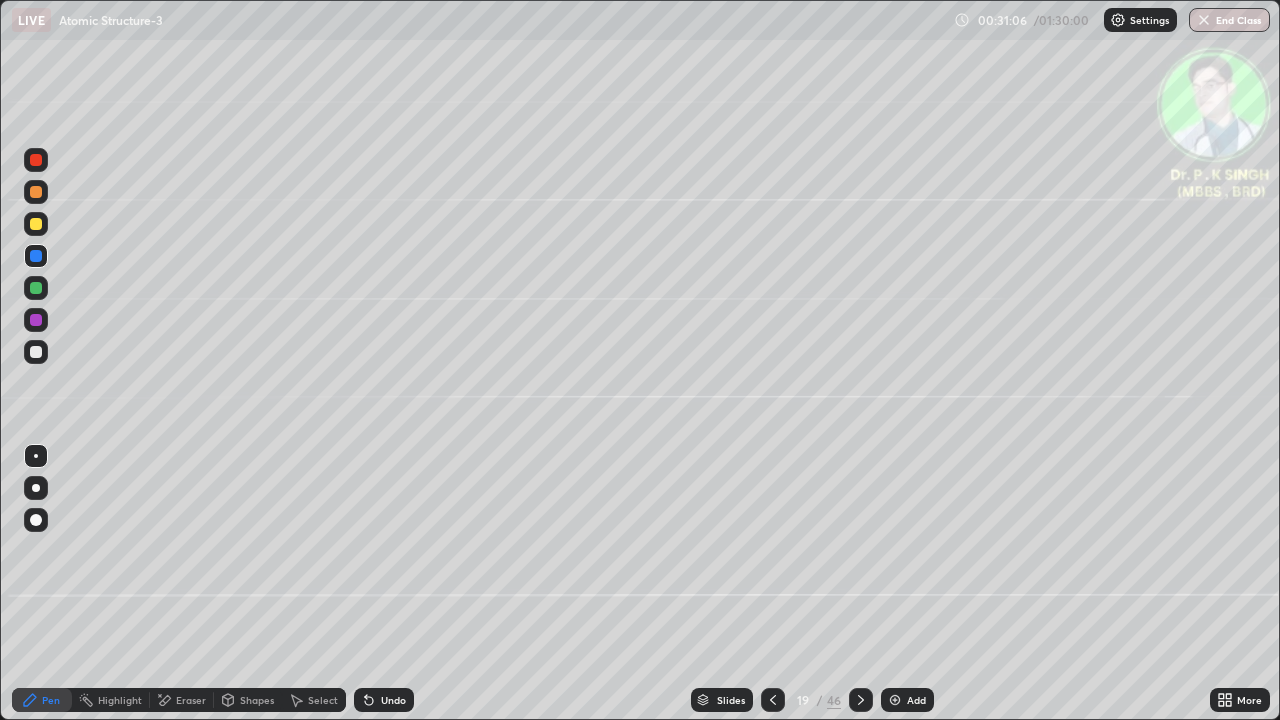 click at bounding box center [36, 224] 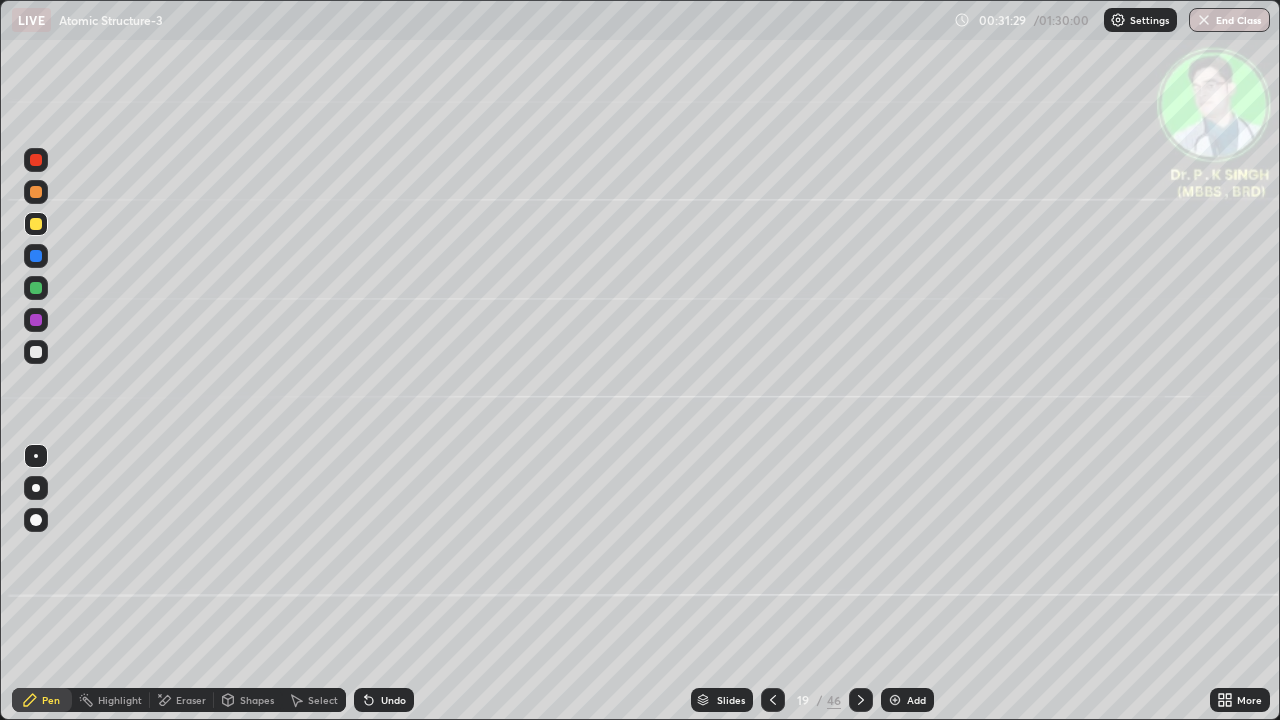 click at bounding box center [36, 224] 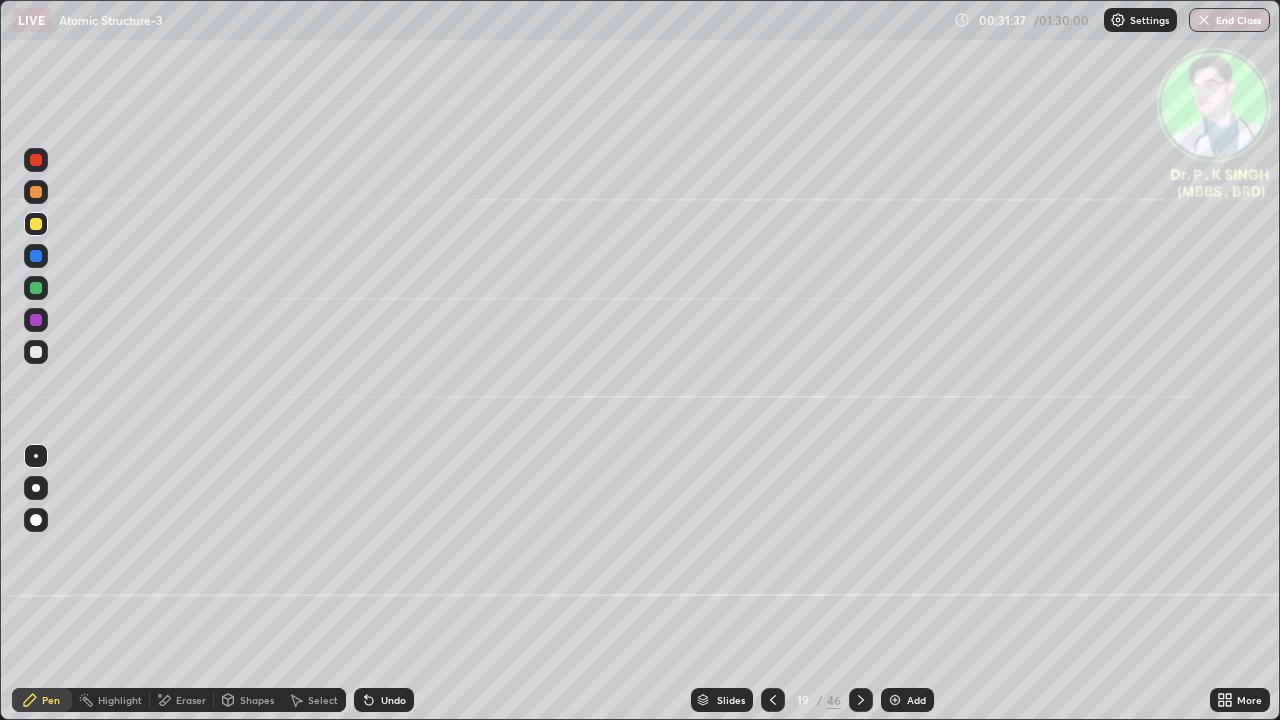 click at bounding box center (36, 224) 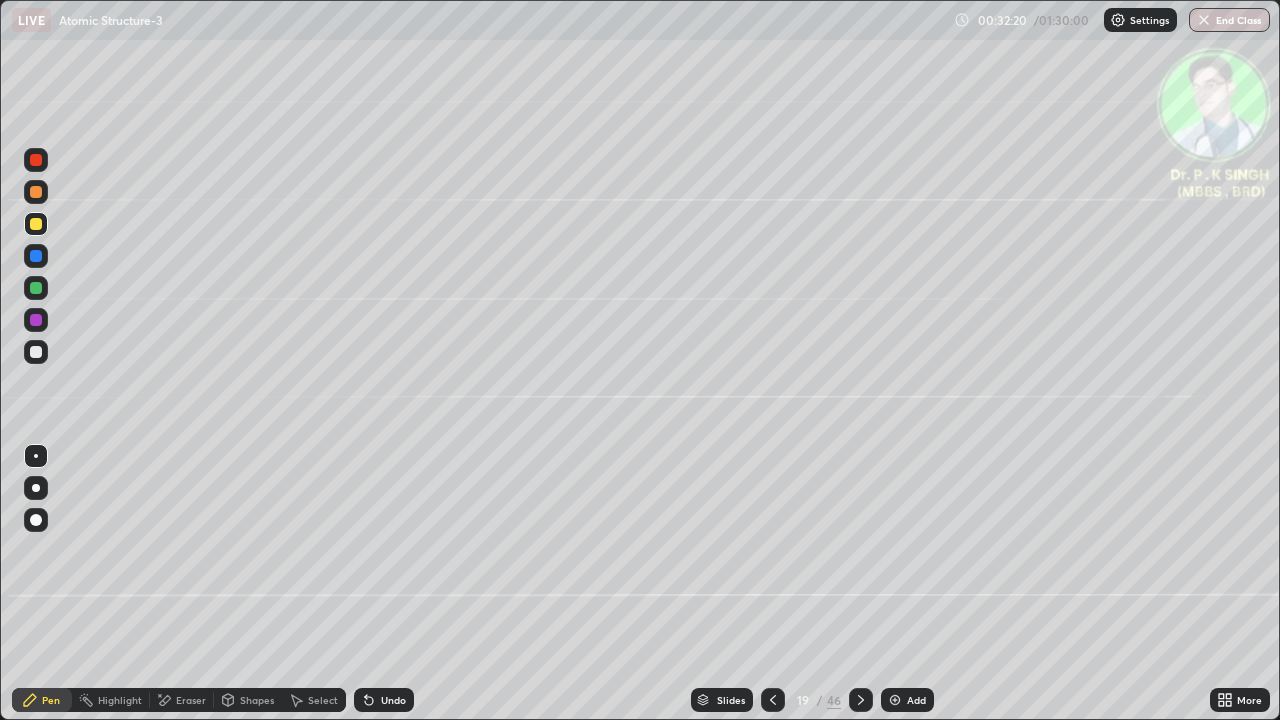 click 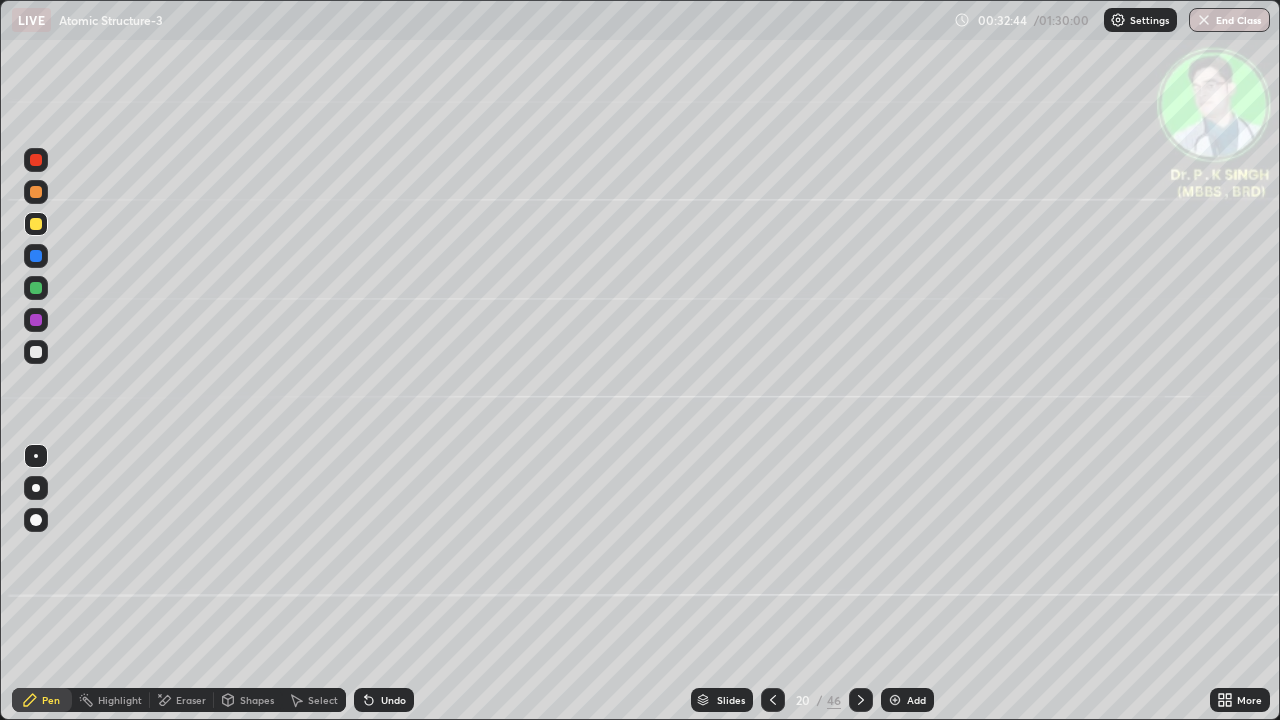 click 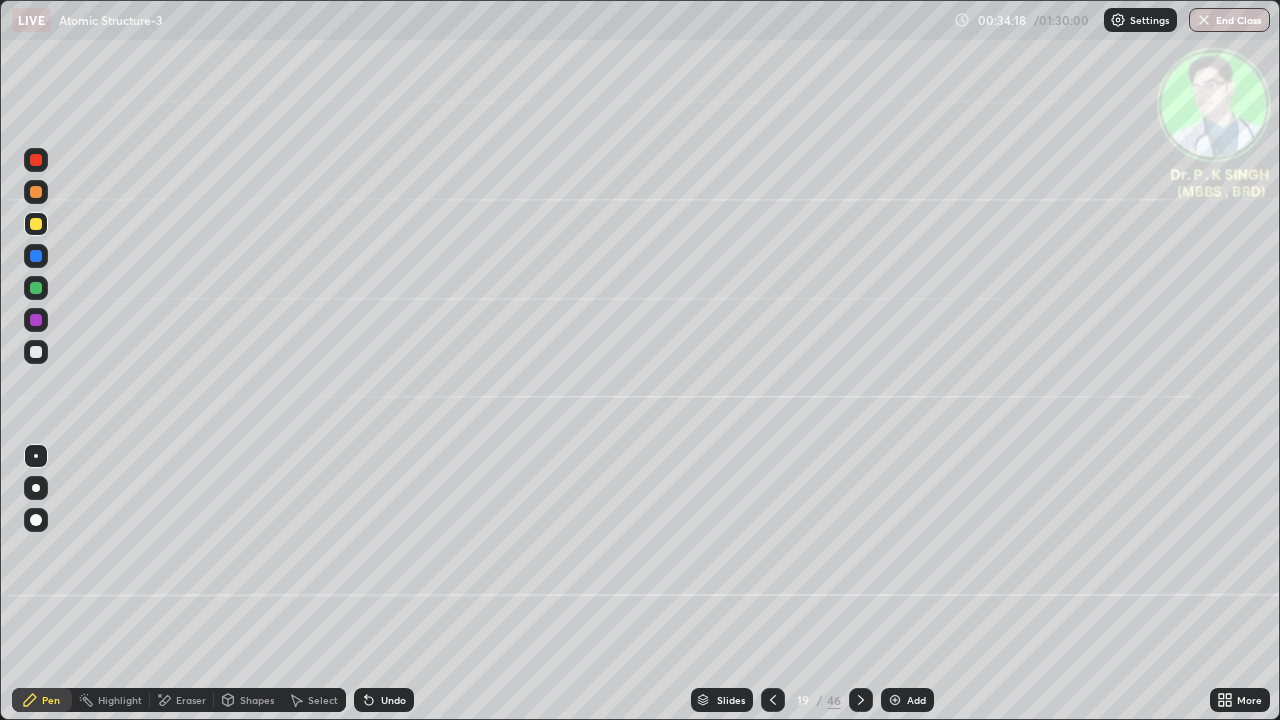 click 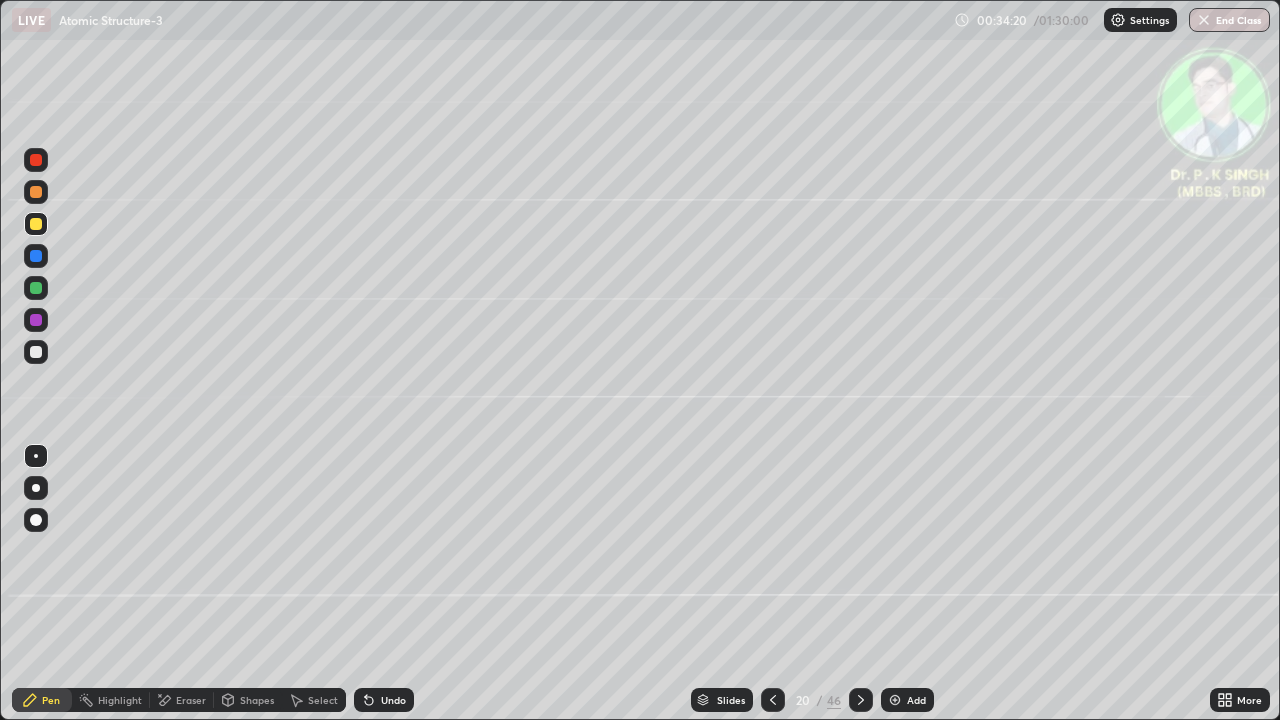 click 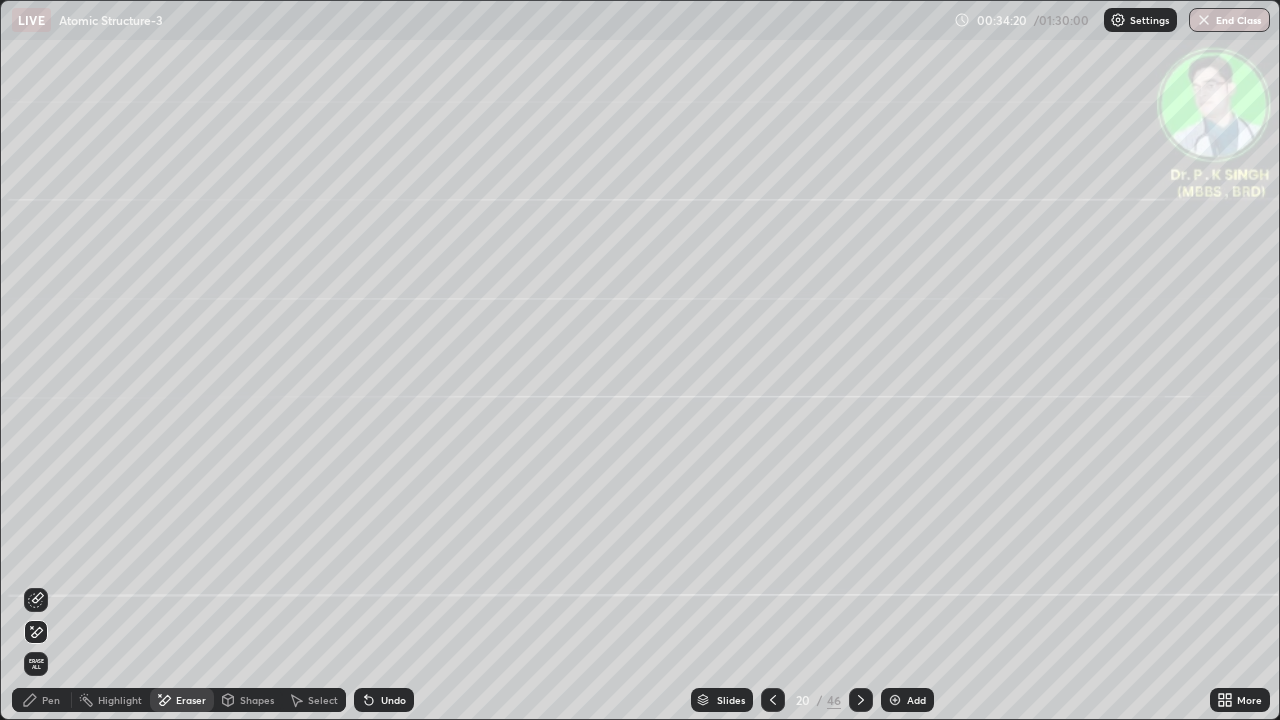 click at bounding box center (36, 632) 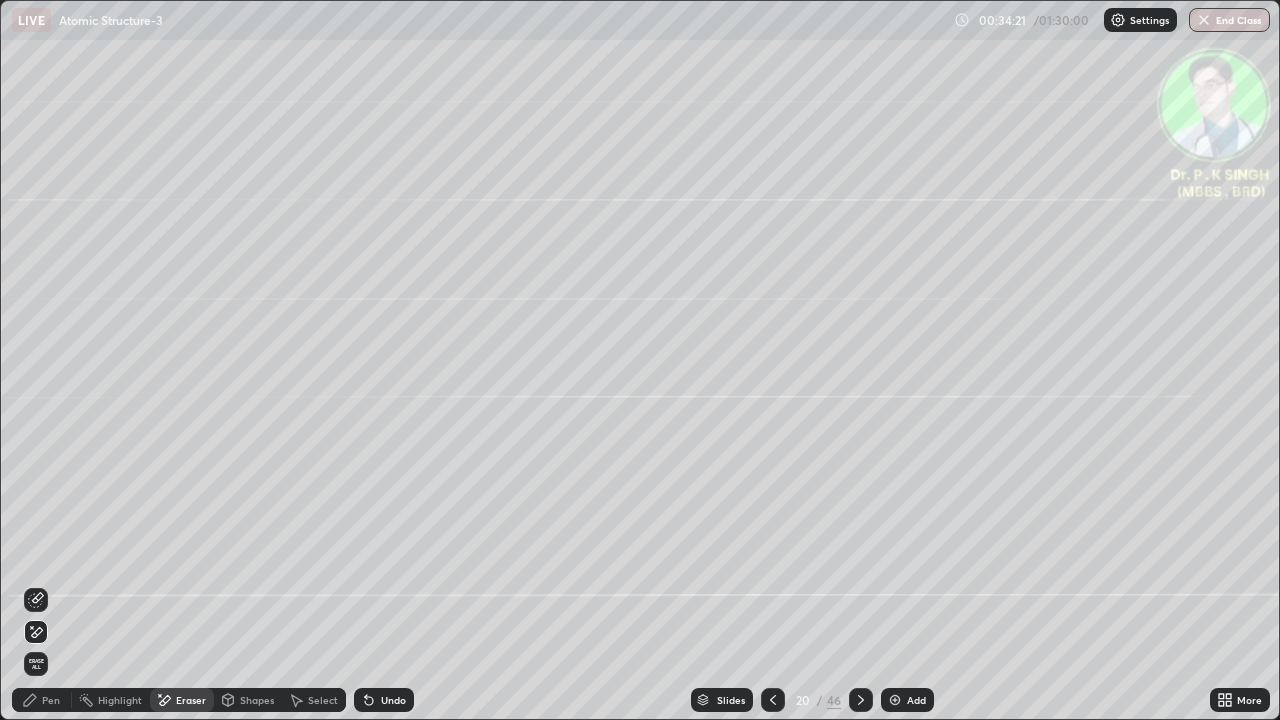 click on "Erase all" at bounding box center [36, 664] 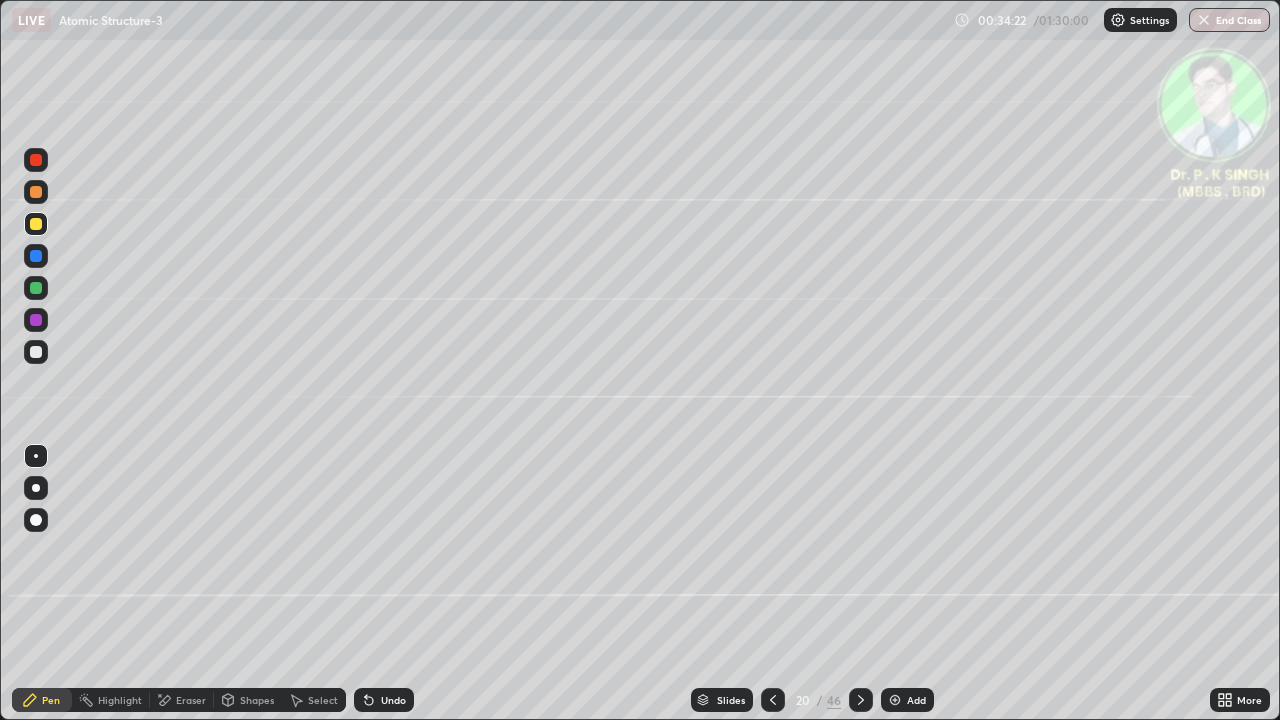 click at bounding box center (36, 224) 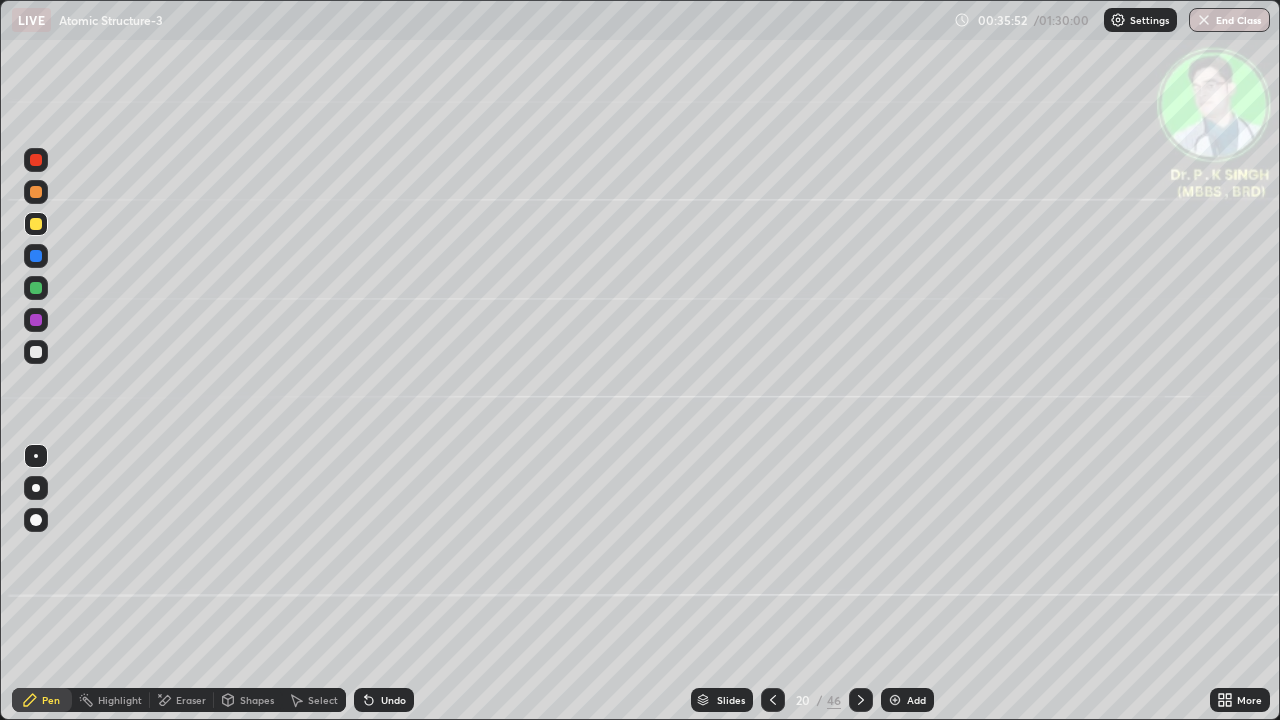 click 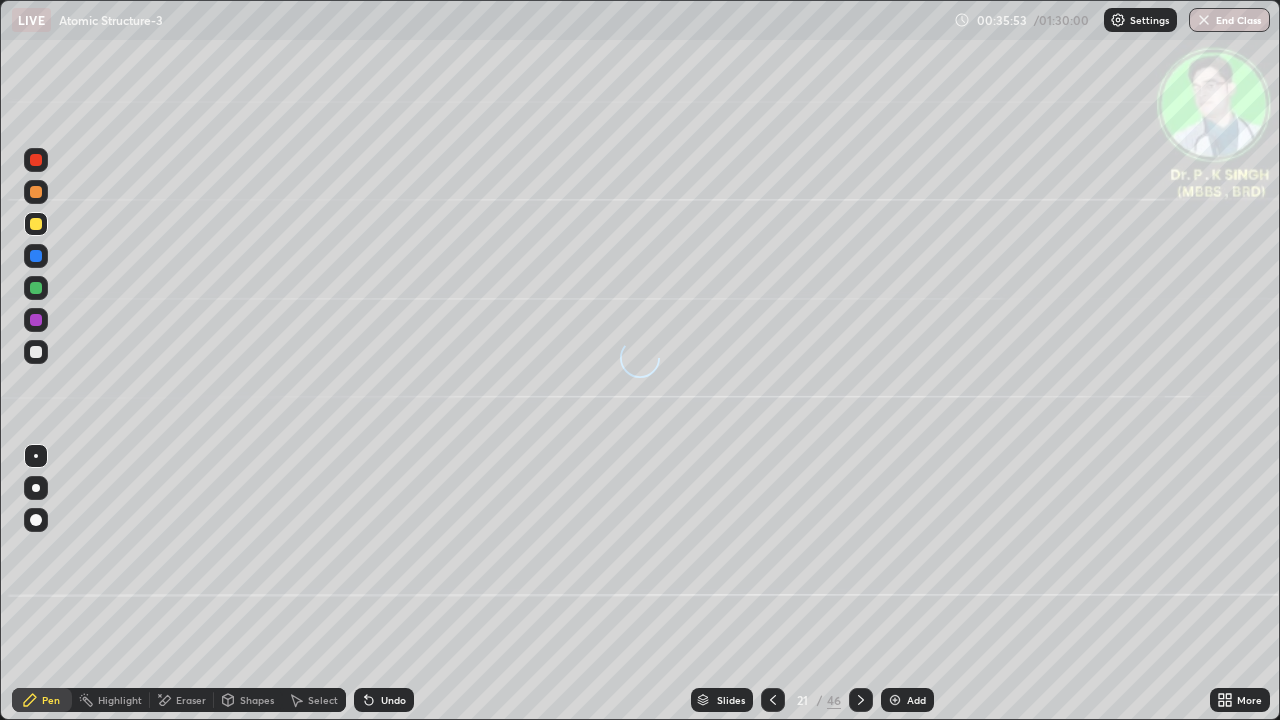 click at bounding box center (36, 224) 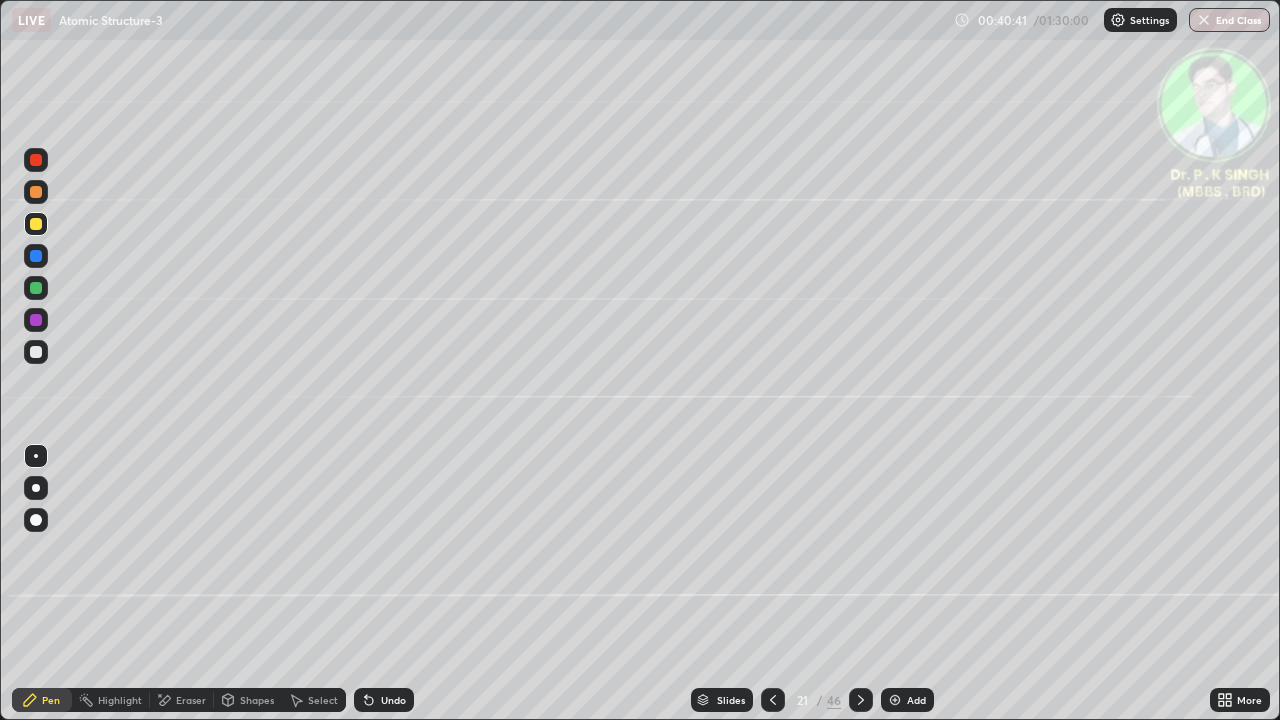 click 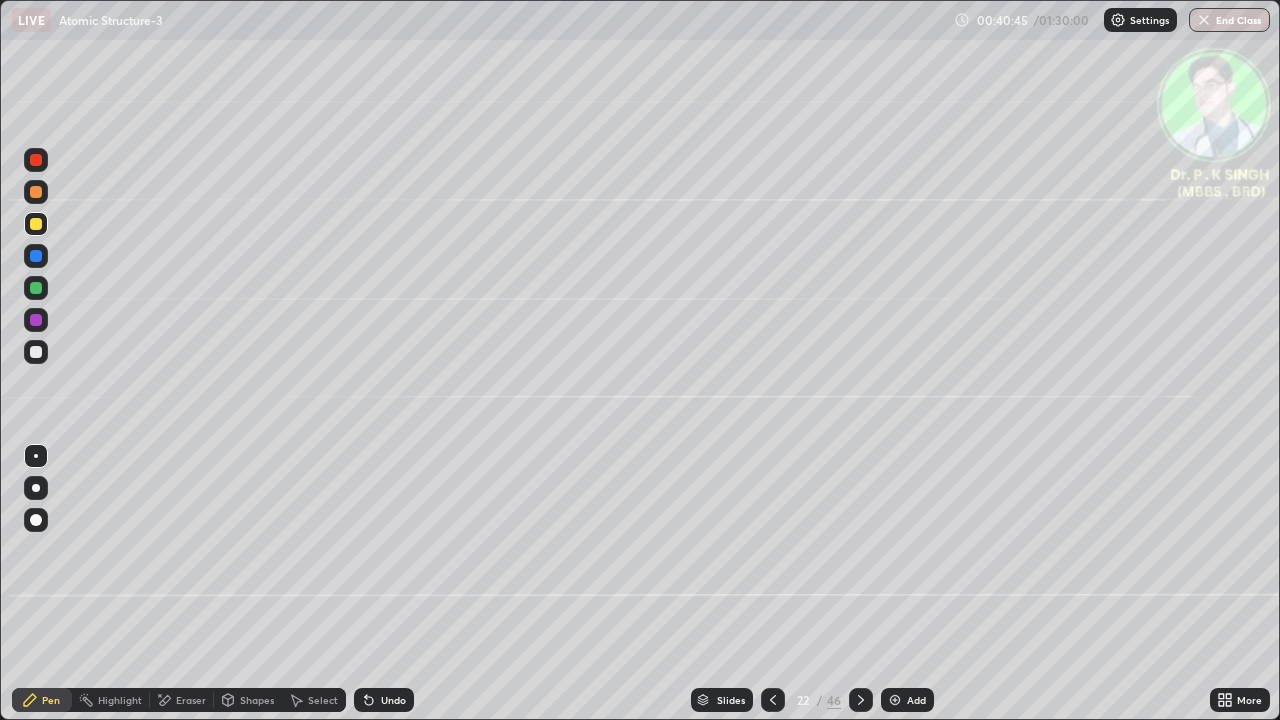 click at bounding box center (36, 256) 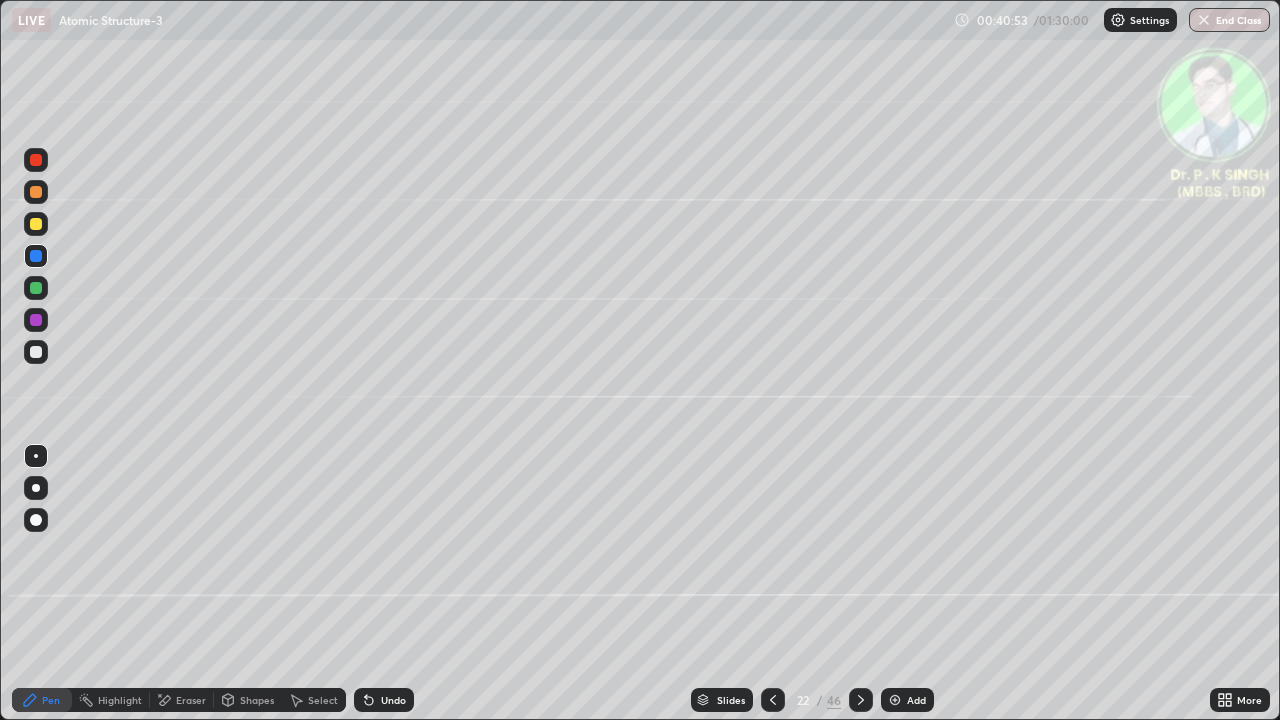click at bounding box center (36, 224) 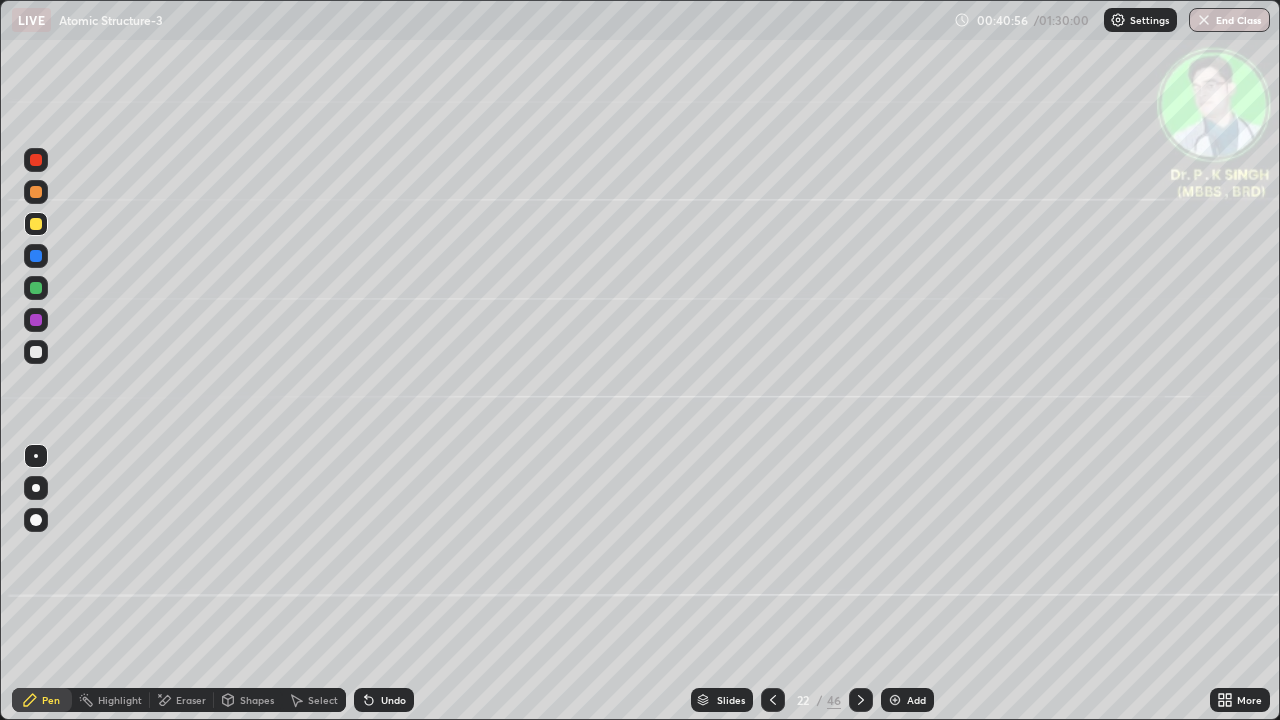 click 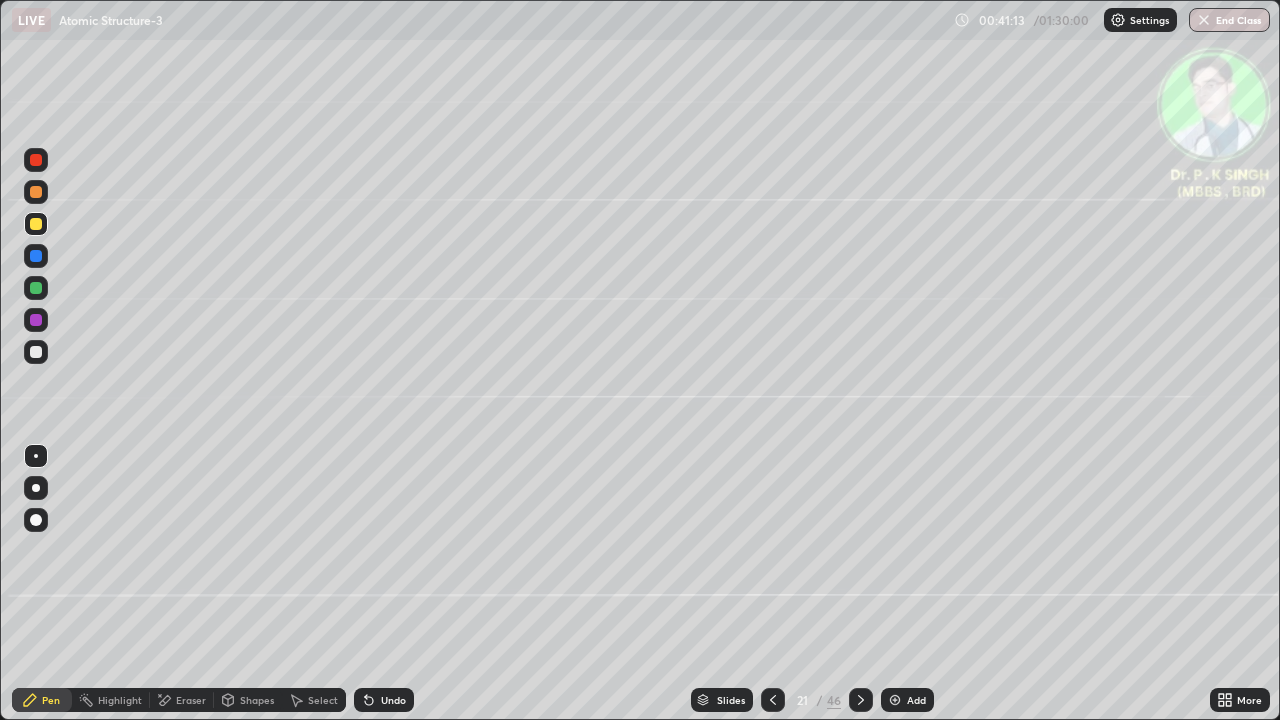 click 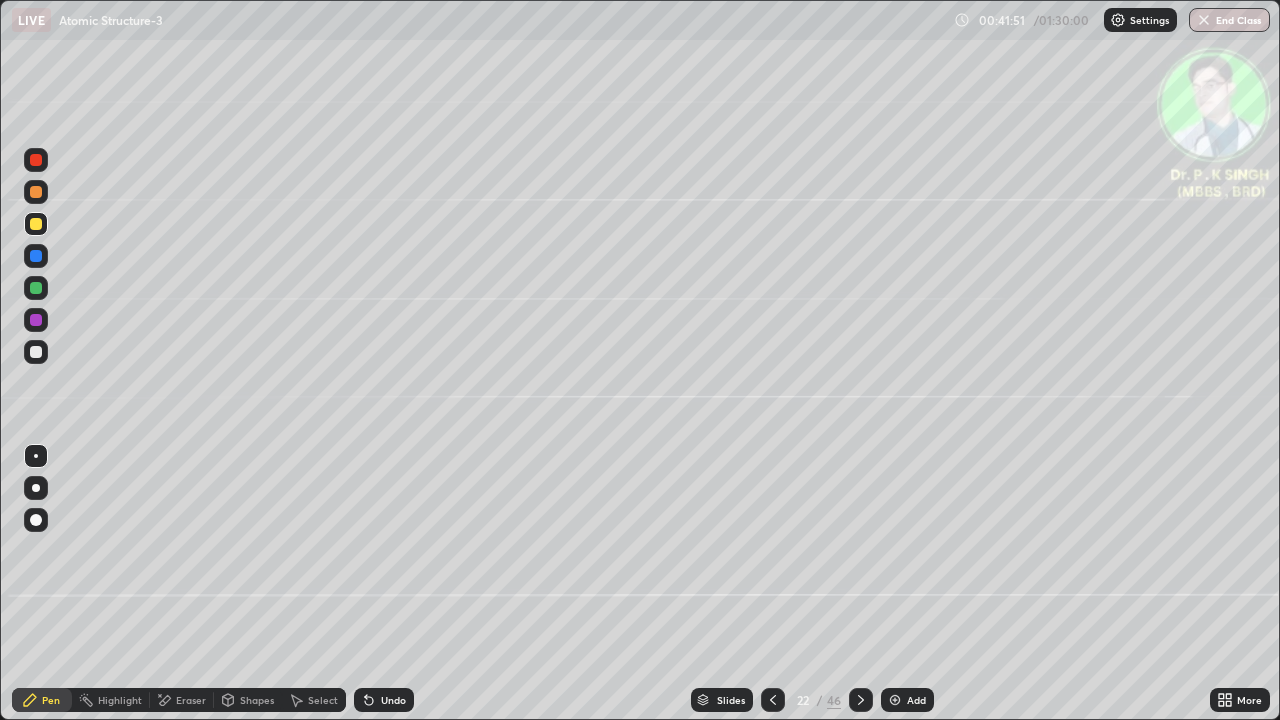 click at bounding box center (36, 224) 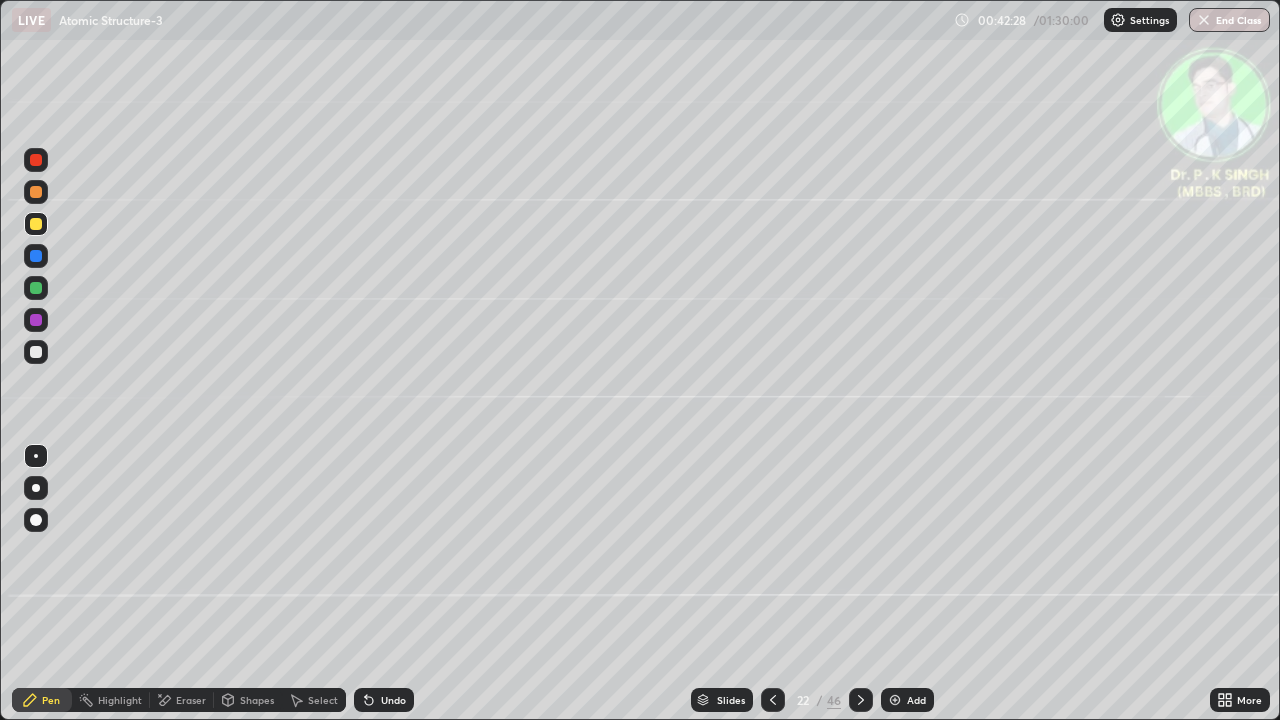 click at bounding box center (36, 224) 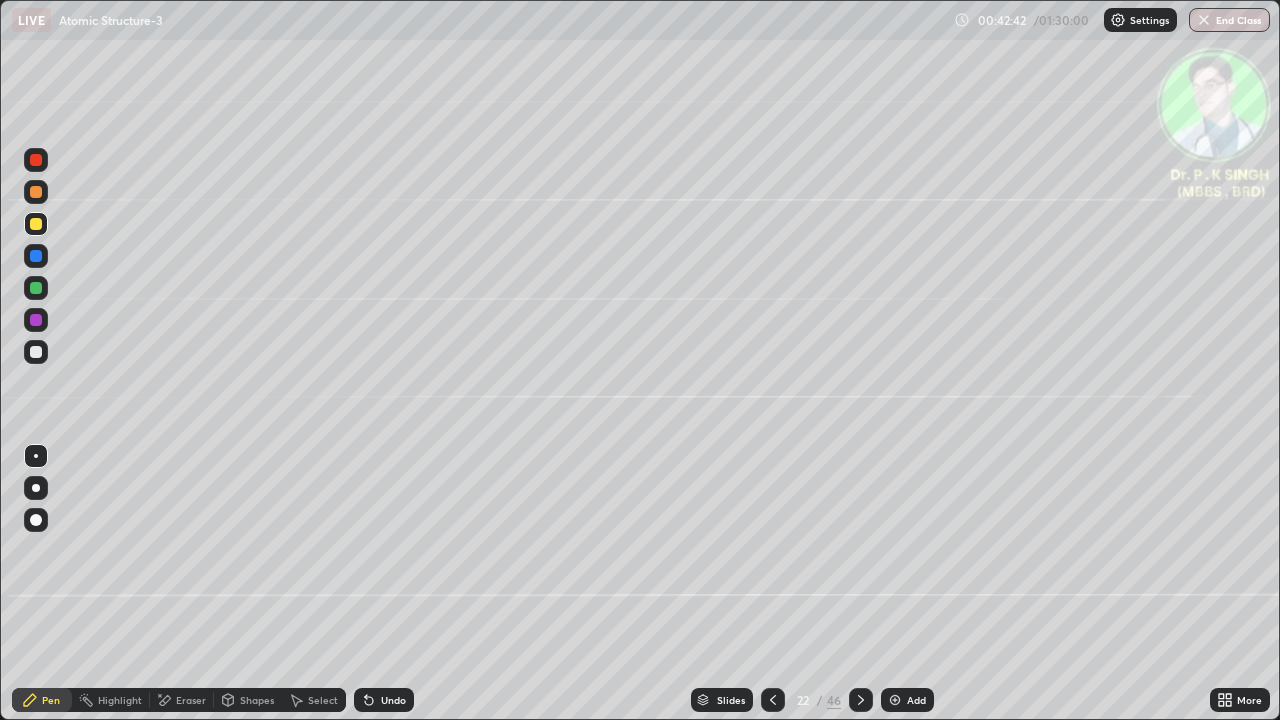click 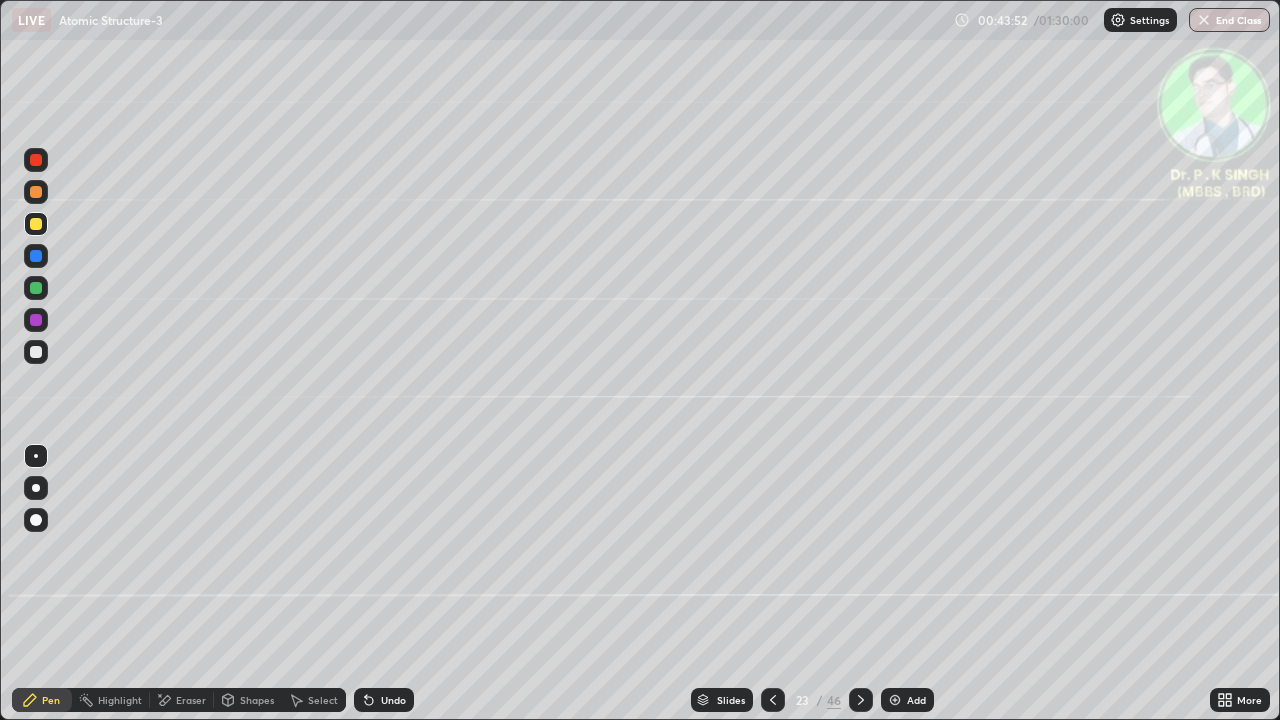 click 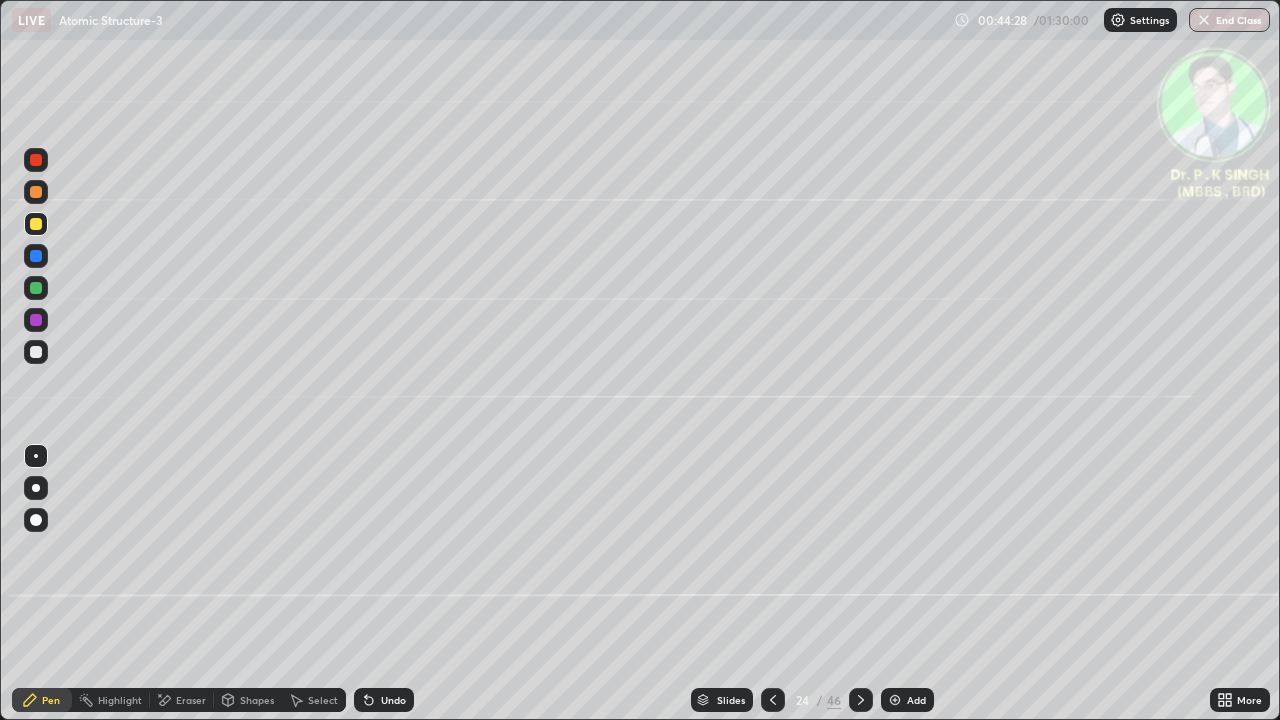click at bounding box center (773, 700) 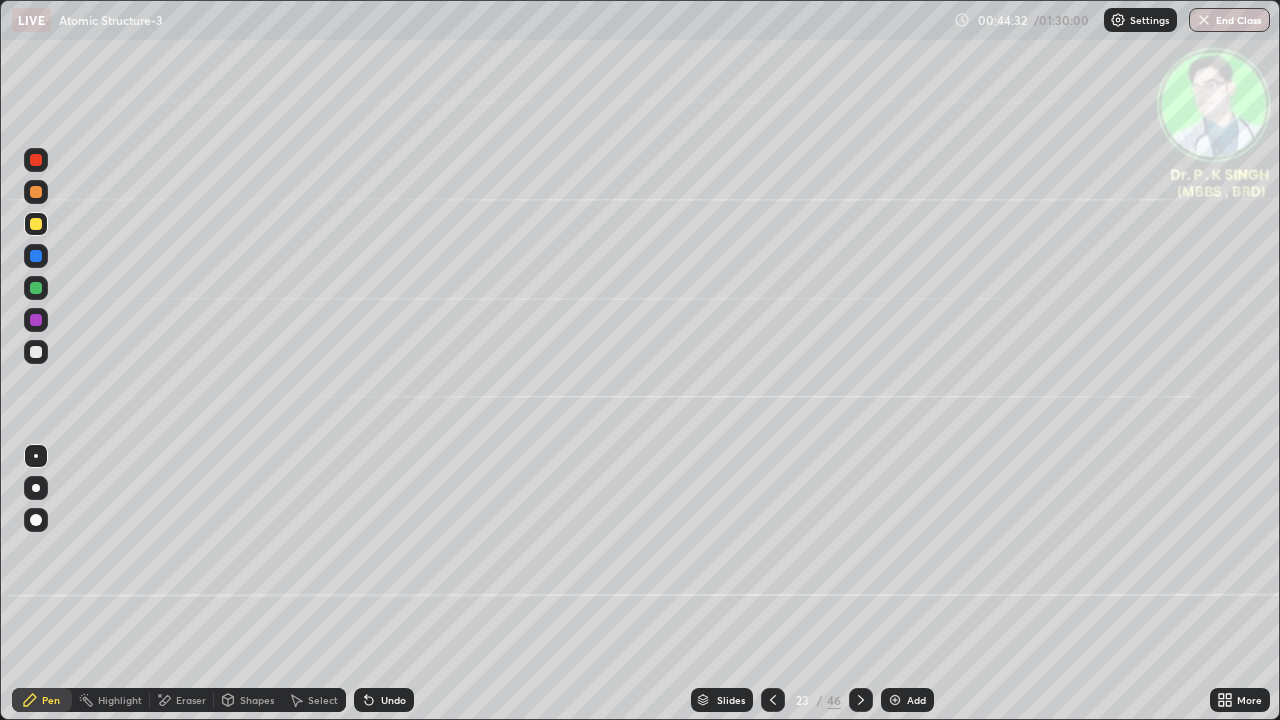 click 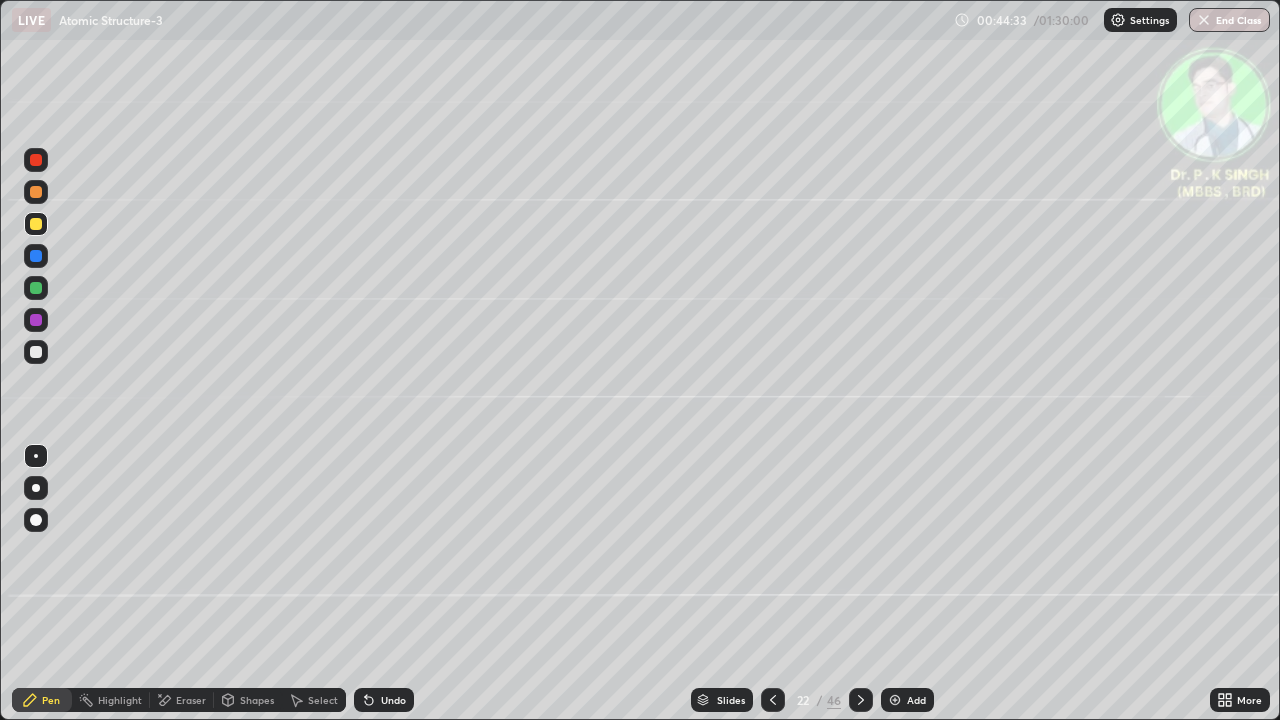 click at bounding box center [773, 700] 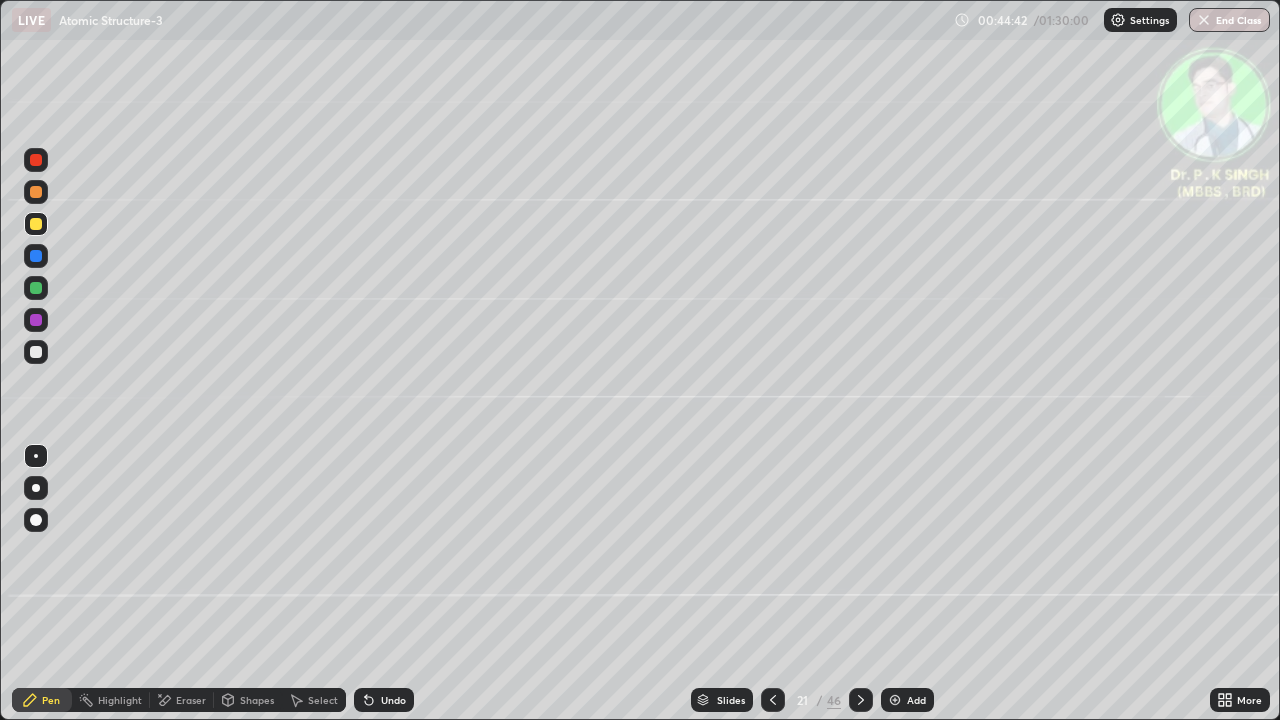 click 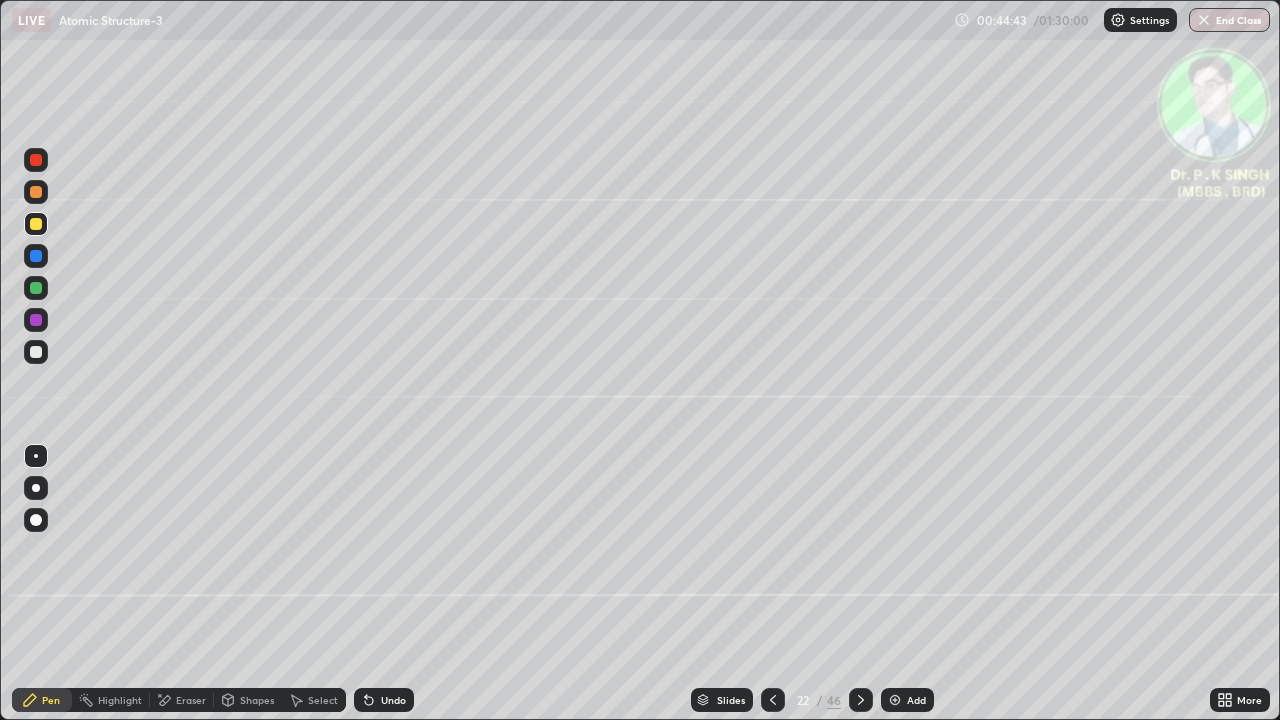 click 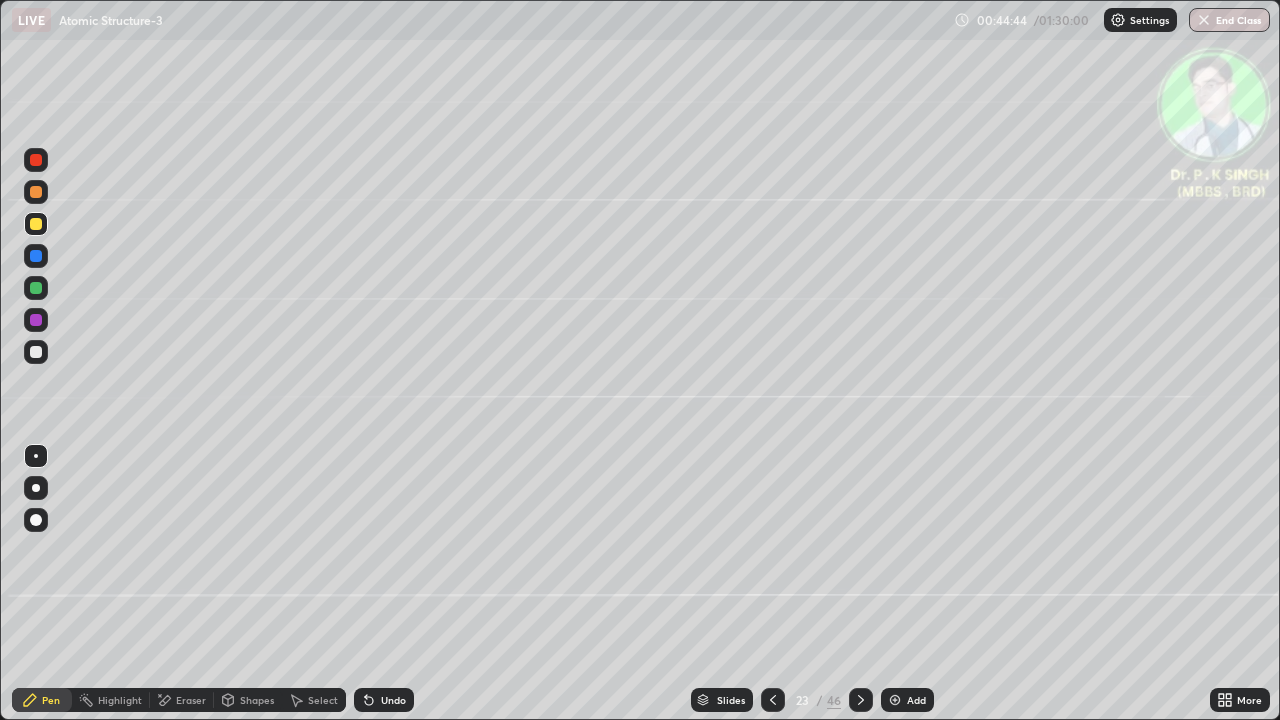 click 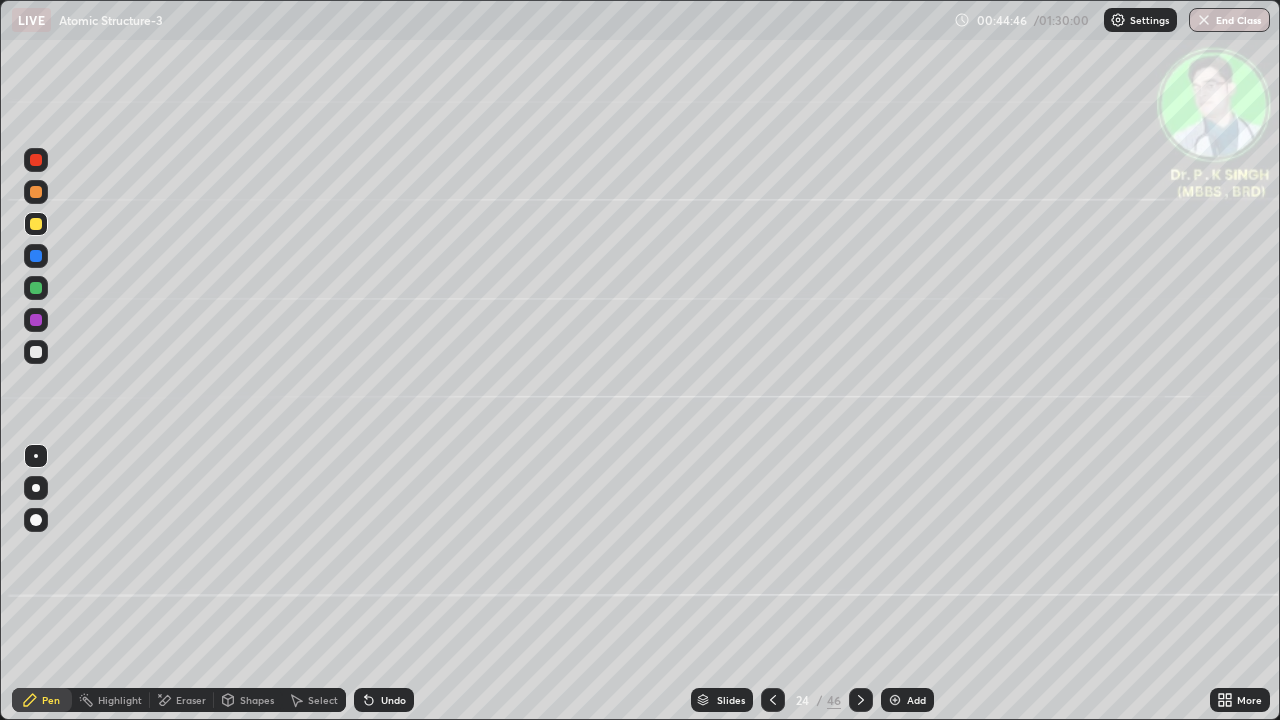 click 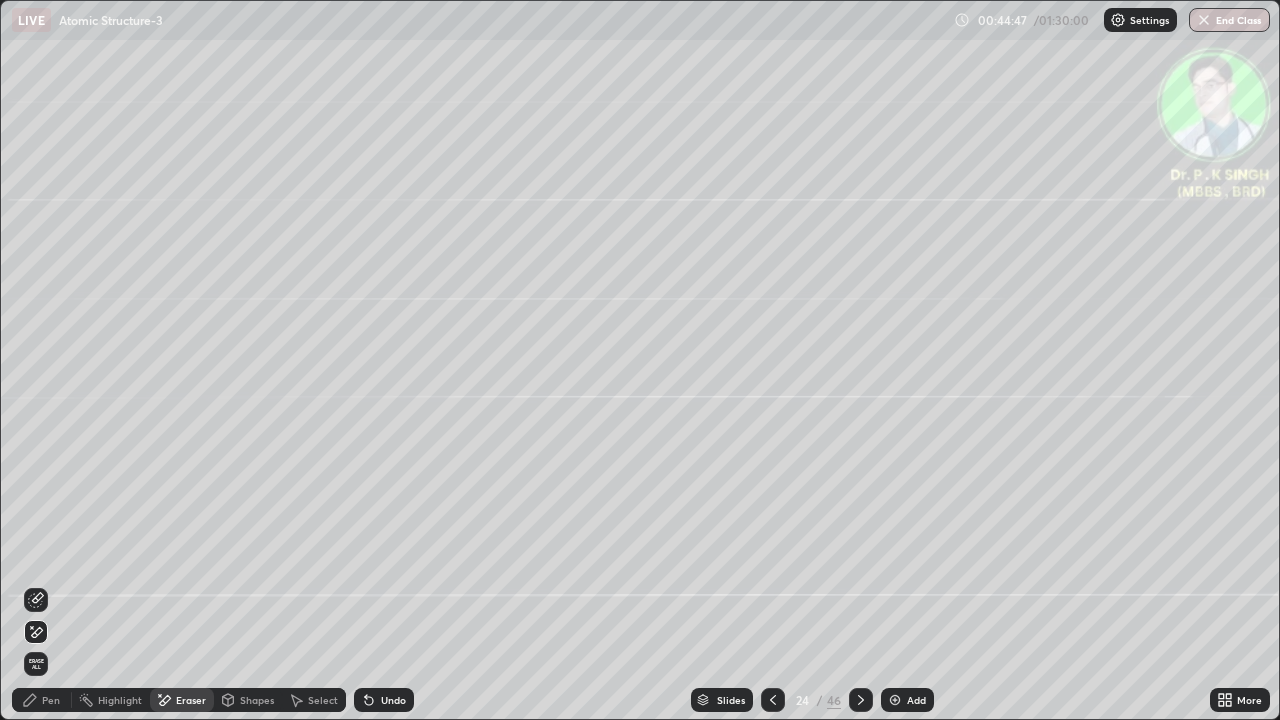 click on "Erase all" at bounding box center (36, 664) 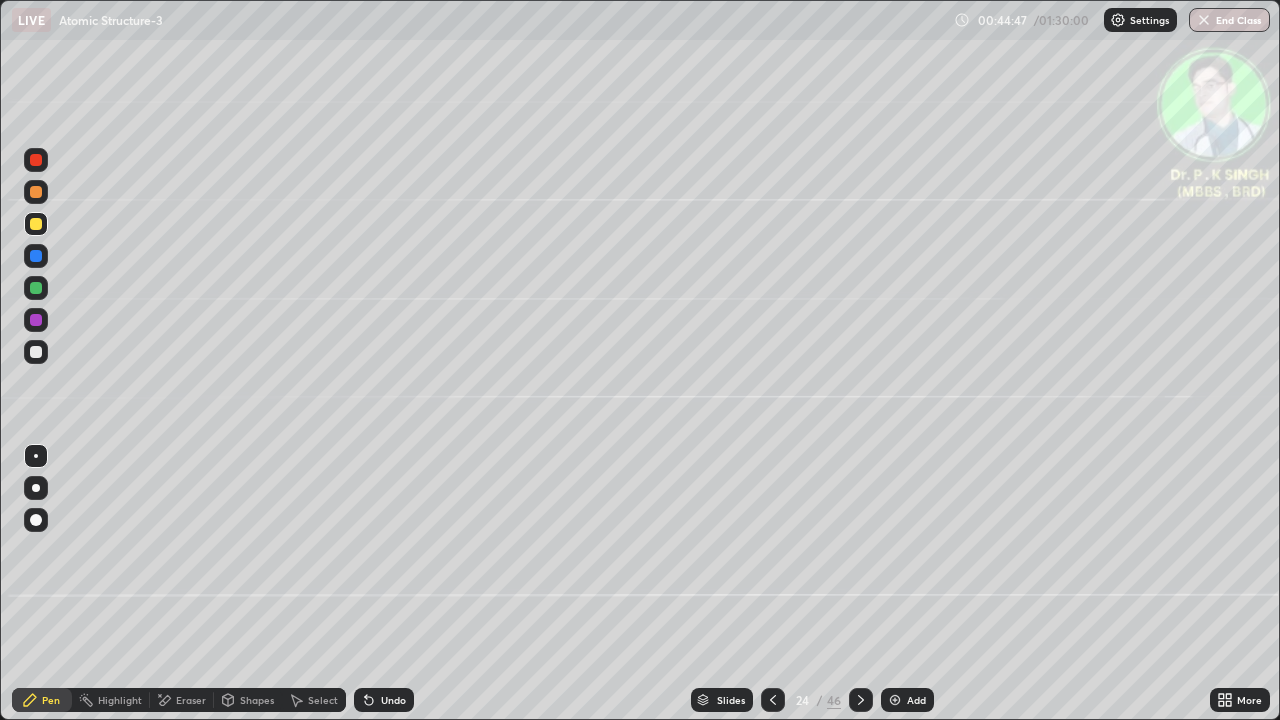 click on "Pen" at bounding box center [42, 700] 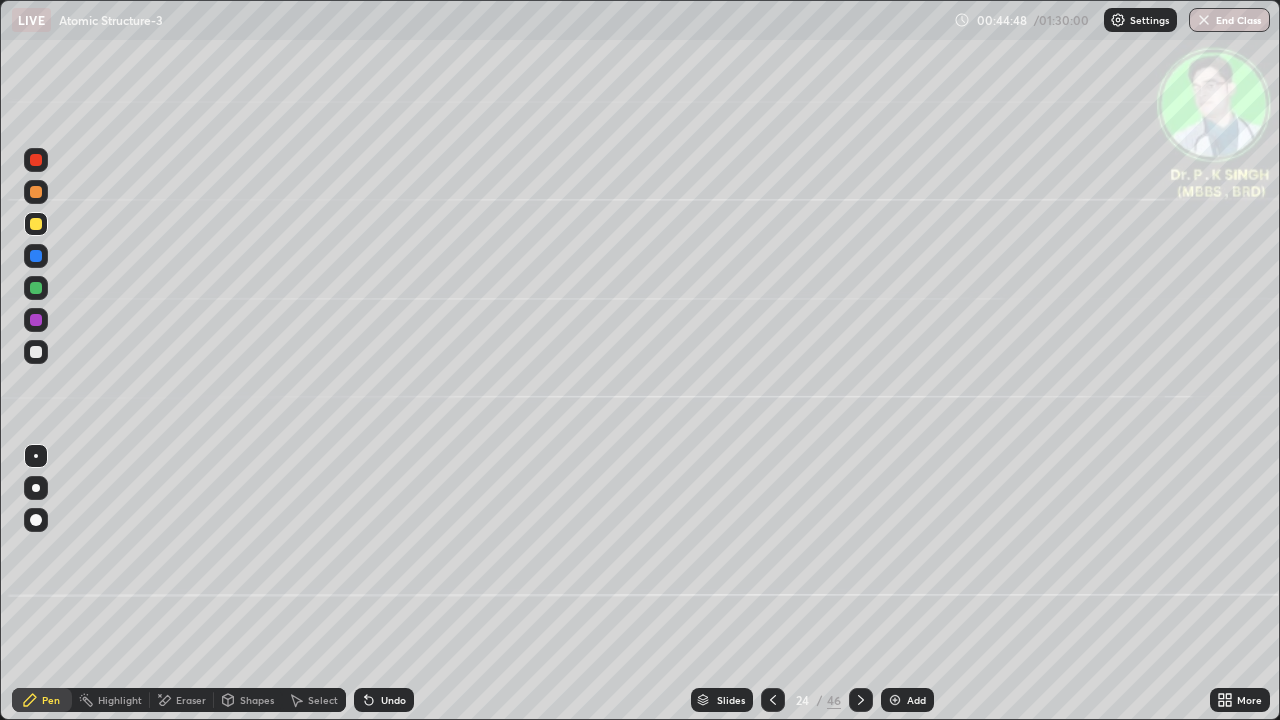 click at bounding box center (36, 256) 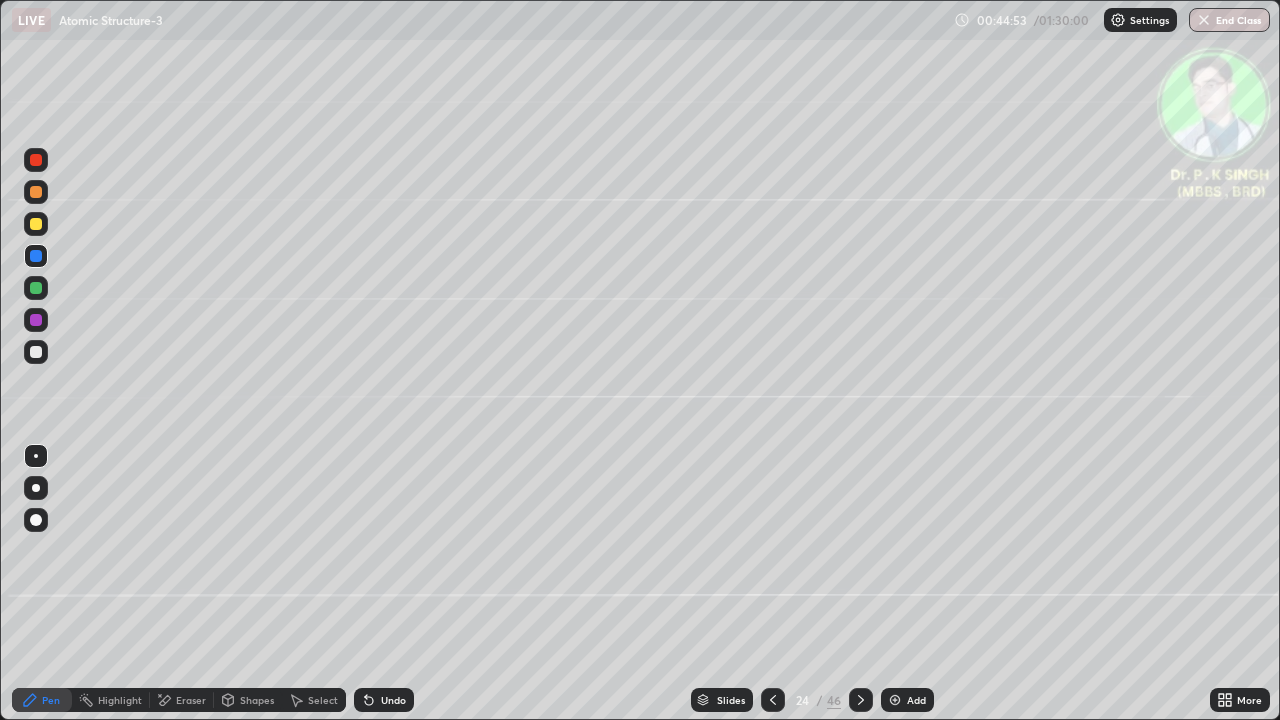 click at bounding box center [36, 224] 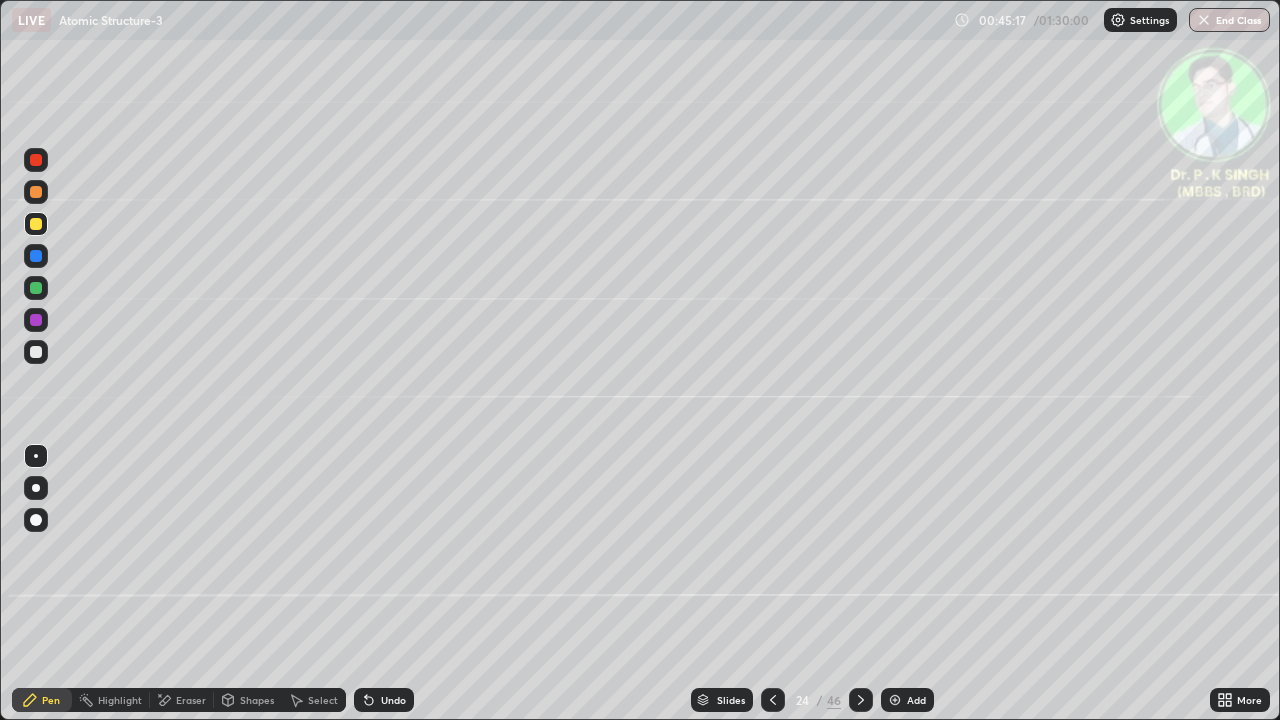 click 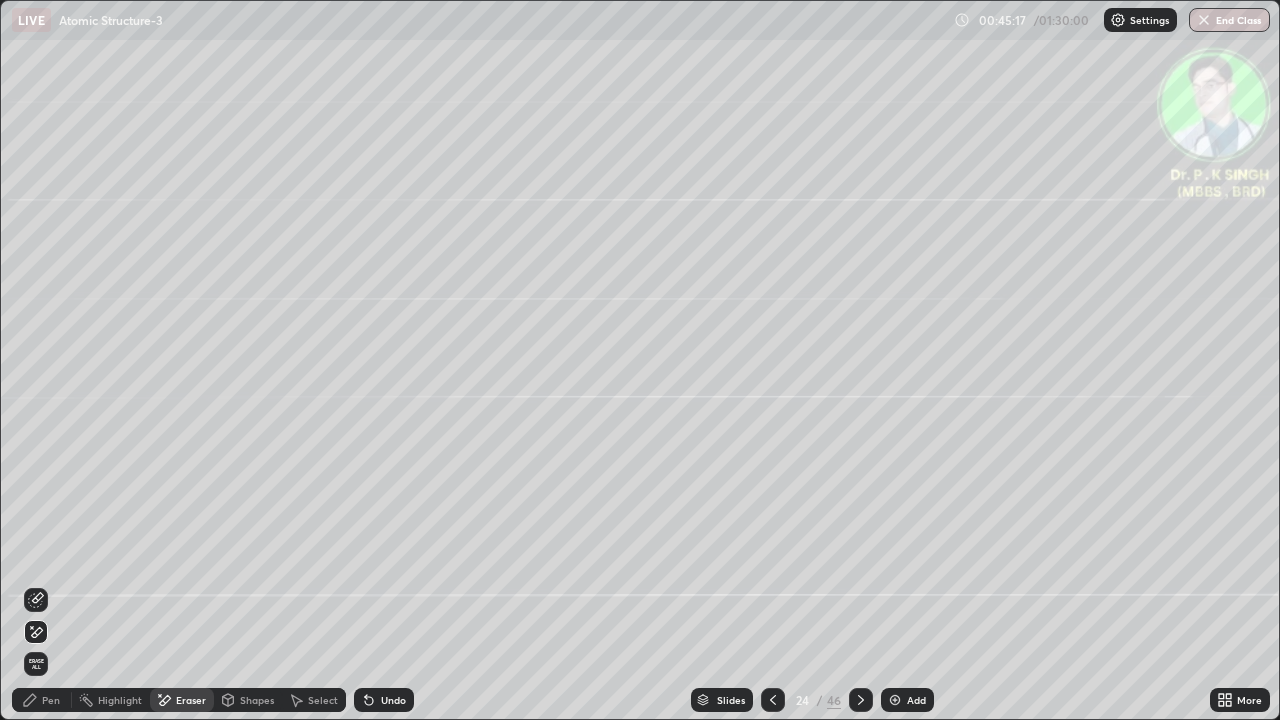 click at bounding box center [36, 632] 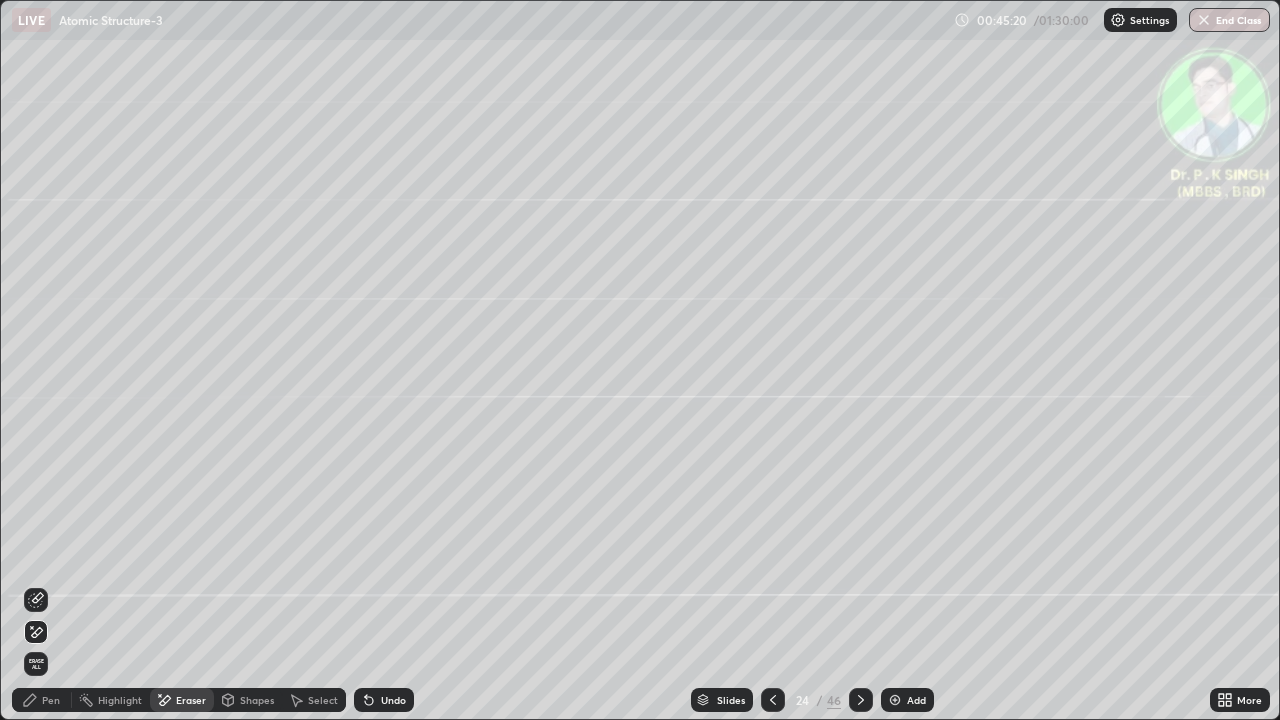 click on "Pen" at bounding box center [51, 700] 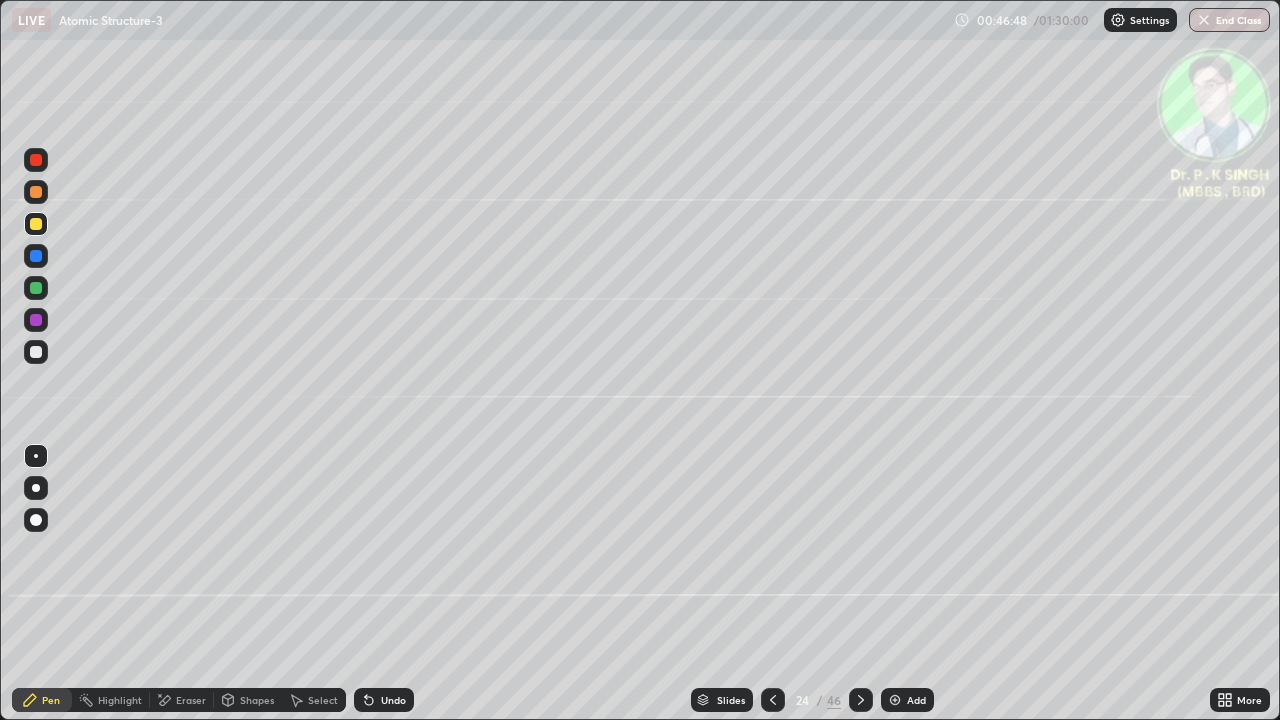 click 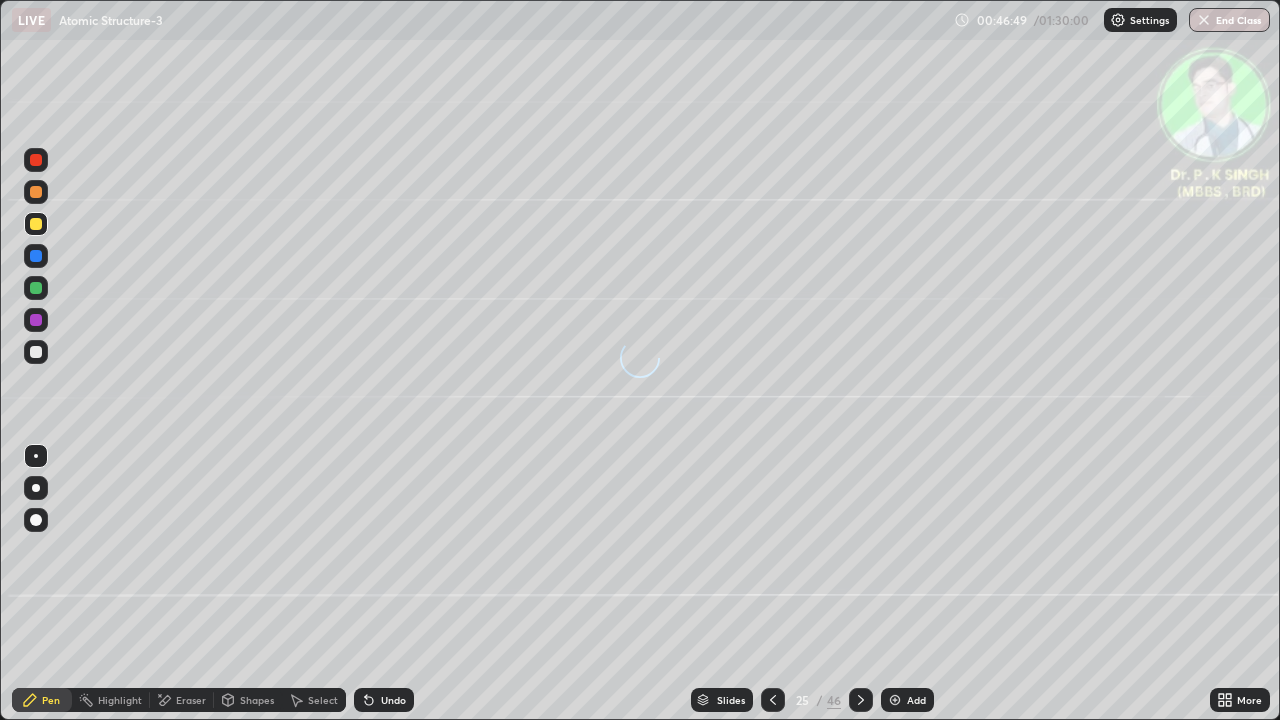 click at bounding box center (36, 288) 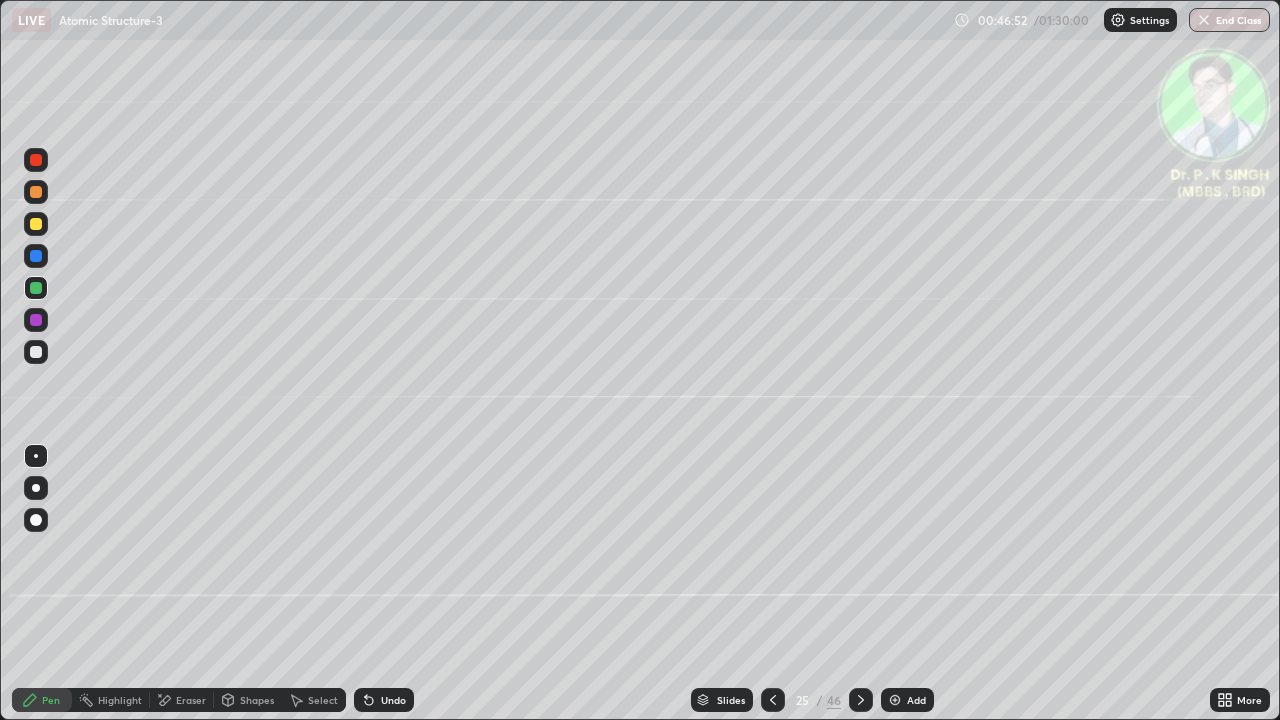 click at bounding box center (36, 288) 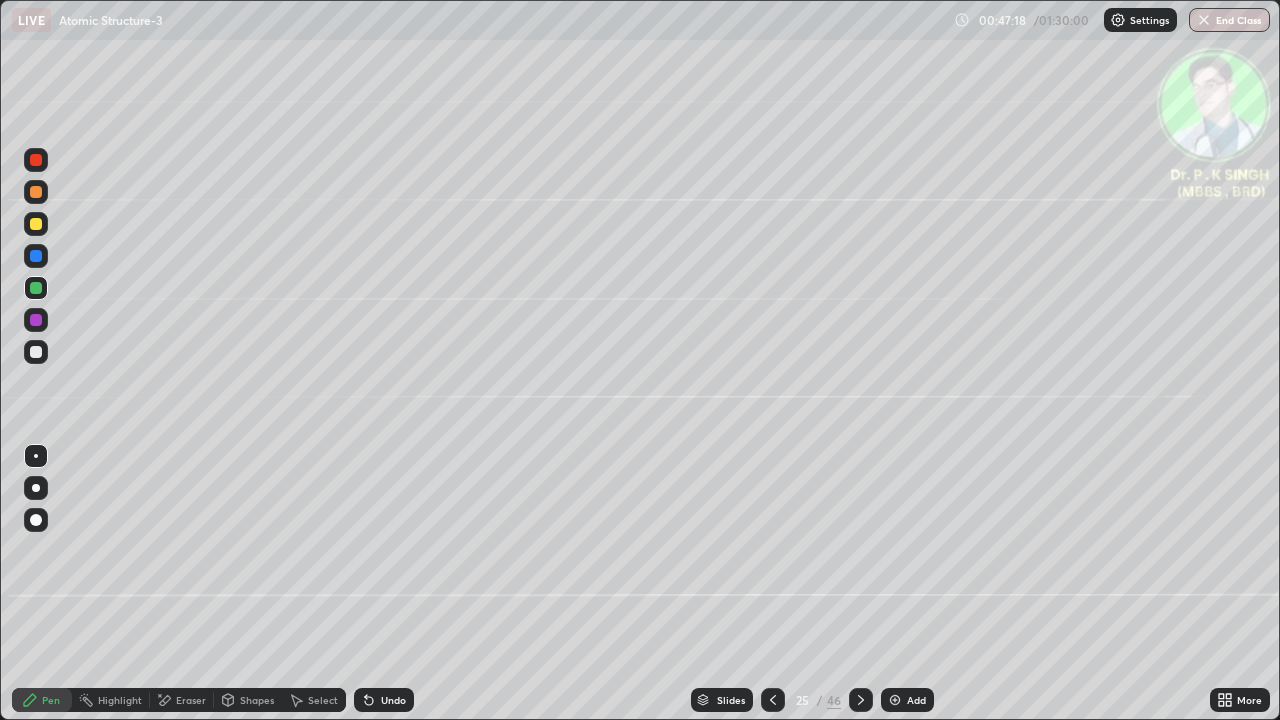 click on "Highlight" at bounding box center [111, 700] 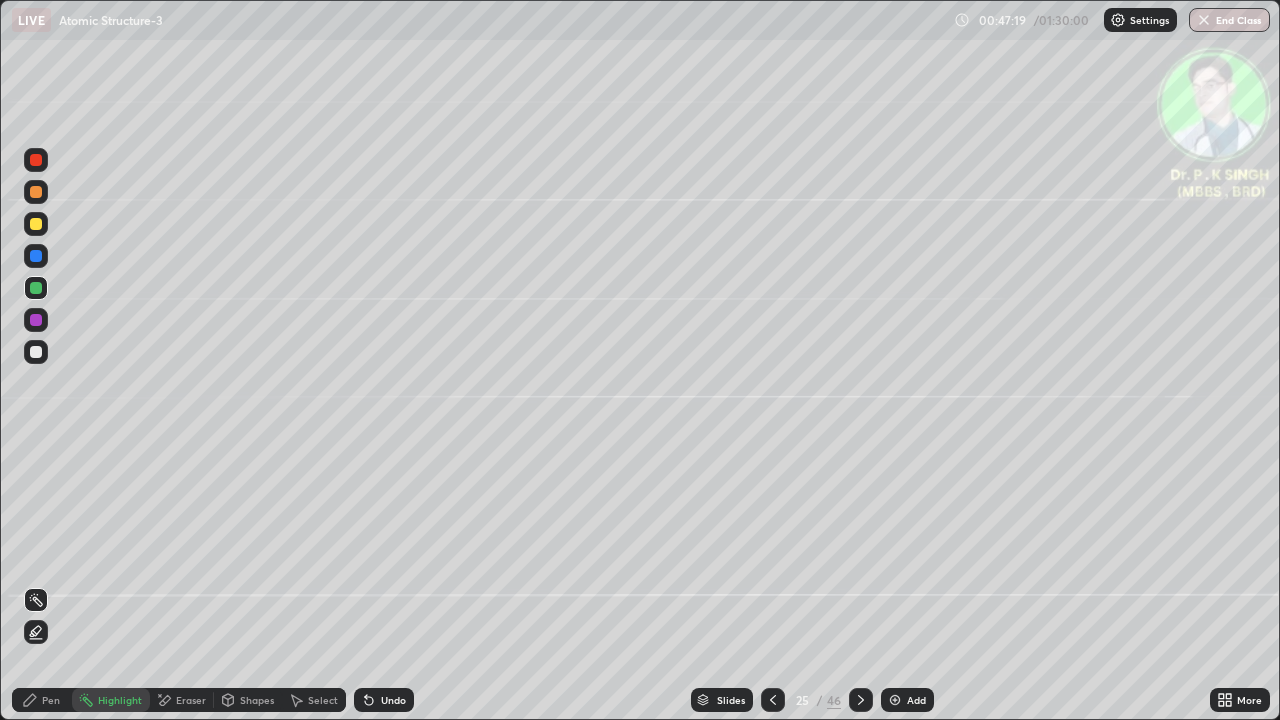click on "Eraser" at bounding box center (182, 700) 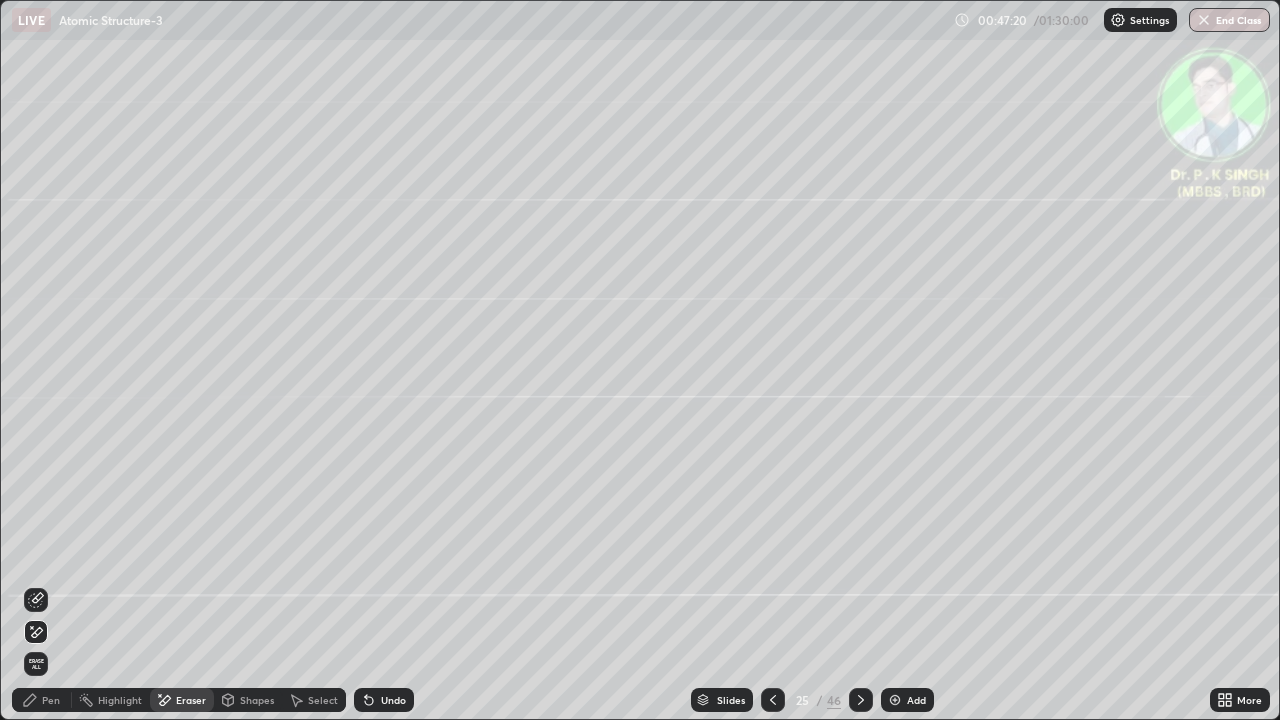 click 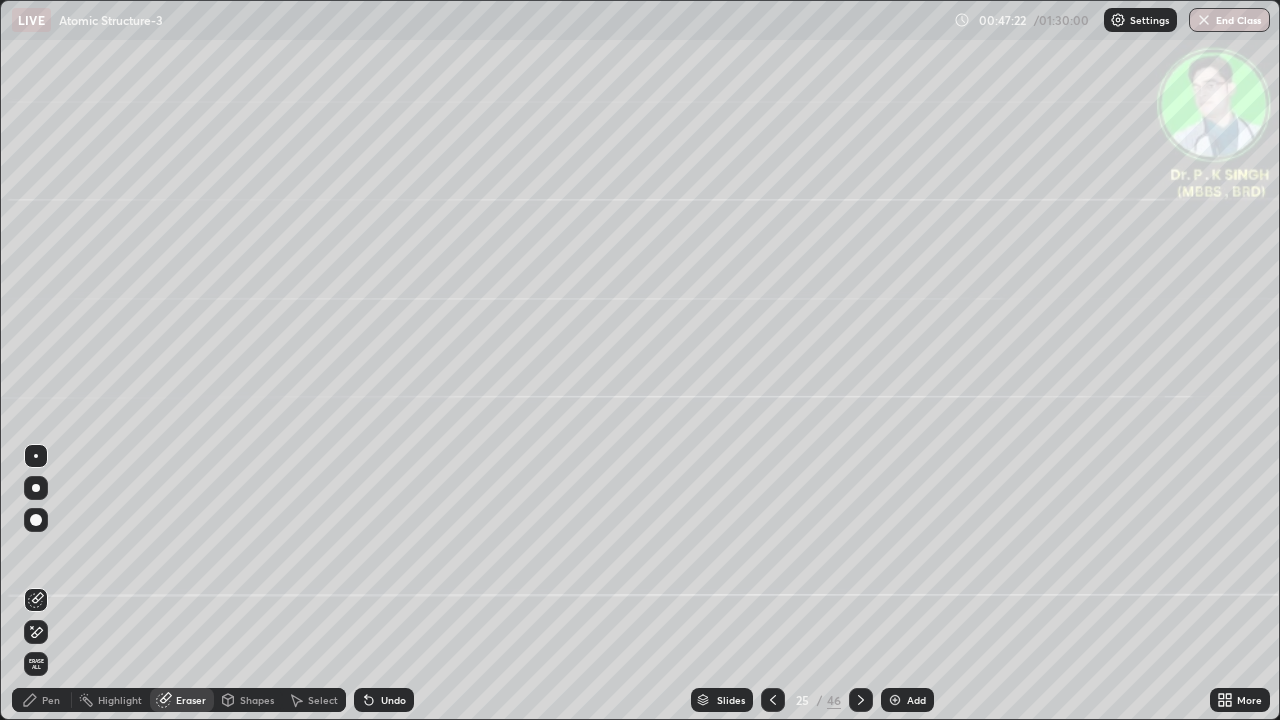 click 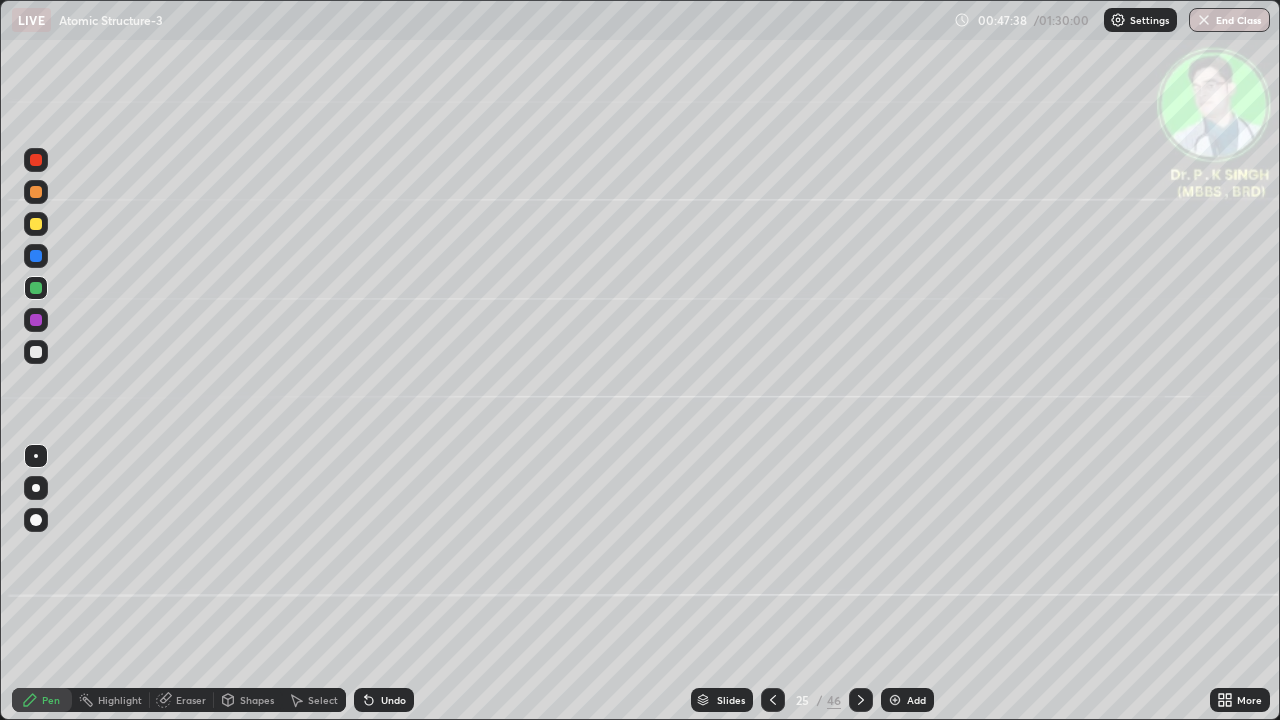 click at bounding box center [36, 224] 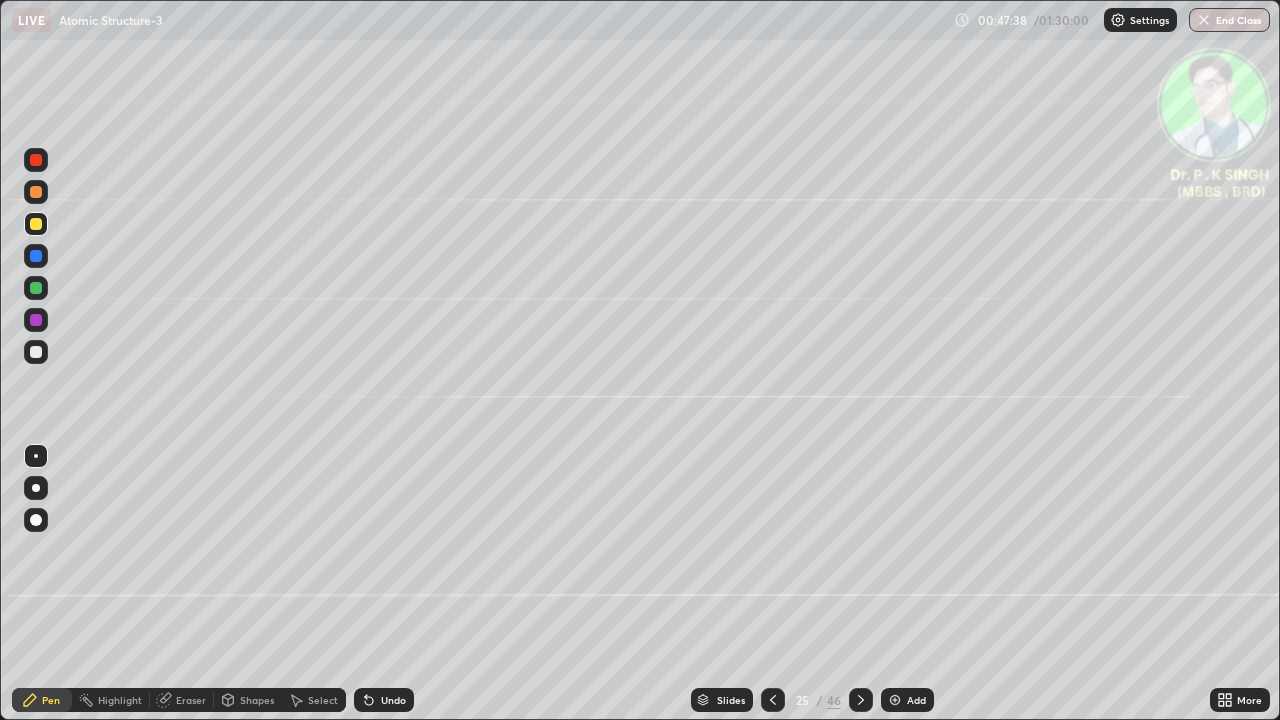 click at bounding box center (36, 256) 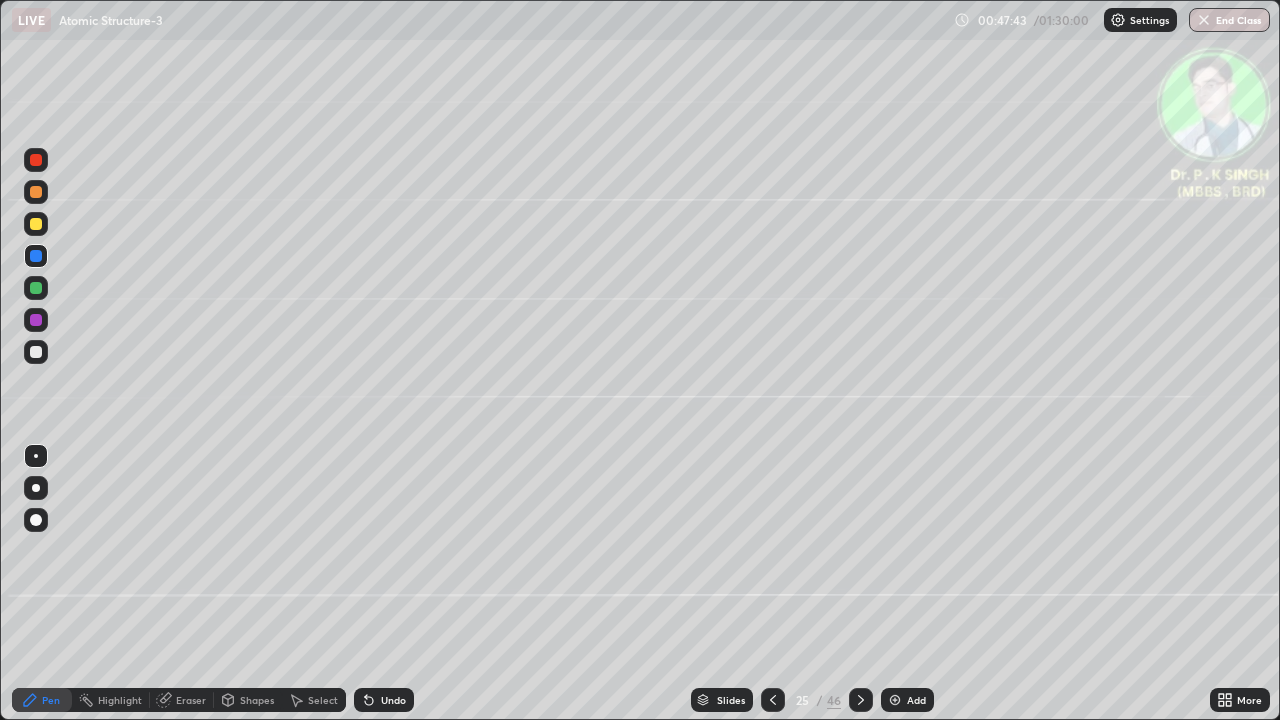 click at bounding box center [36, 224] 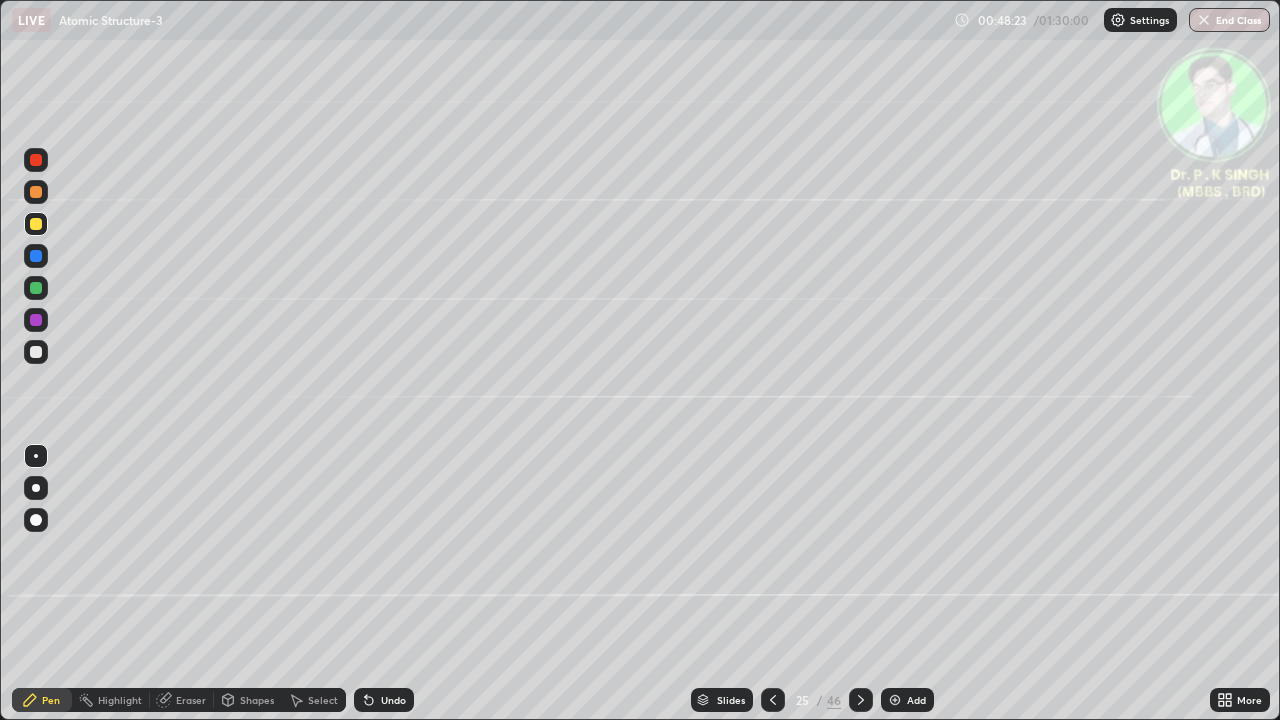 click at bounding box center [861, 700] 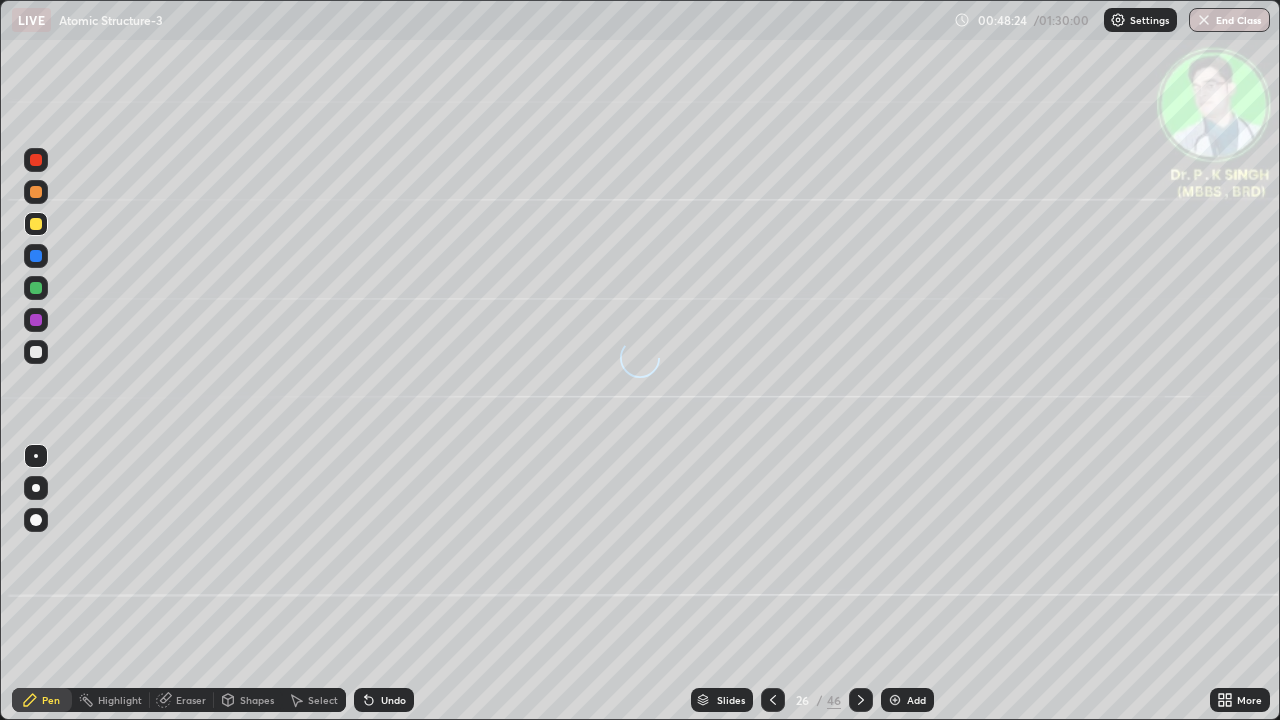 click at bounding box center (36, 256) 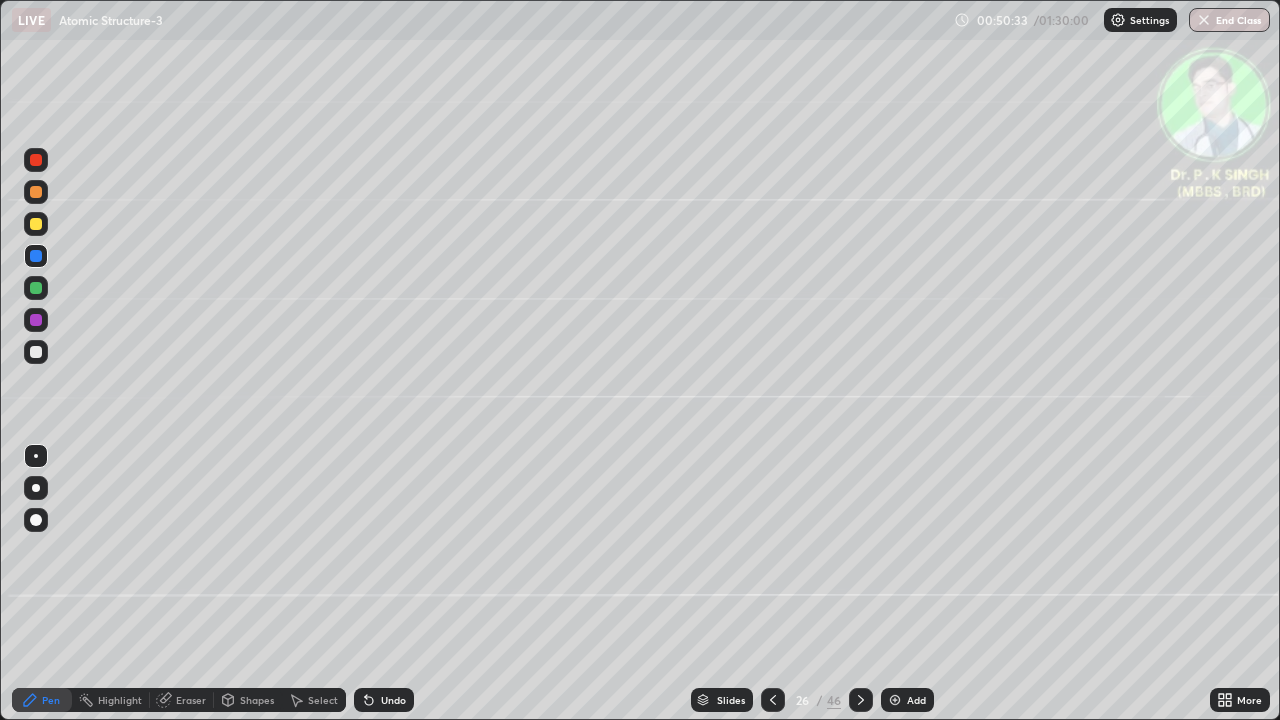 click 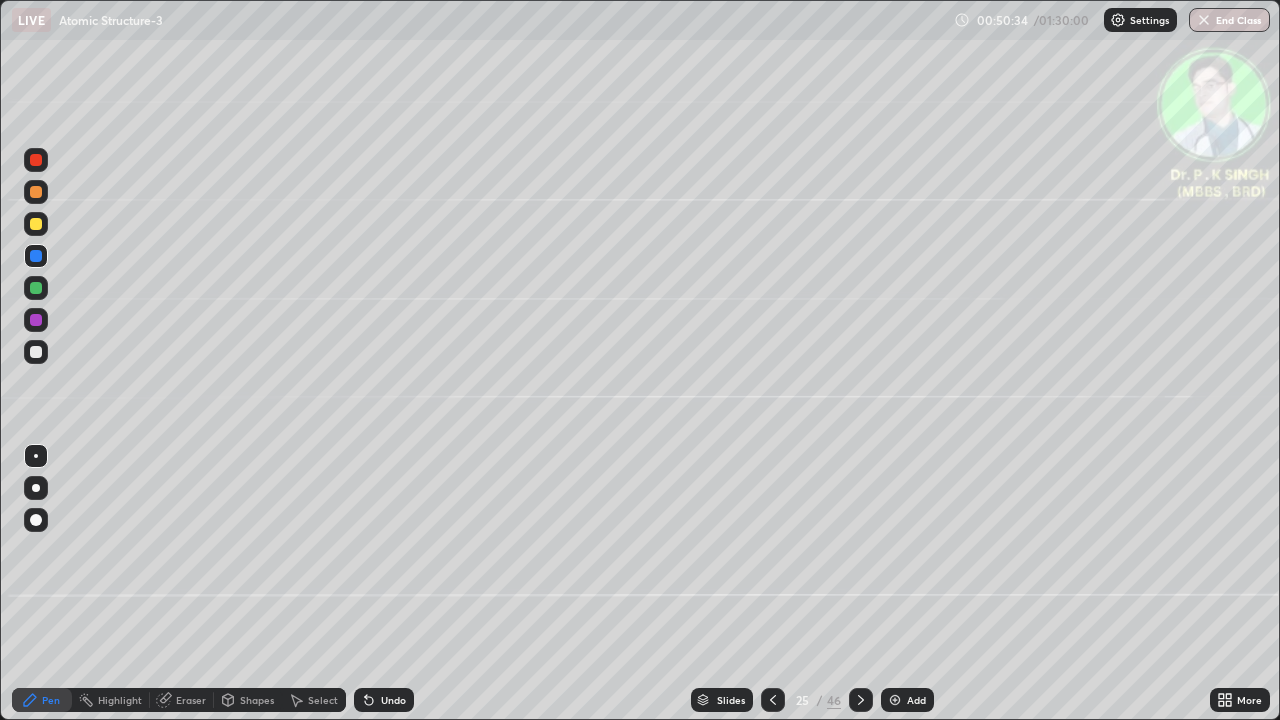 click at bounding box center [861, 700] 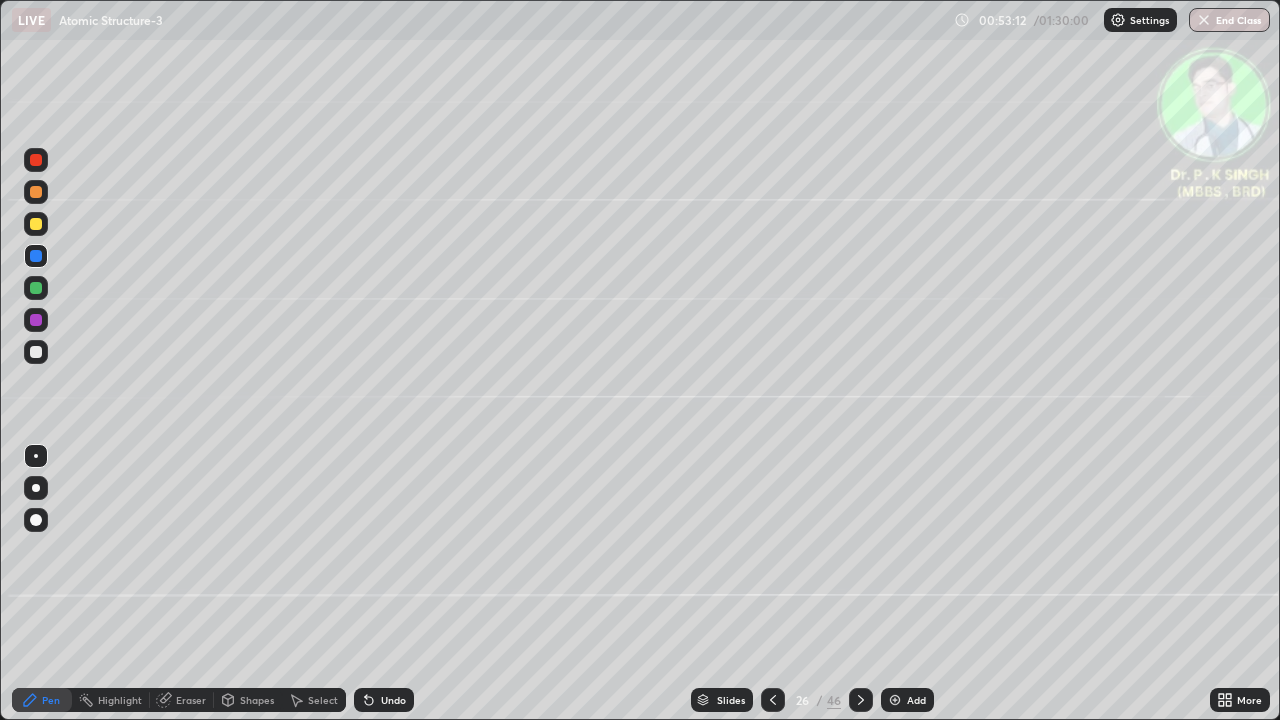 click at bounding box center (36, 224) 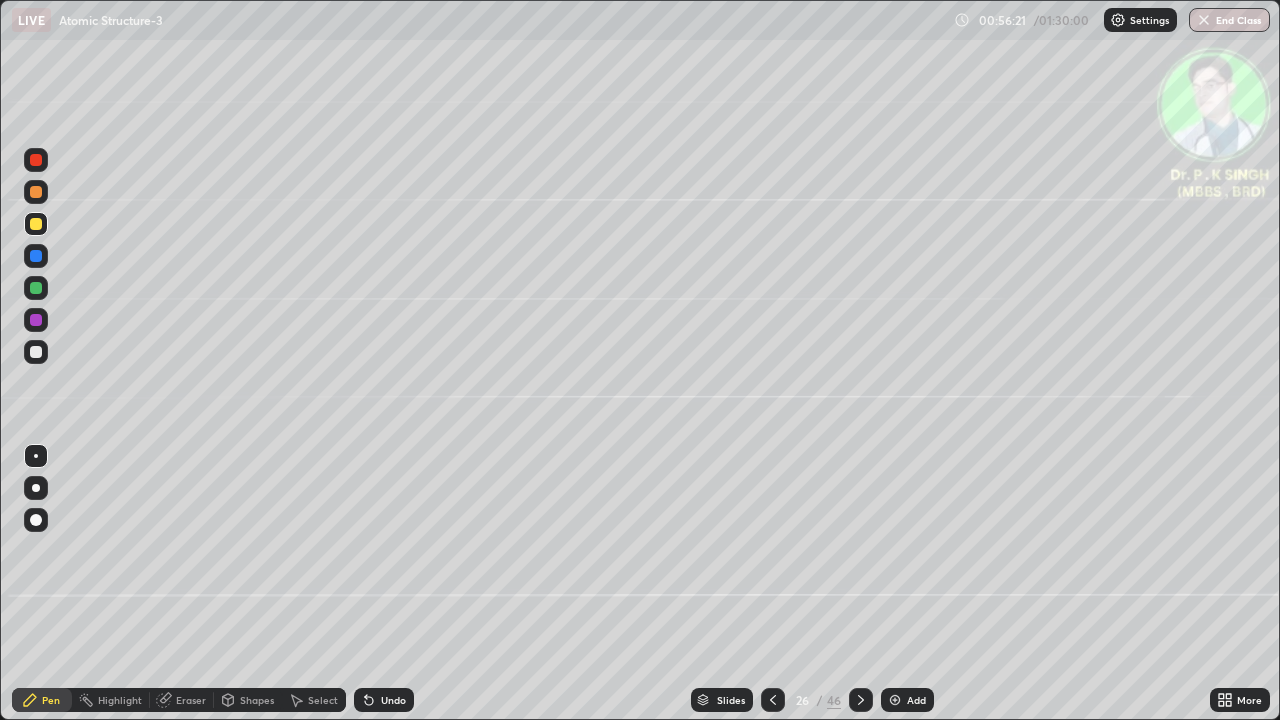 click 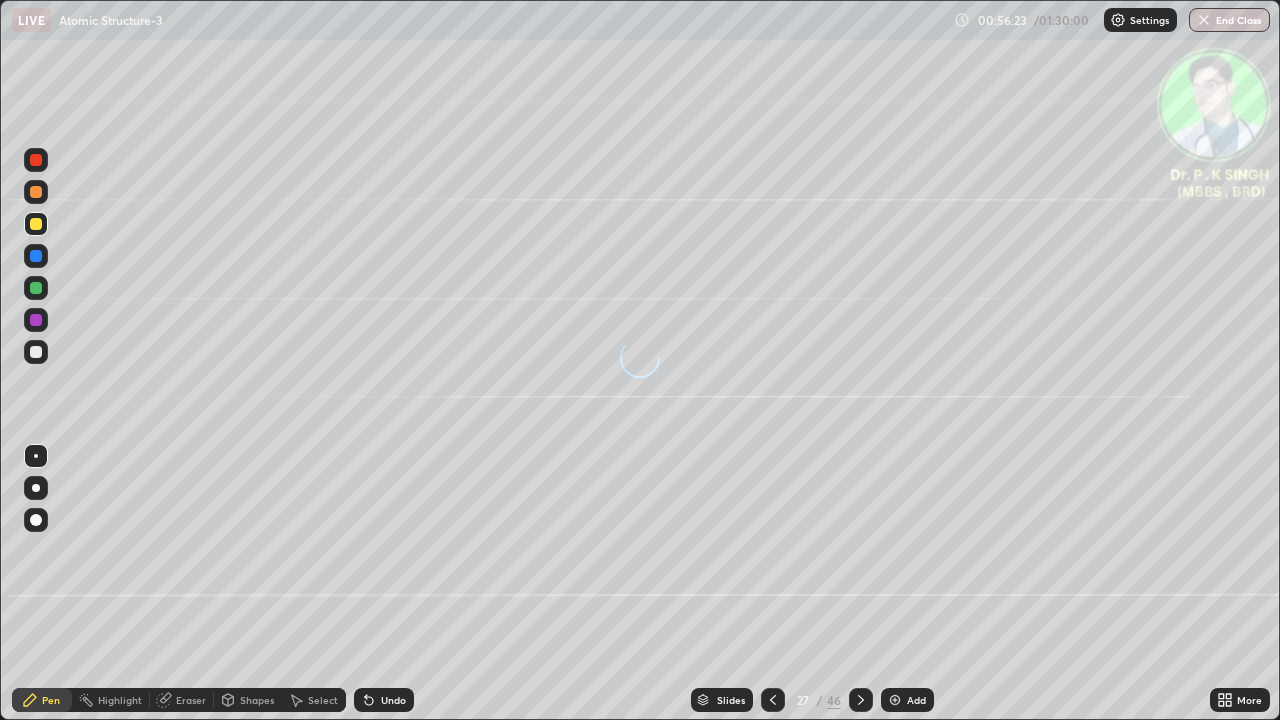 click at bounding box center (36, 256) 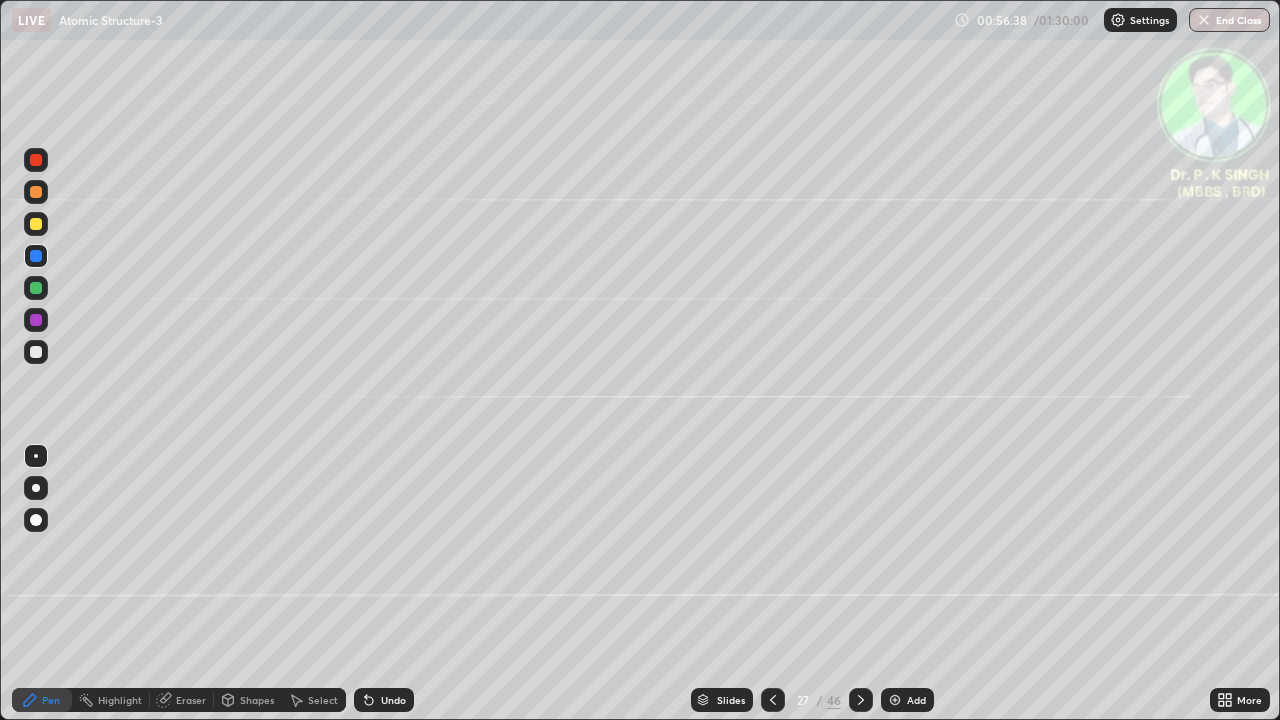 click at bounding box center [36, 224] 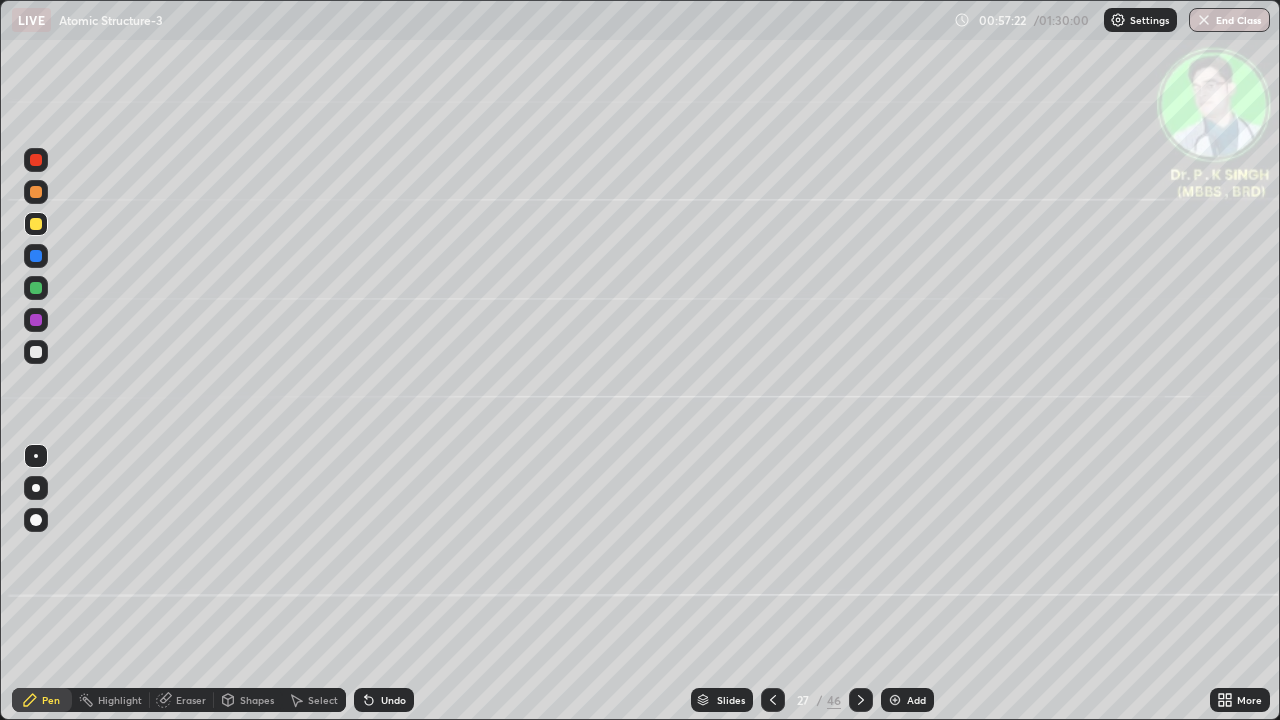 click at bounding box center [36, 224] 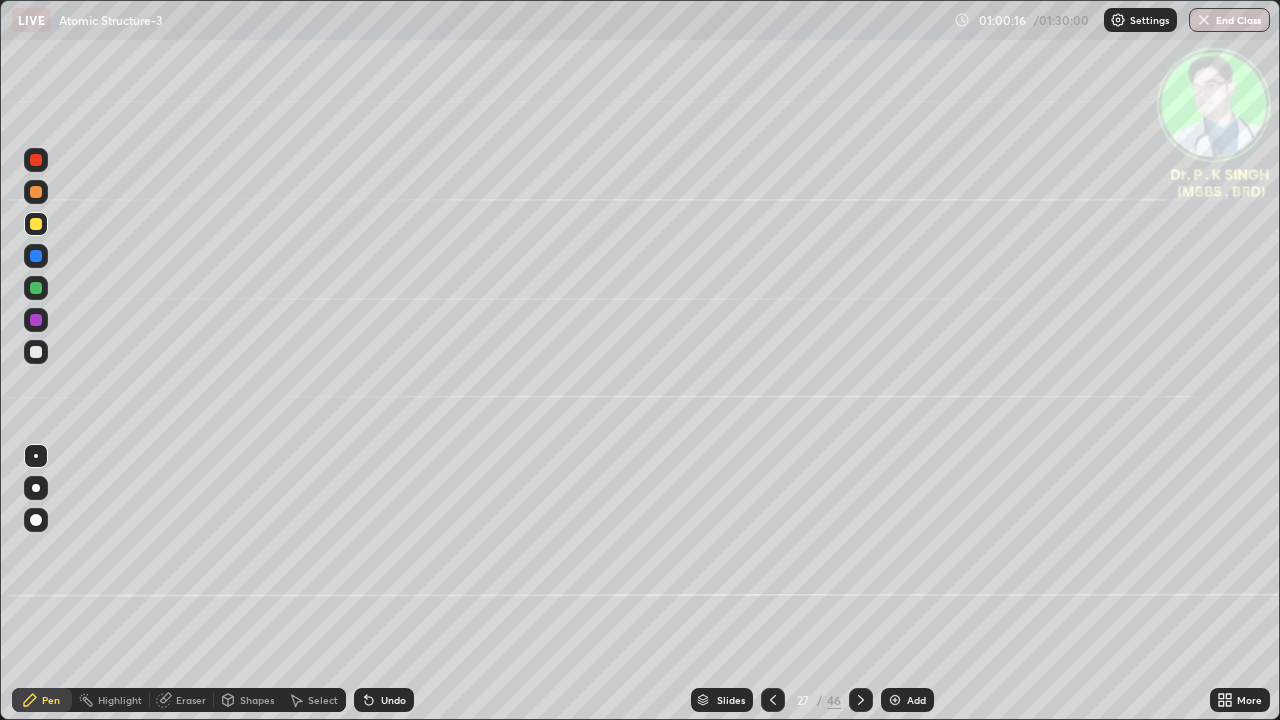 click 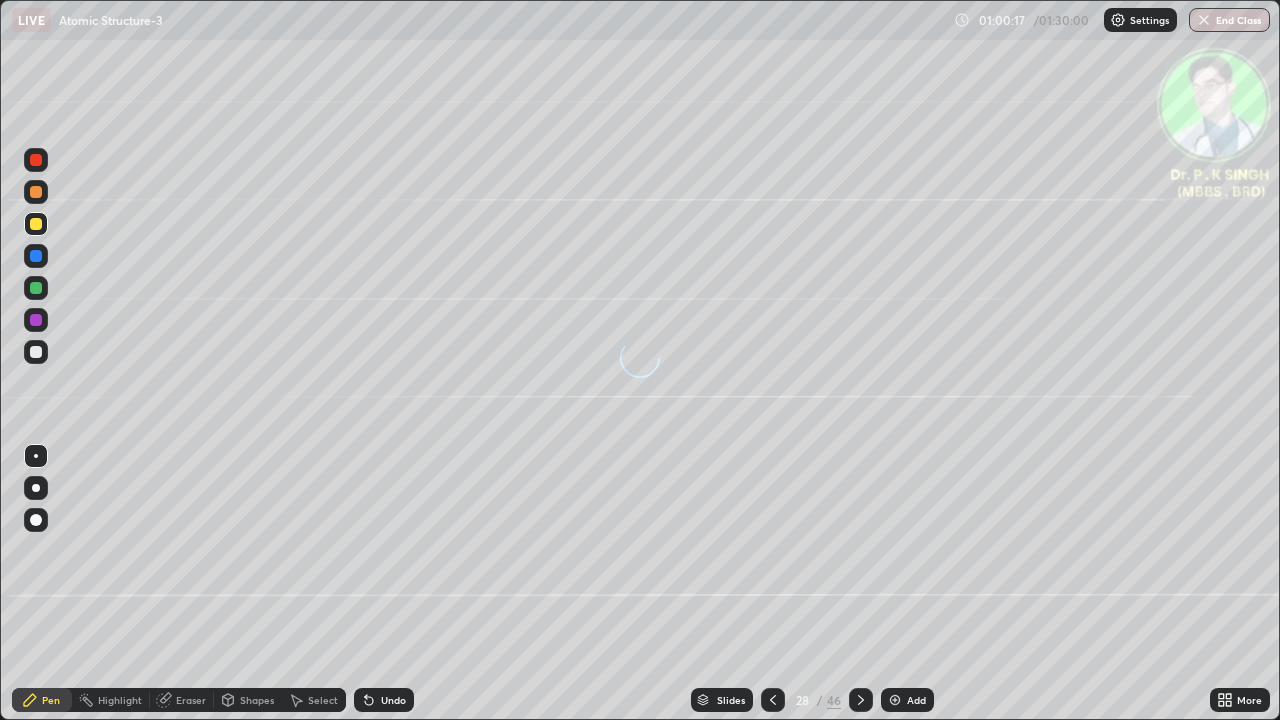 click at bounding box center (36, 256) 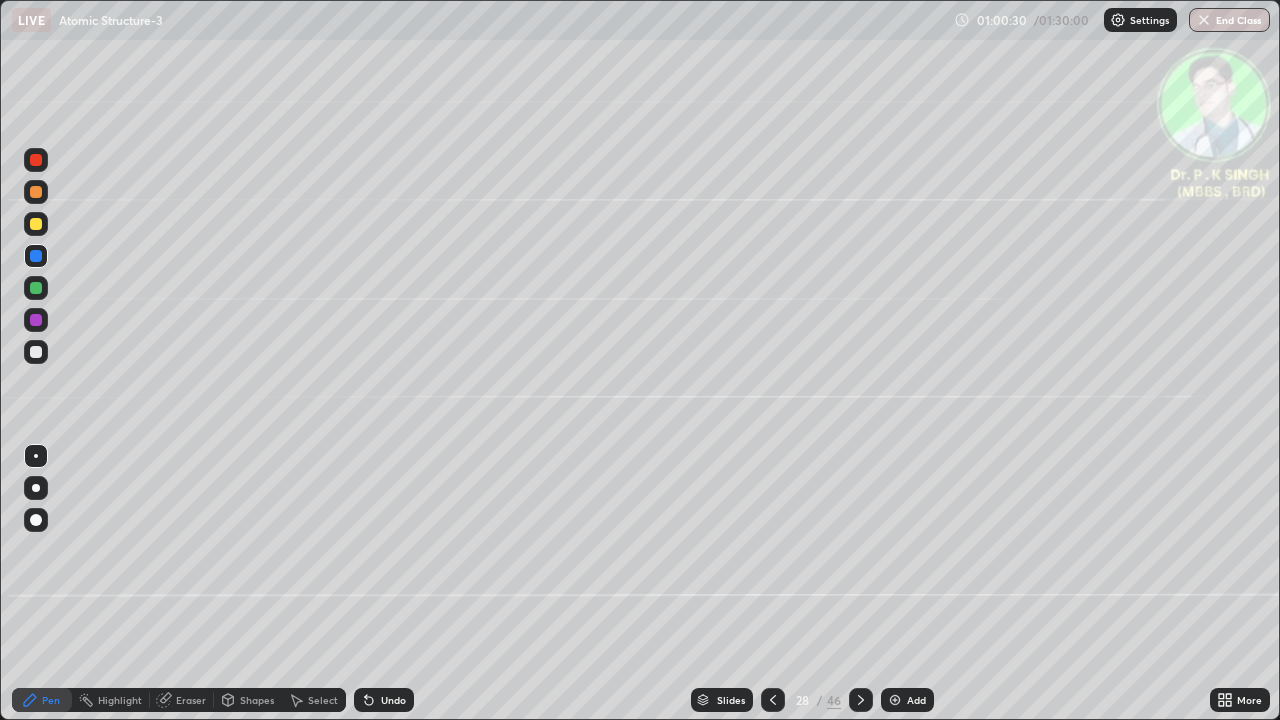 click at bounding box center (36, 224) 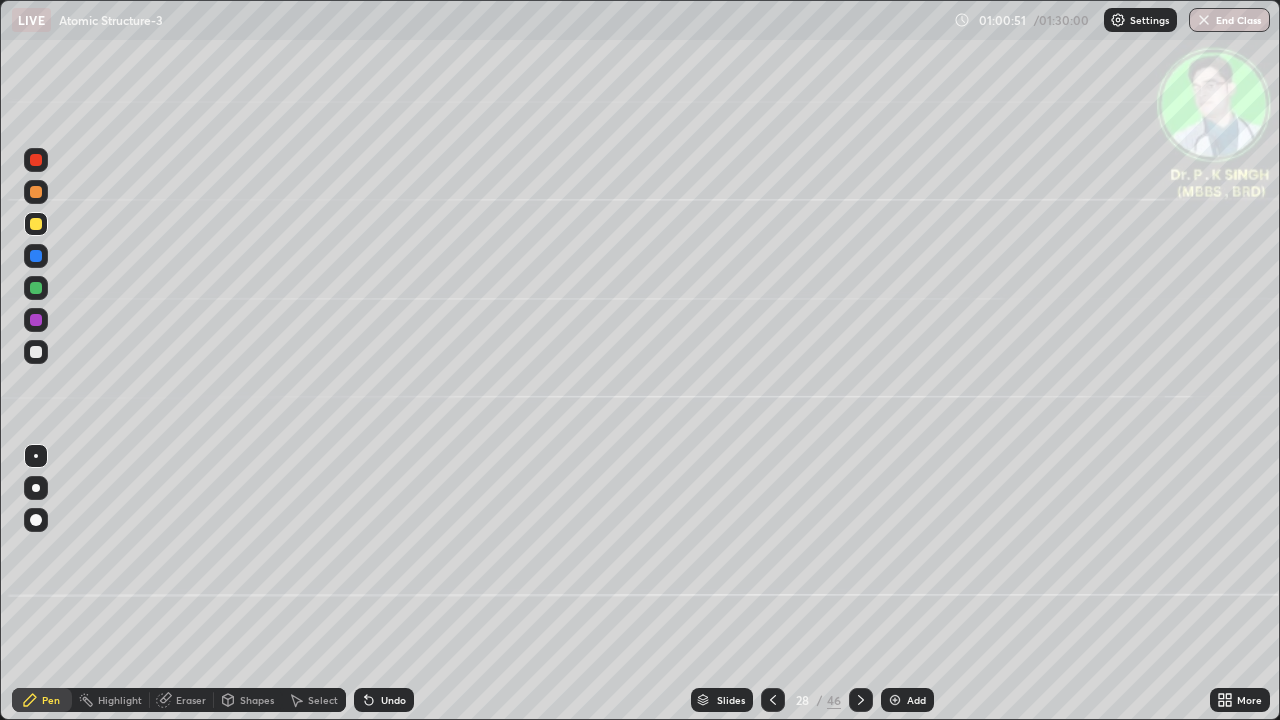 click 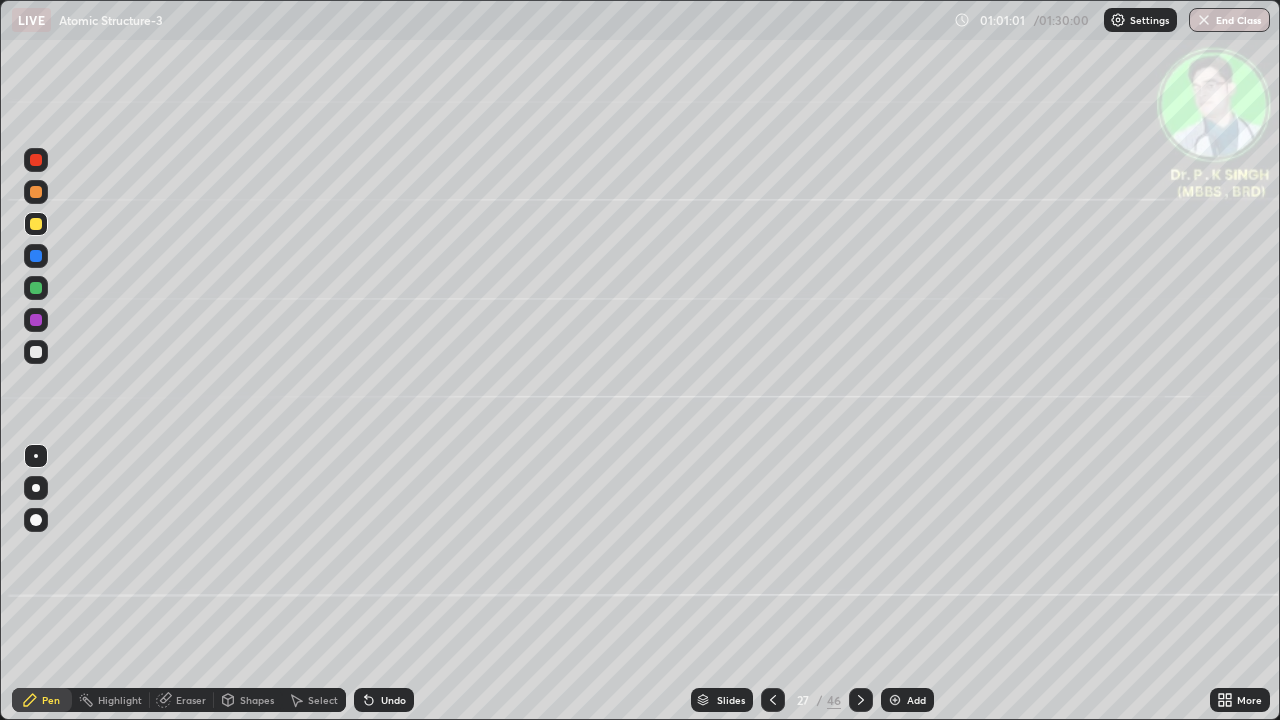 click 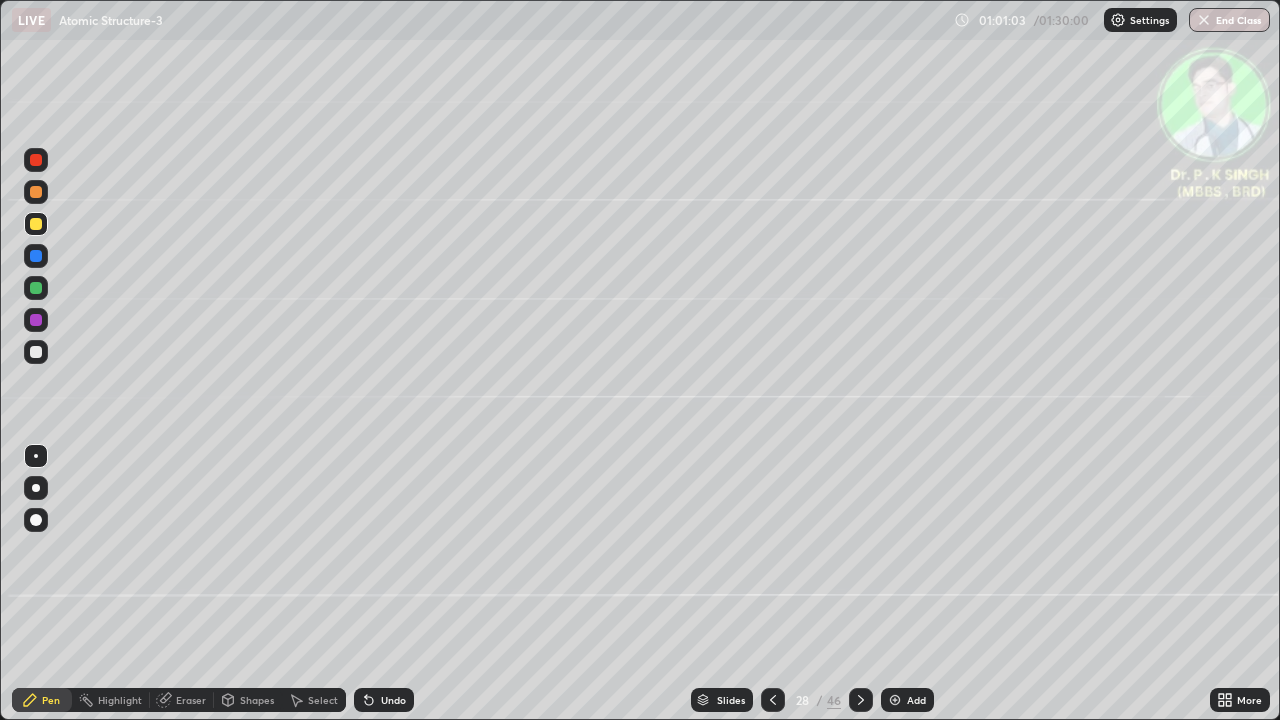 click at bounding box center [36, 256] 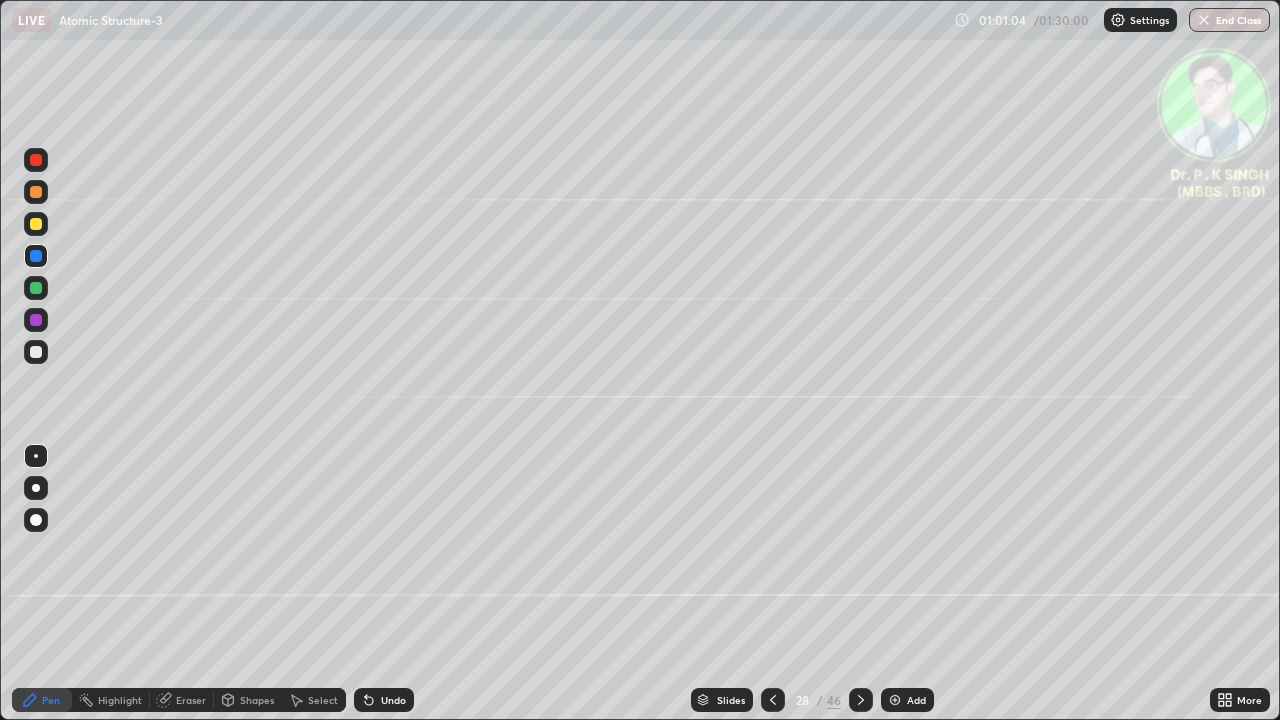 click at bounding box center (36, 256) 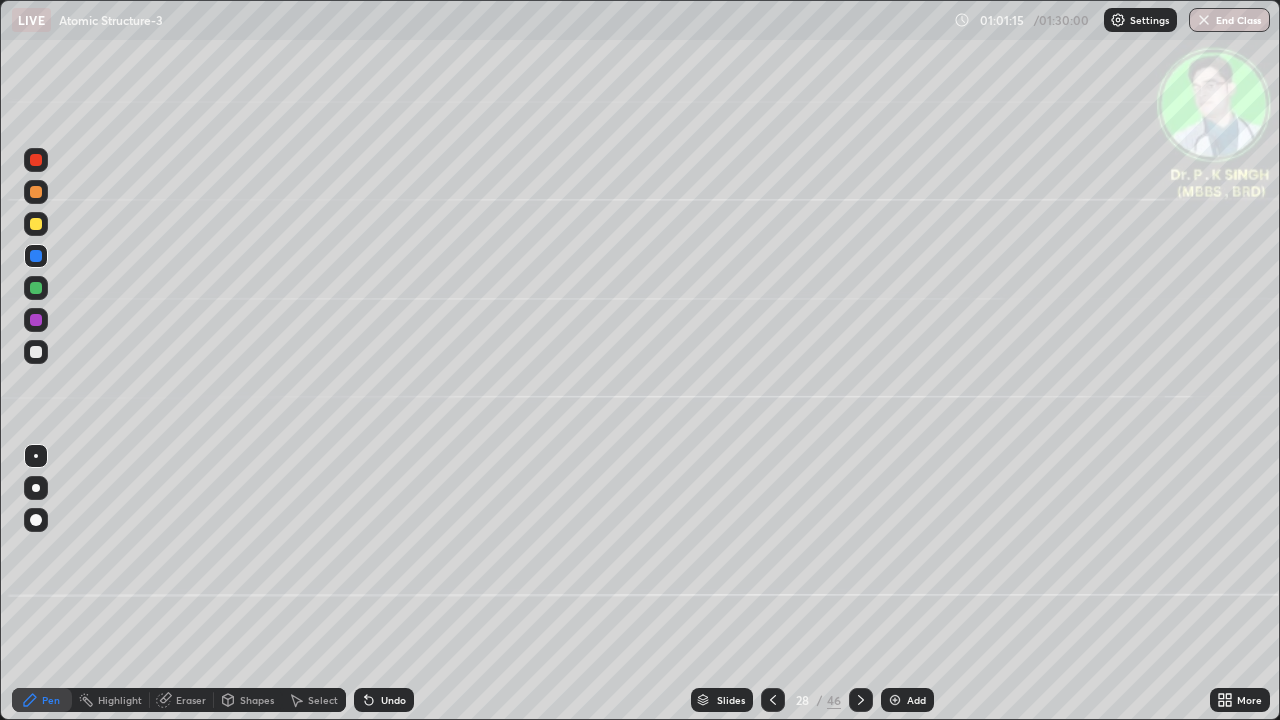 click at bounding box center [36, 224] 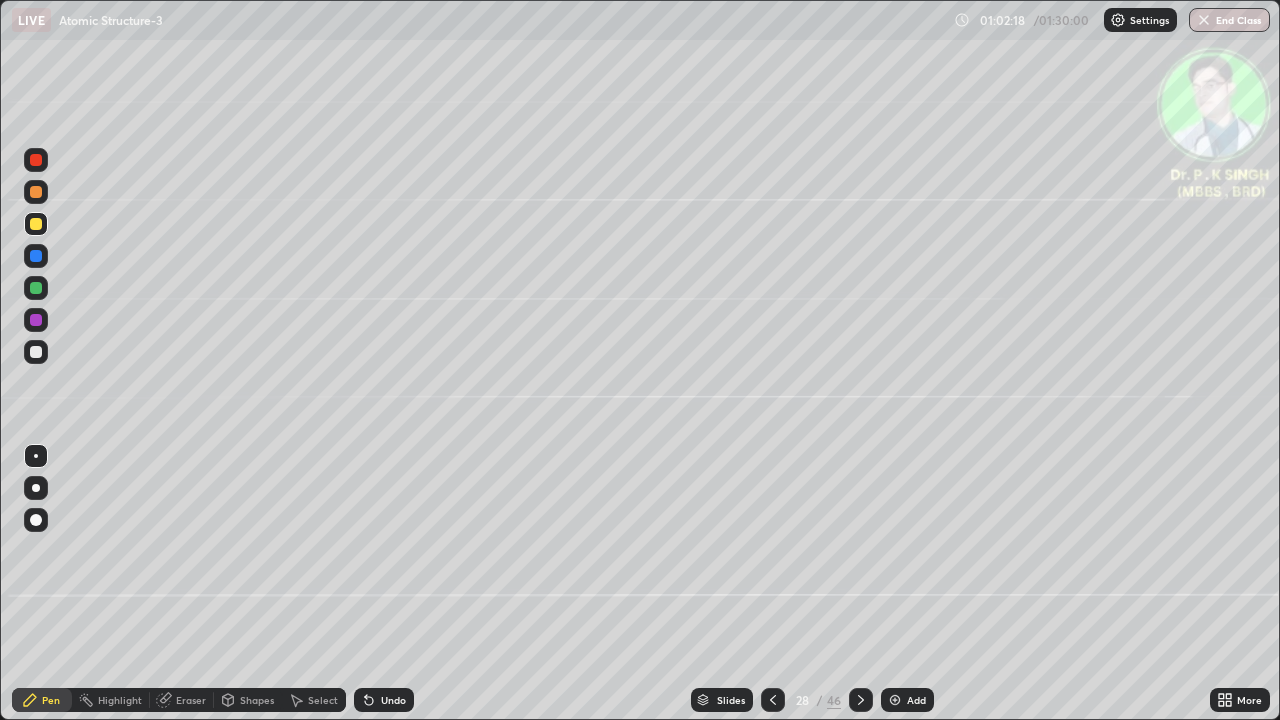click at bounding box center (36, 256) 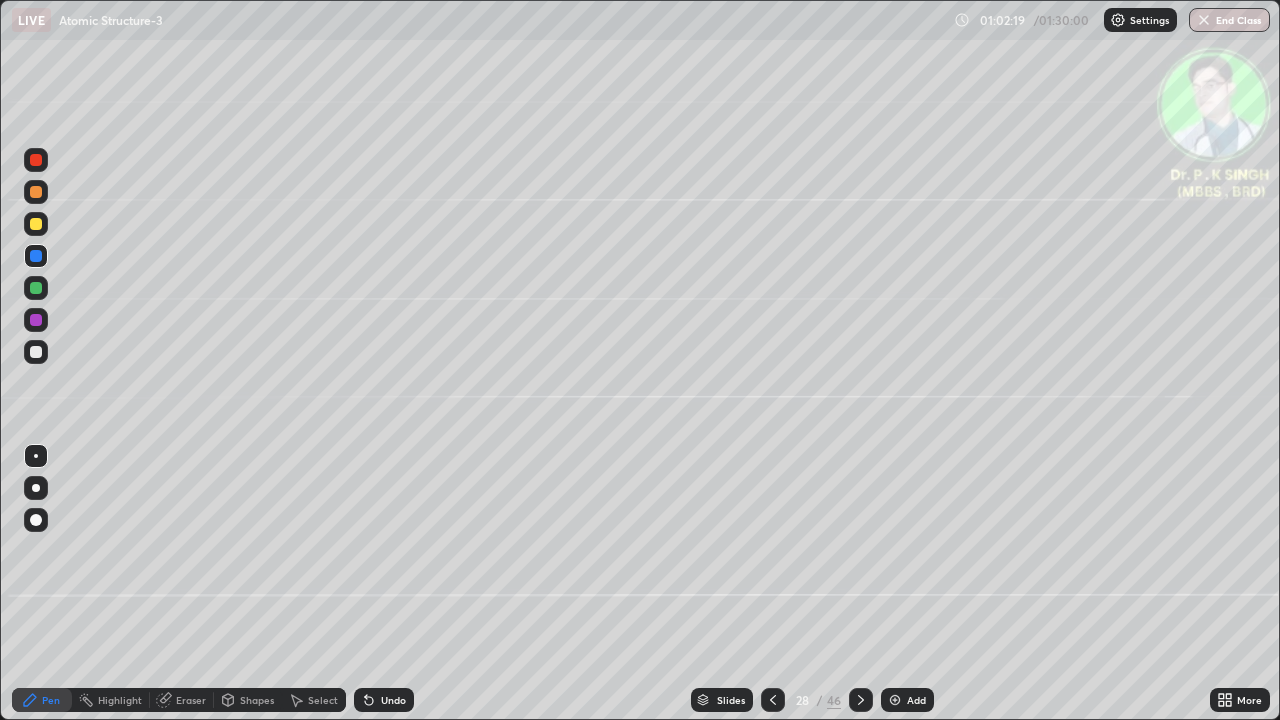 click at bounding box center (36, 256) 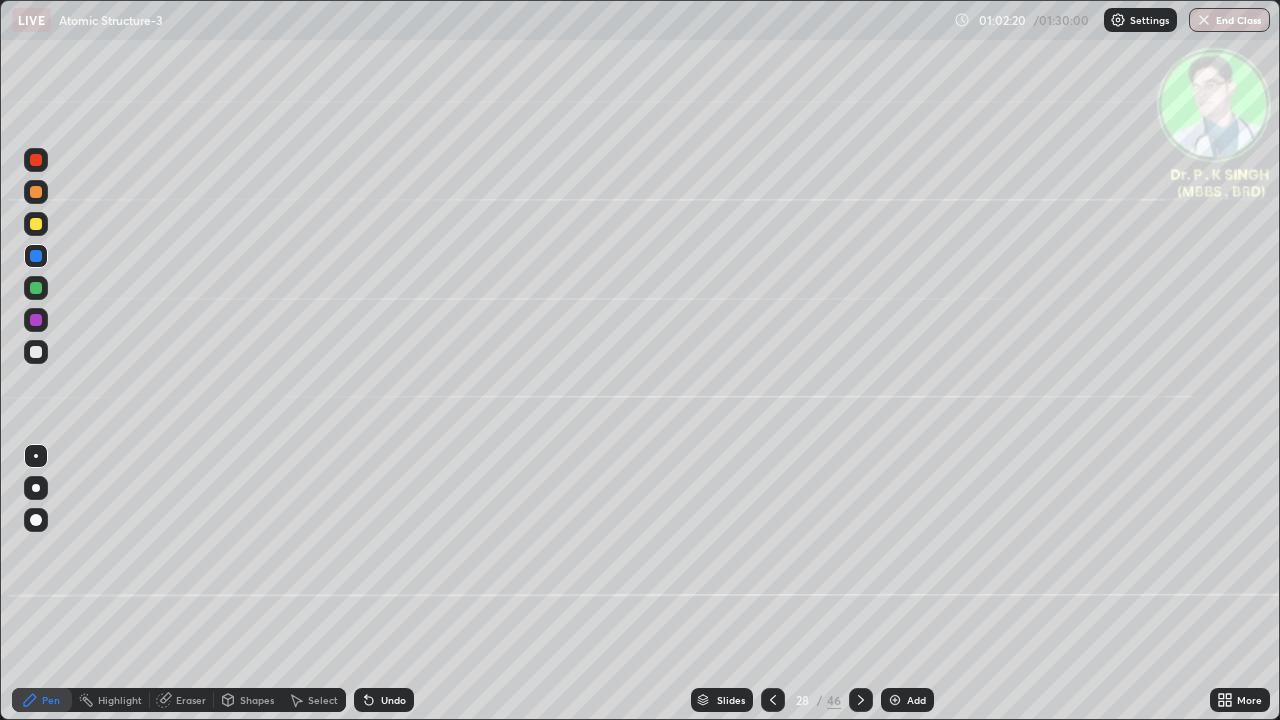 click at bounding box center (861, 700) 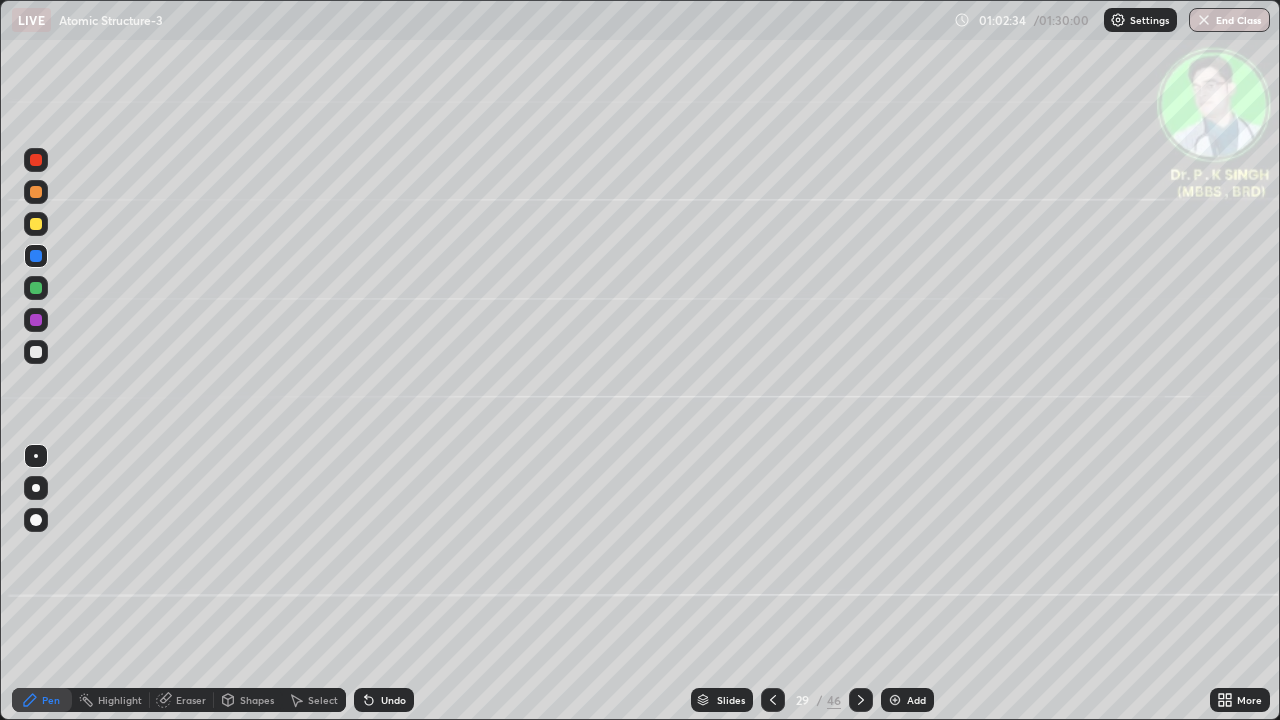 click at bounding box center [36, 224] 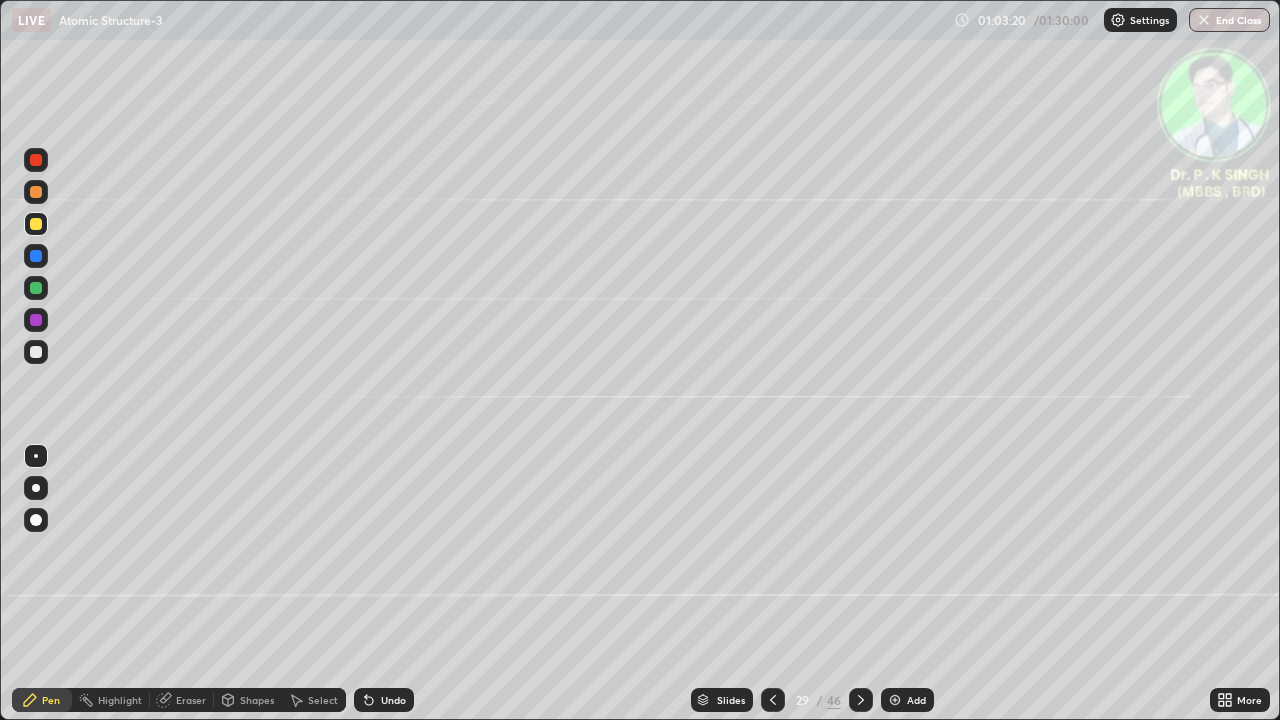 click at bounding box center (861, 700) 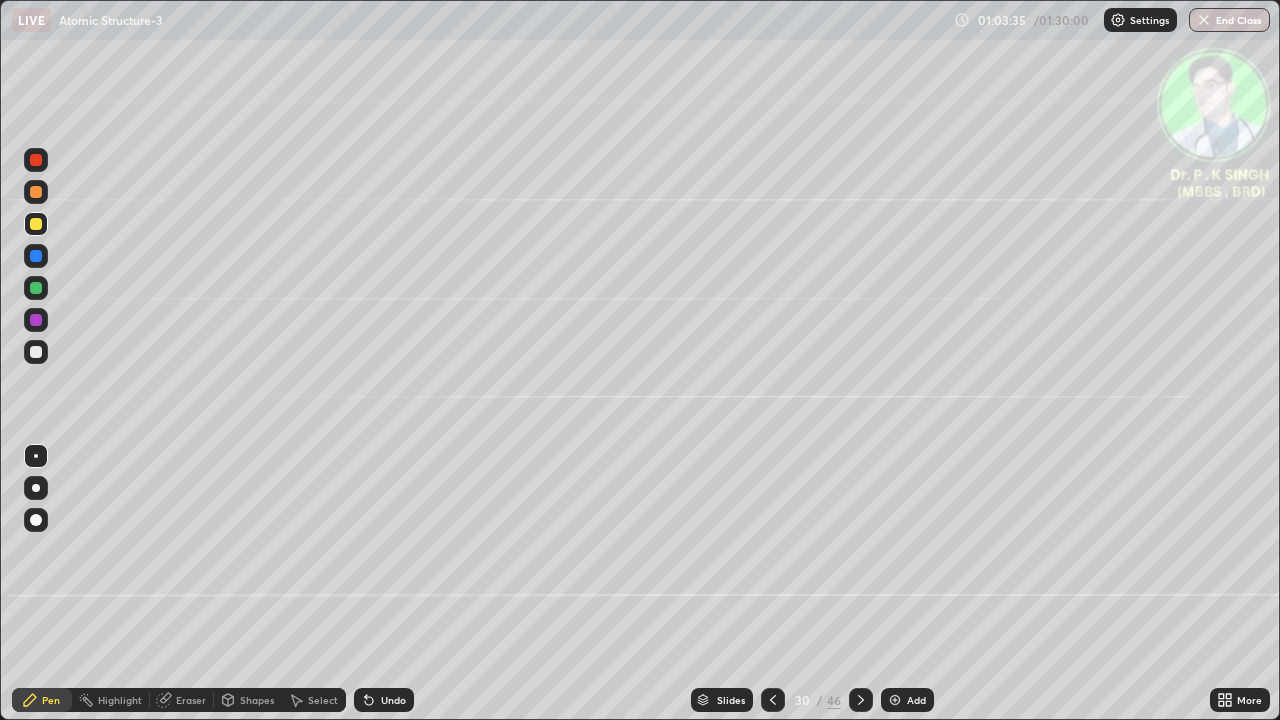 click 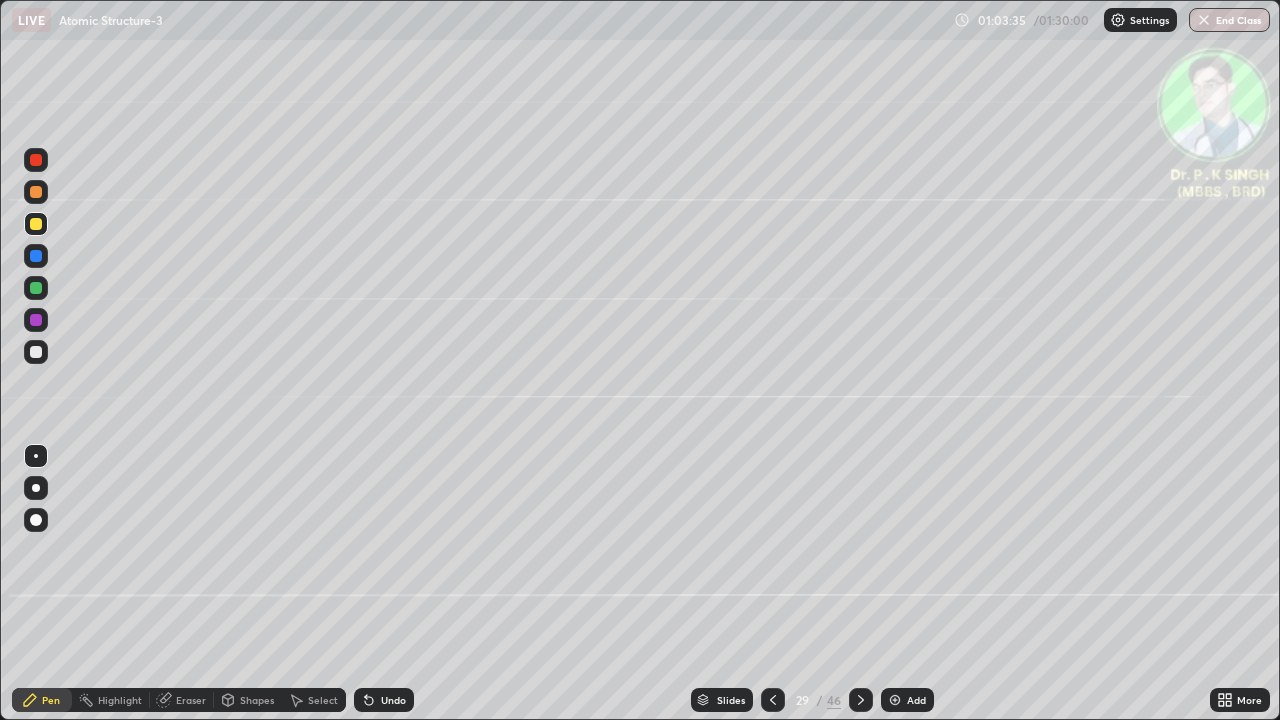click 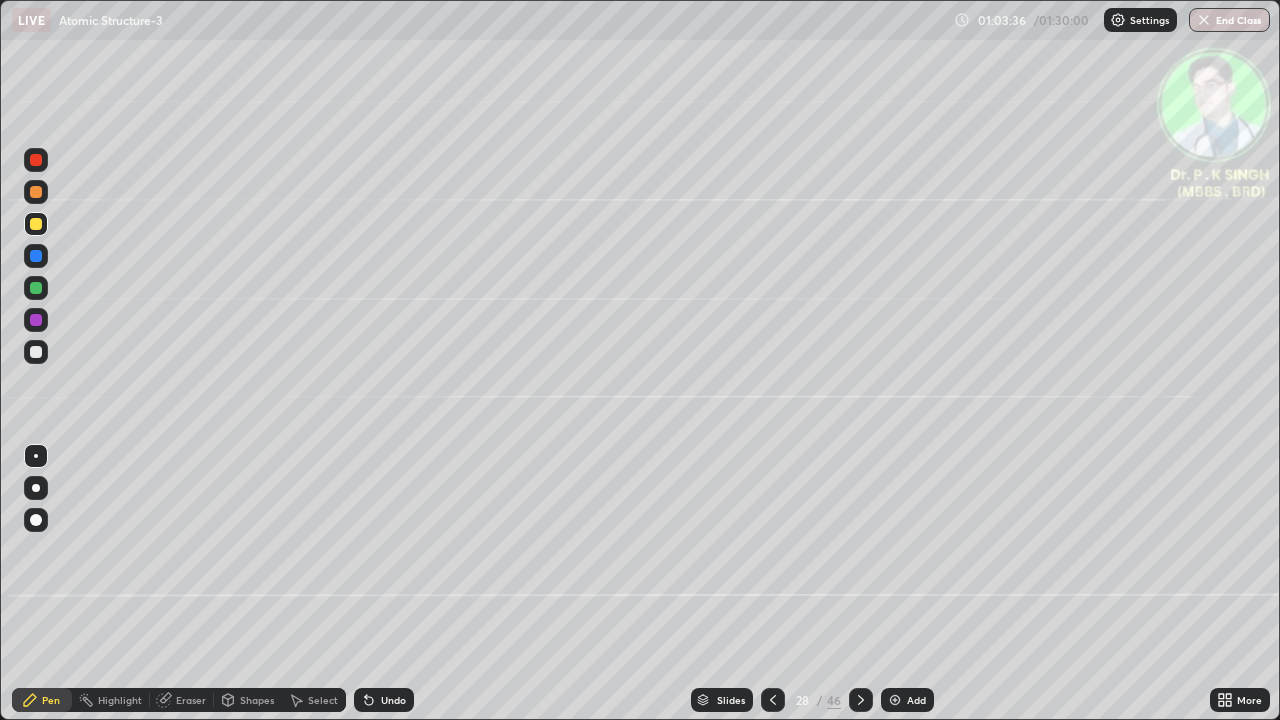 click at bounding box center [861, 700] 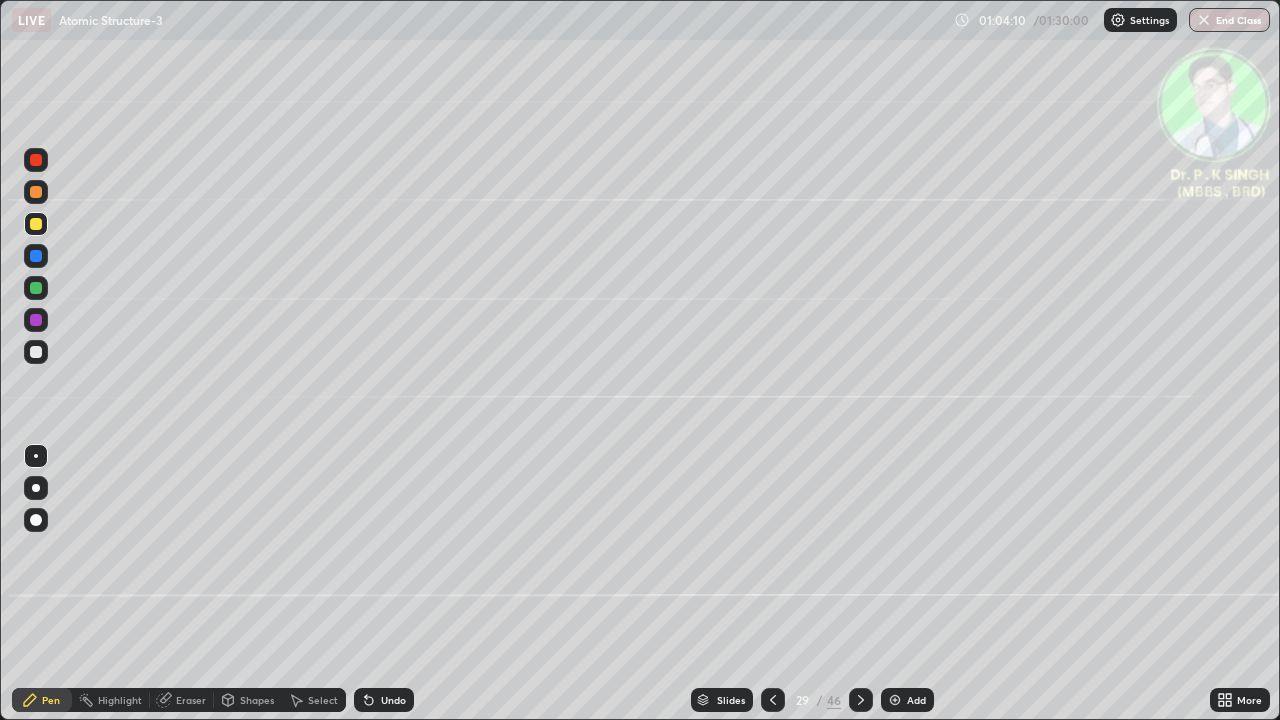 click at bounding box center (36, 224) 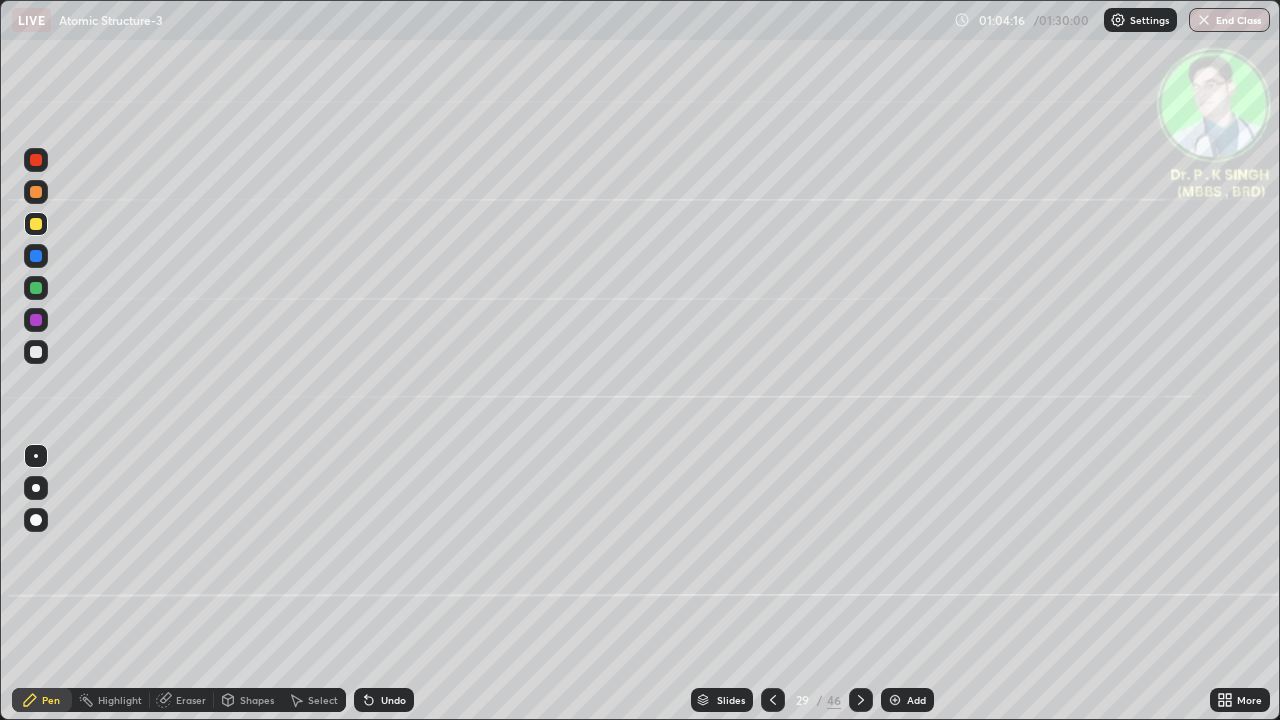 click 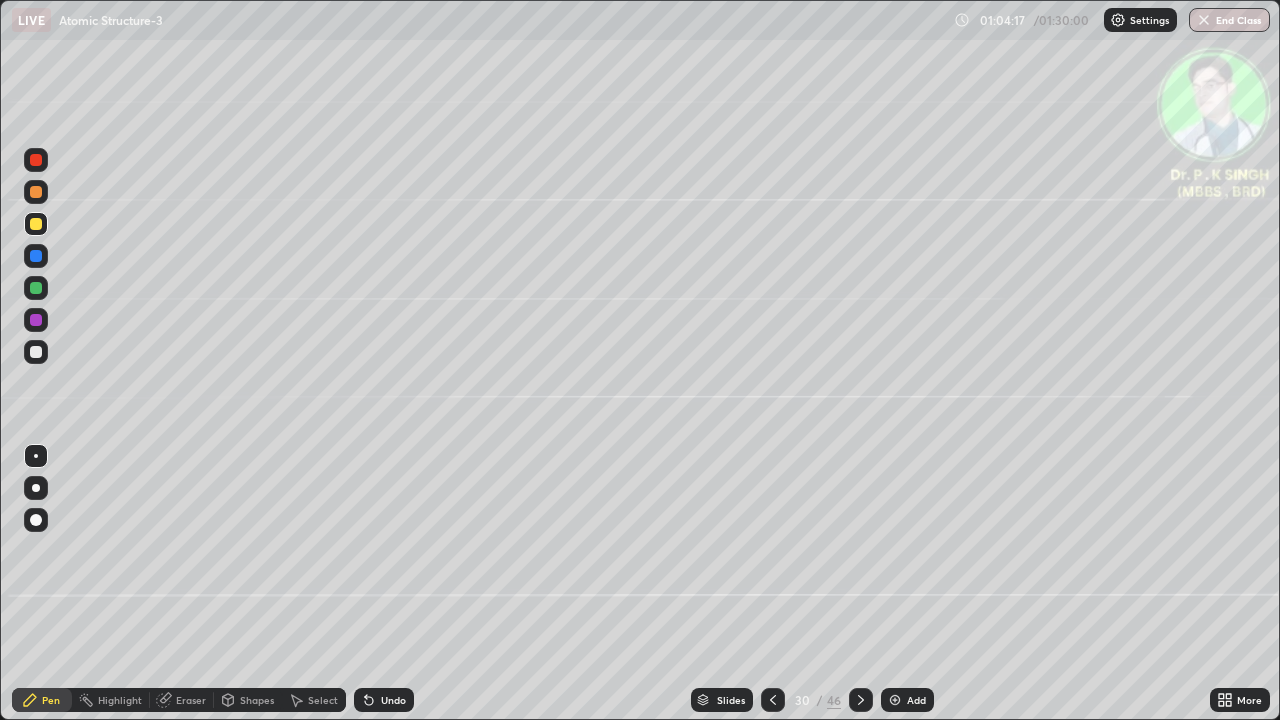 click 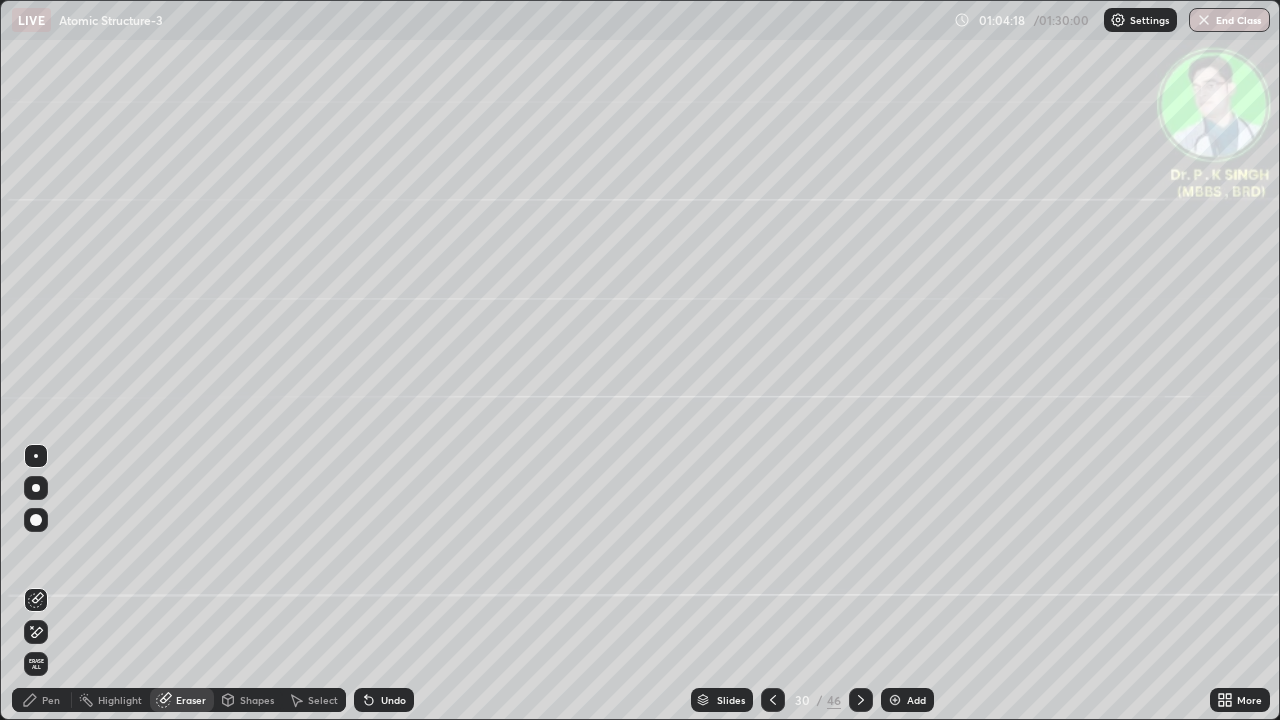 click on "Erase all" at bounding box center [36, 664] 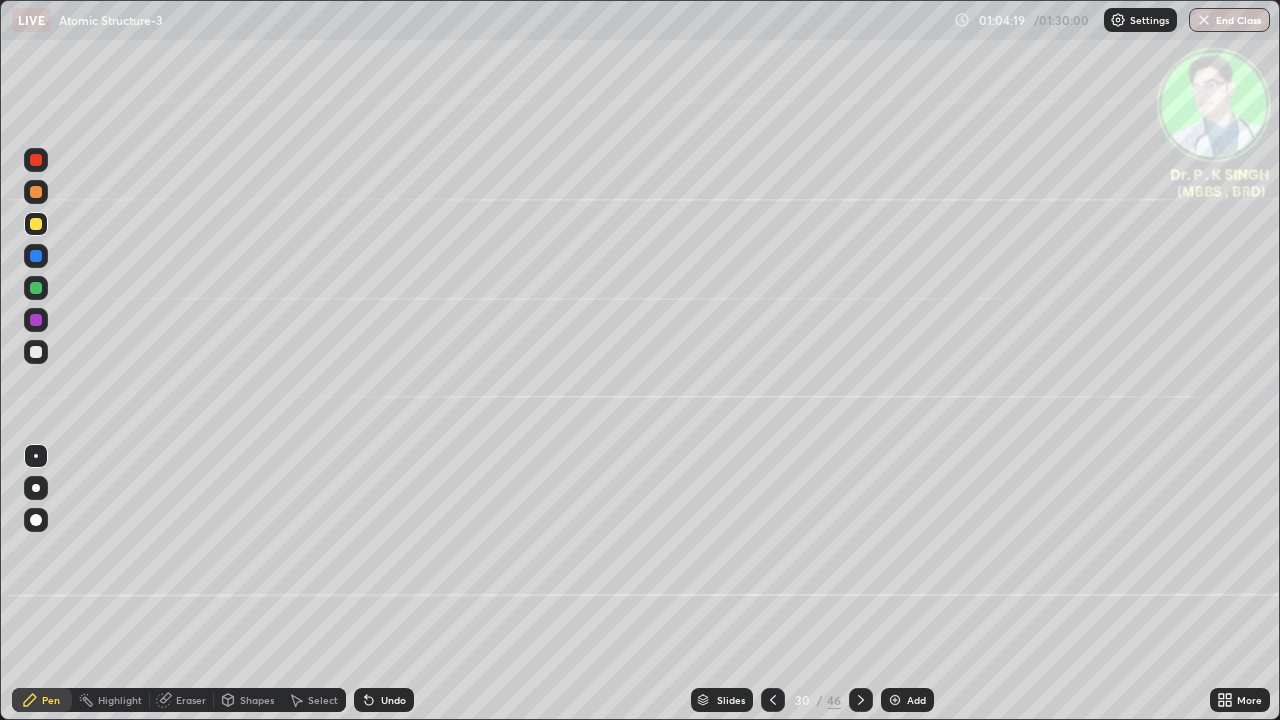 click at bounding box center (36, 256) 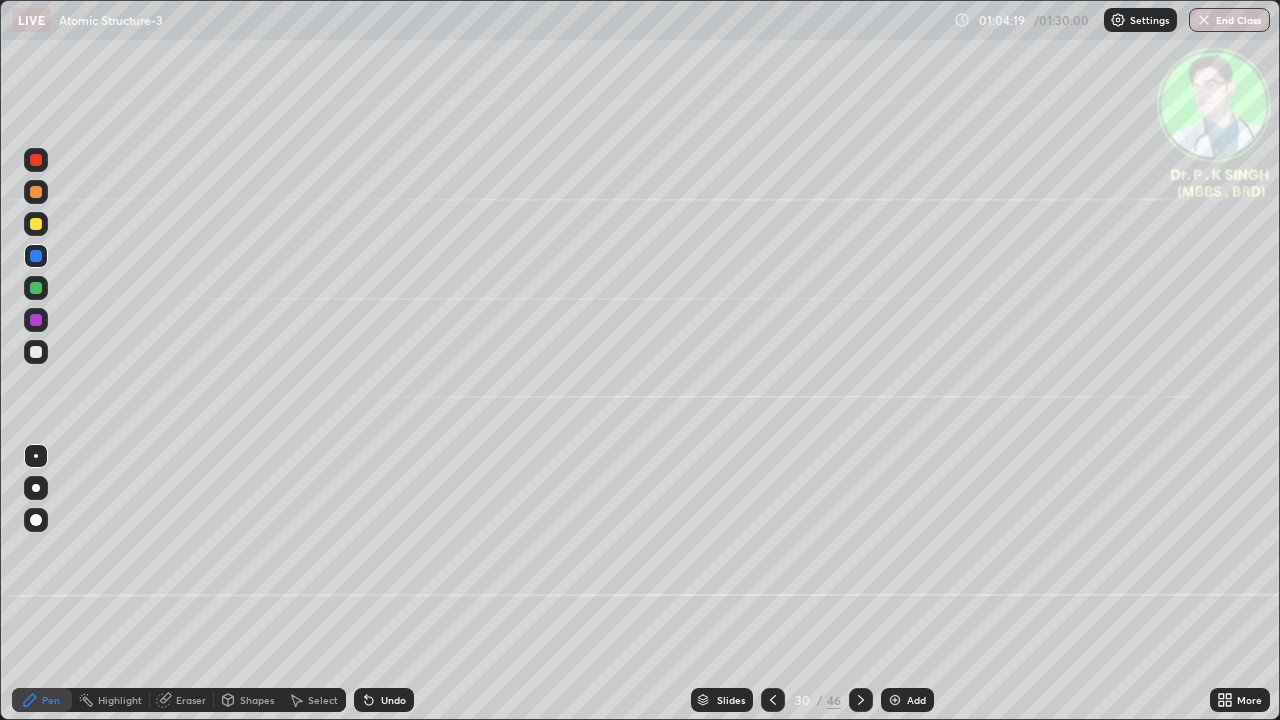 click at bounding box center (36, 256) 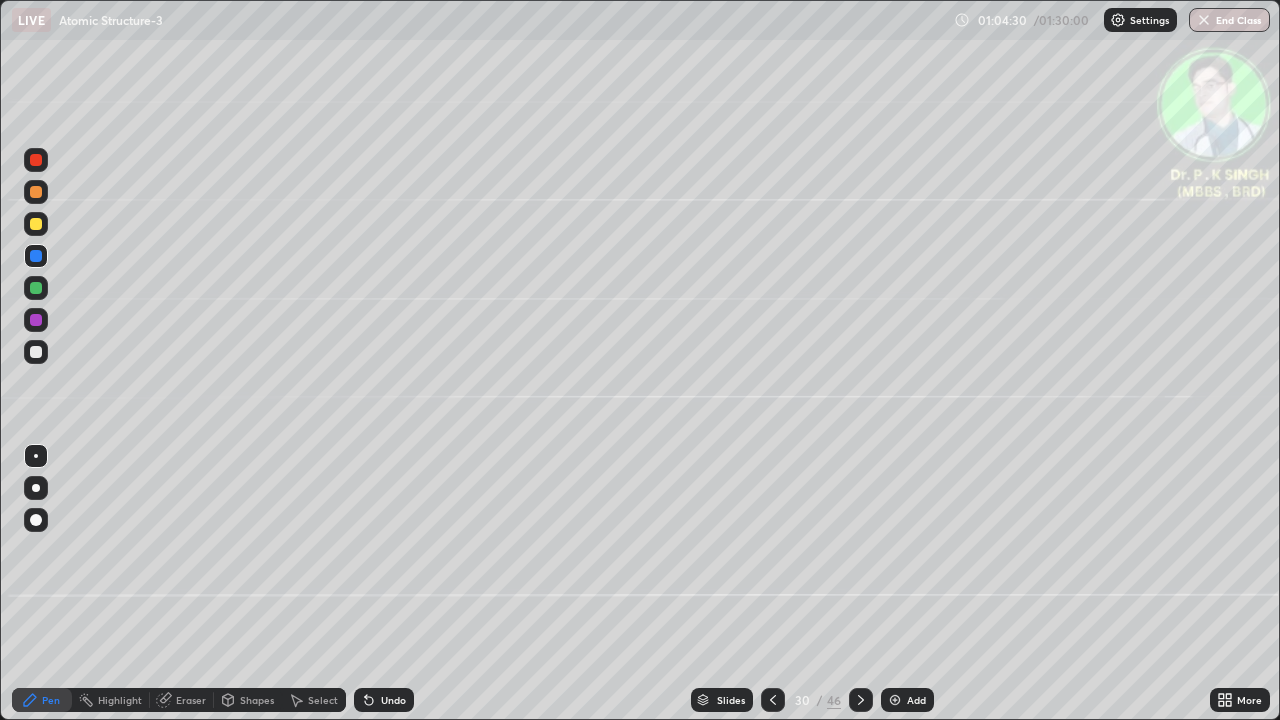 click at bounding box center [36, 224] 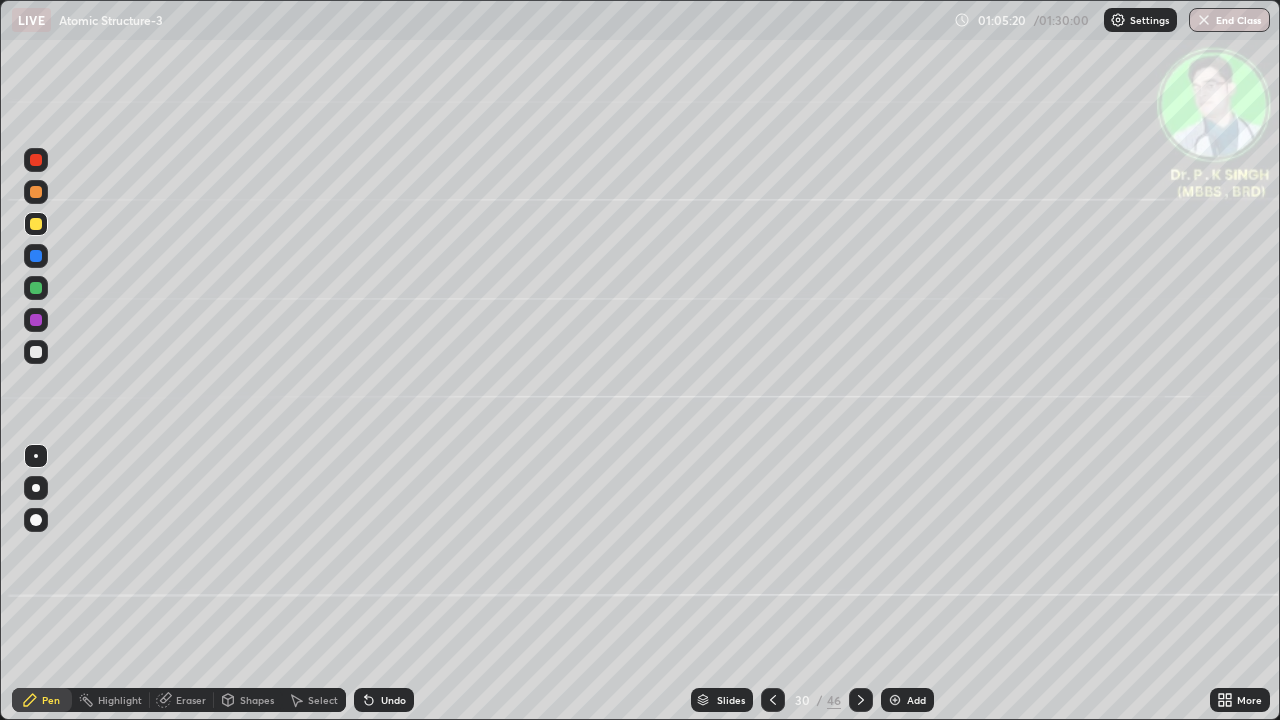 click at bounding box center [36, 224] 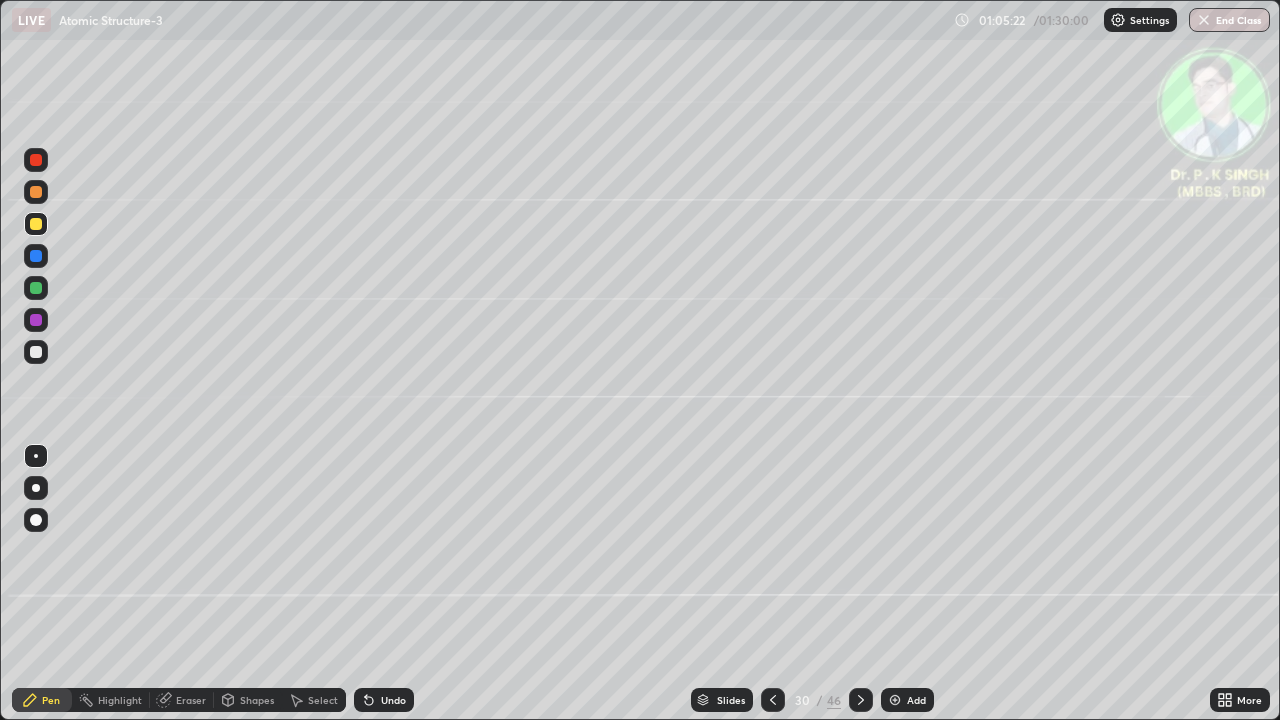 click 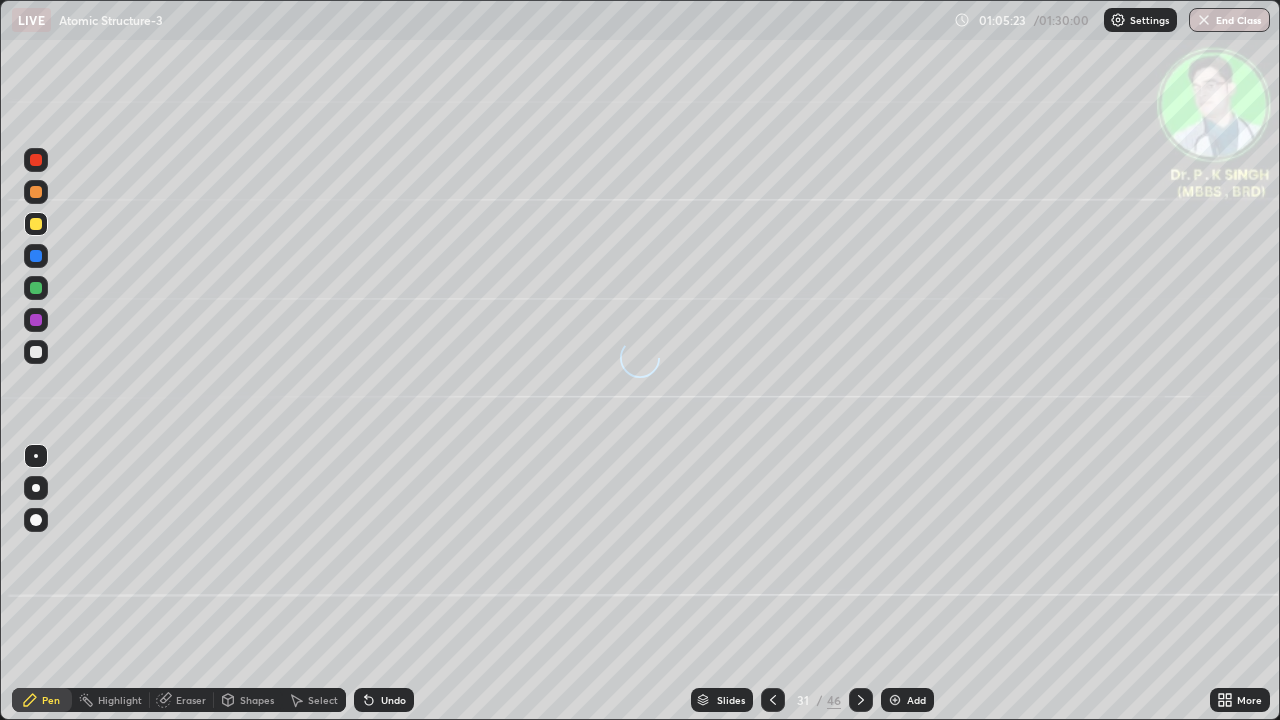 click at bounding box center (36, 256) 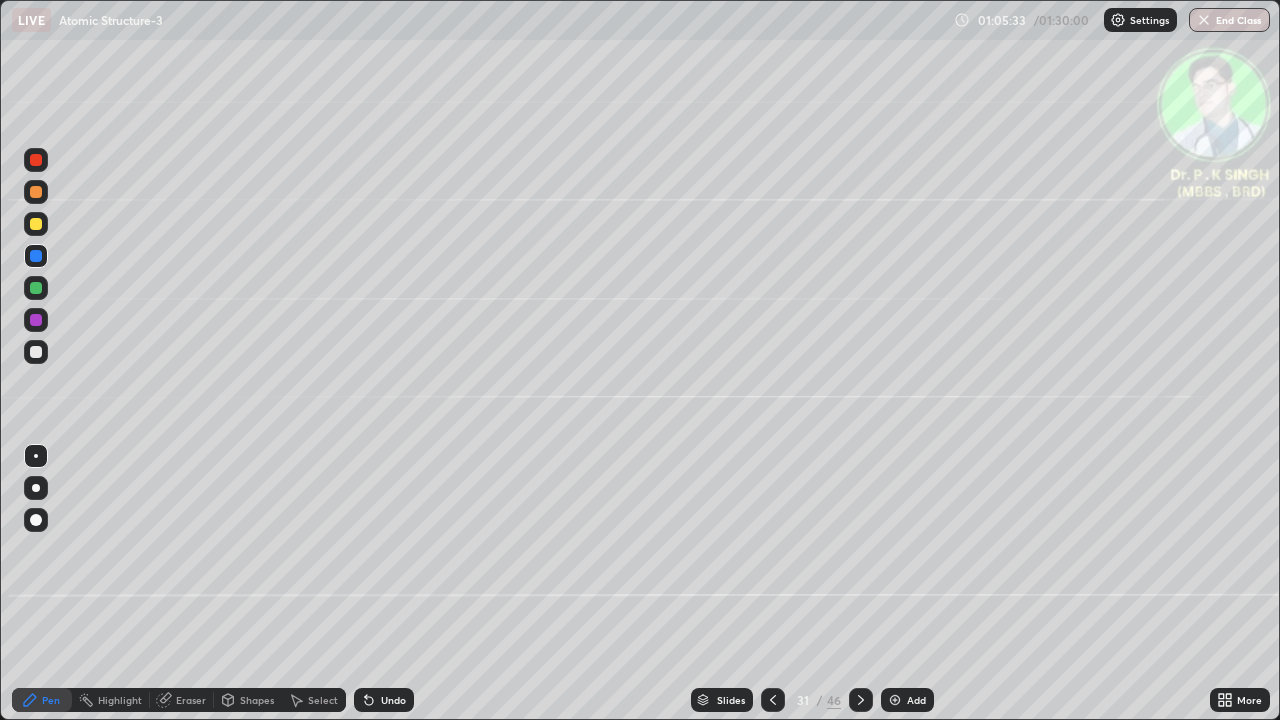 click at bounding box center (36, 224) 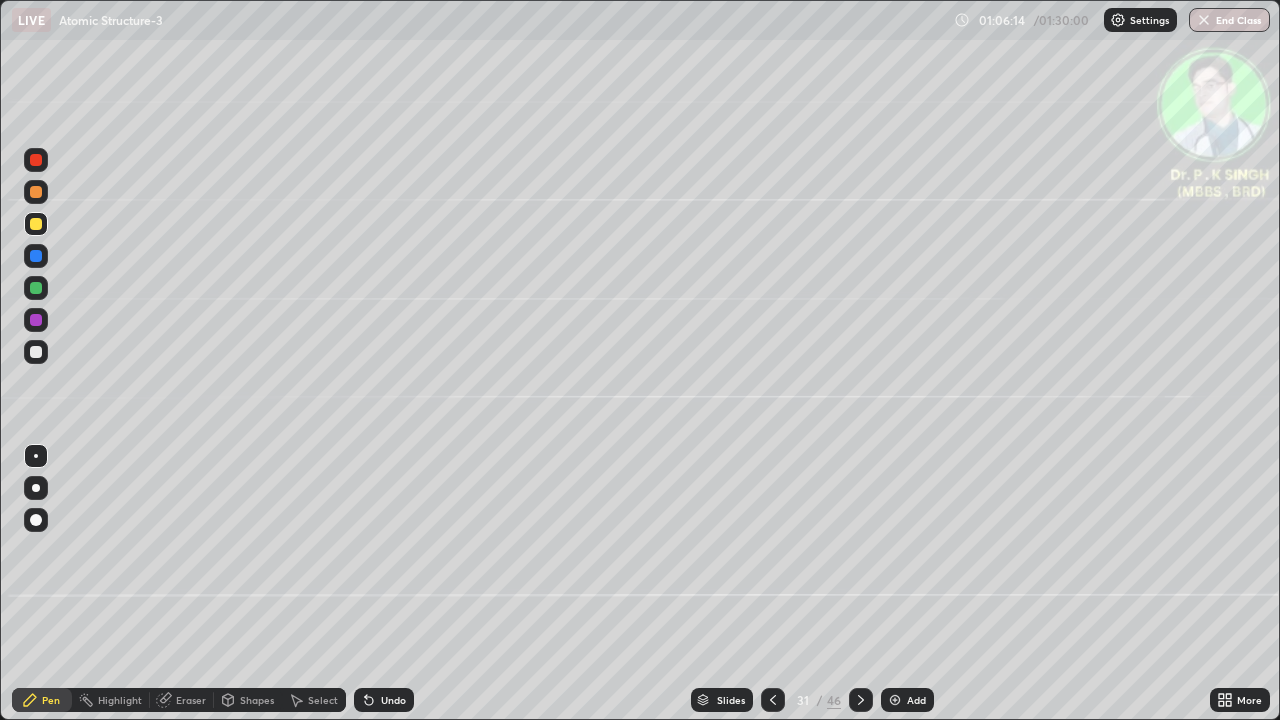 click at bounding box center [36, 224] 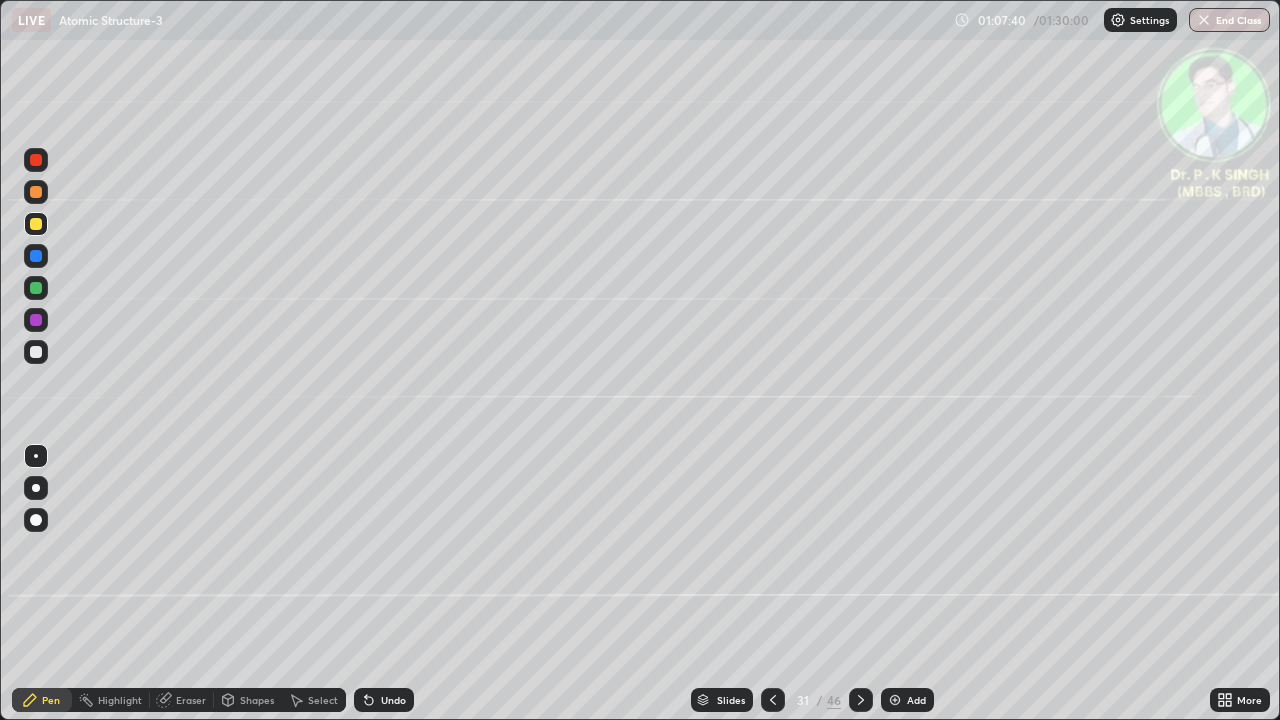 click 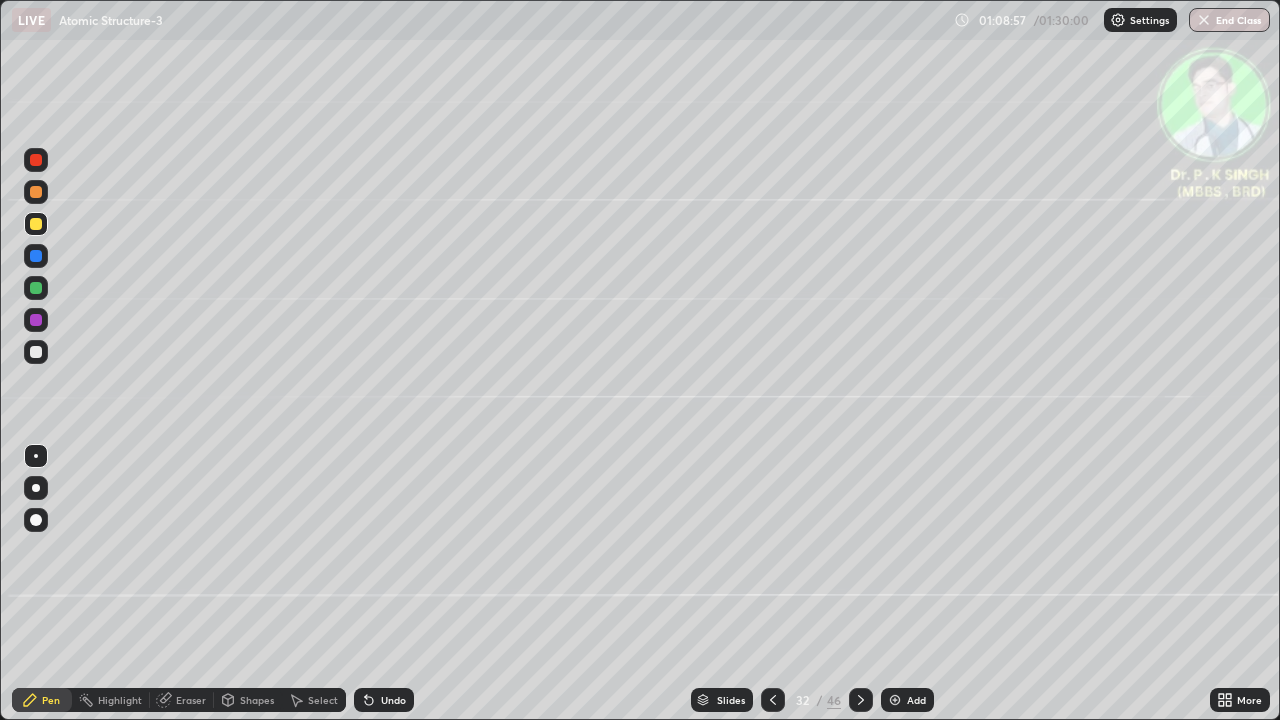 click on "Eraser" at bounding box center (182, 700) 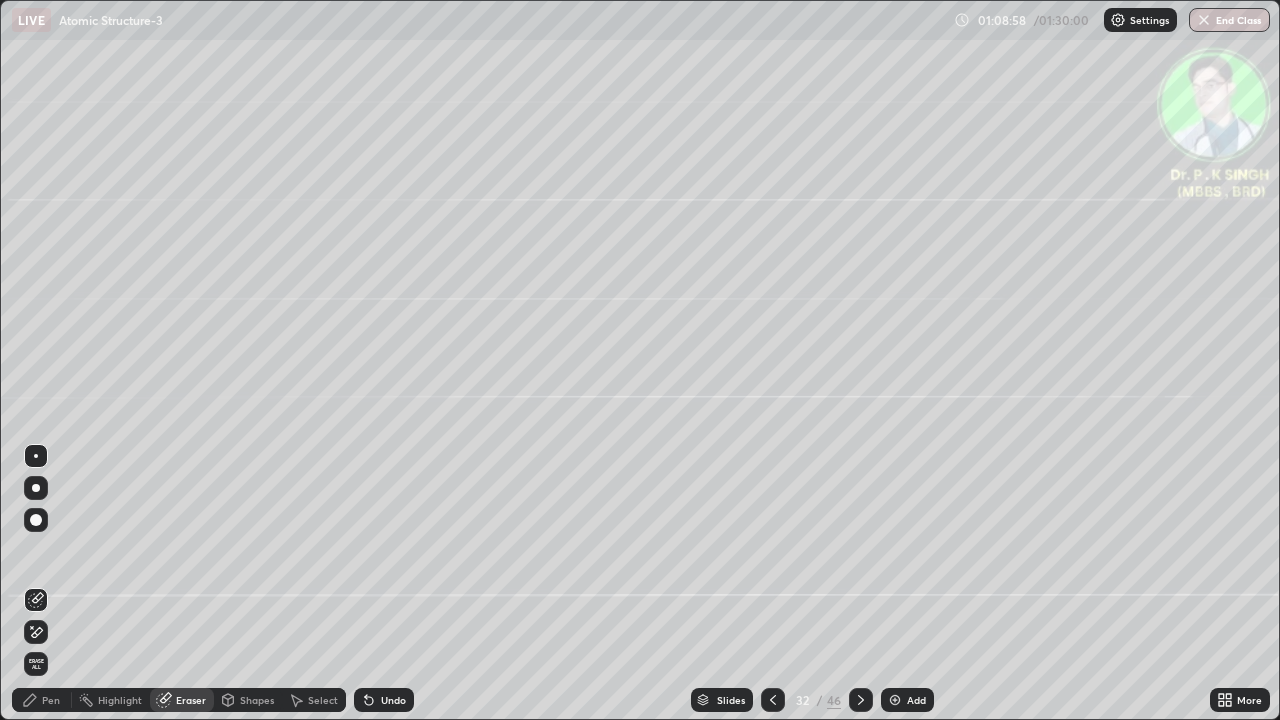 click 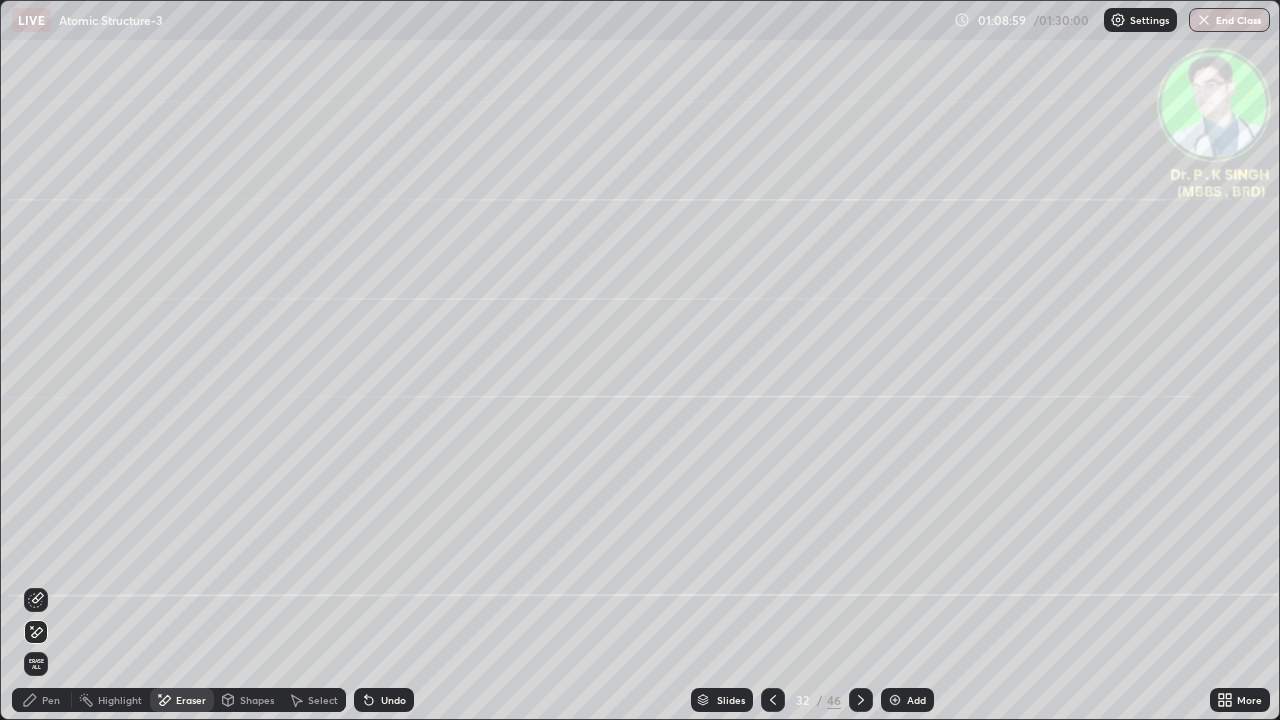 click on "Pen" at bounding box center [51, 700] 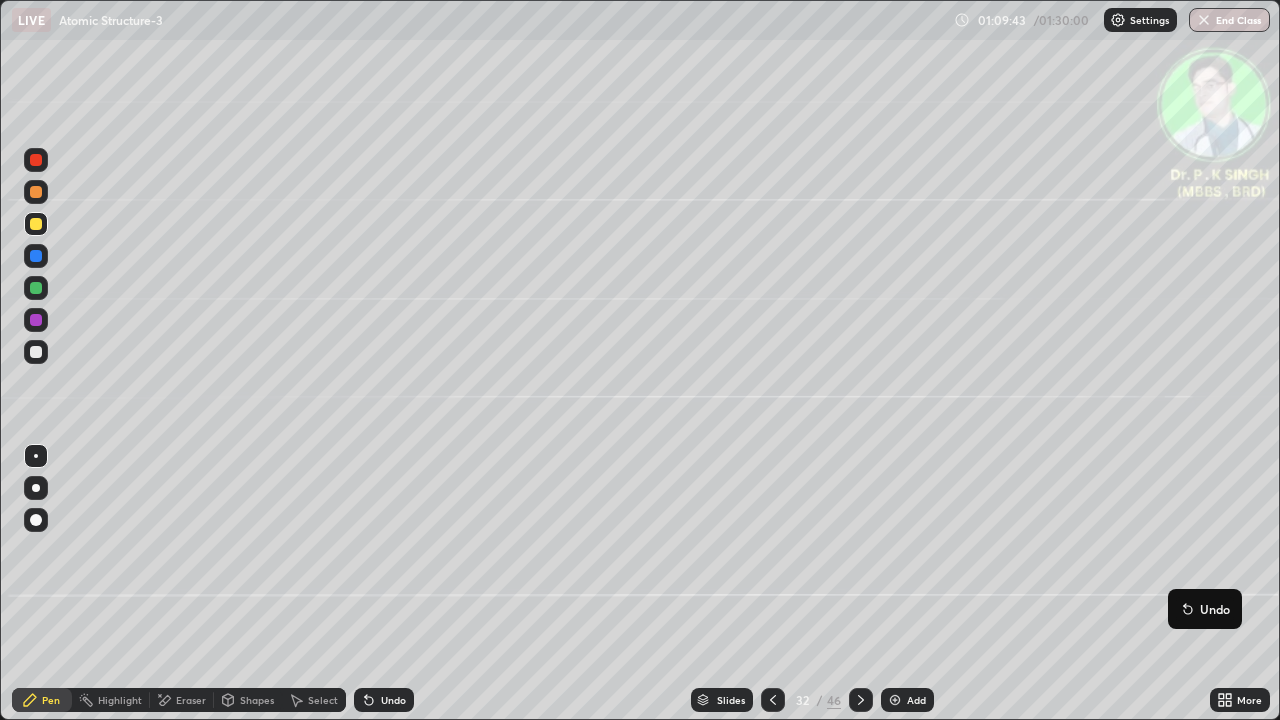 click 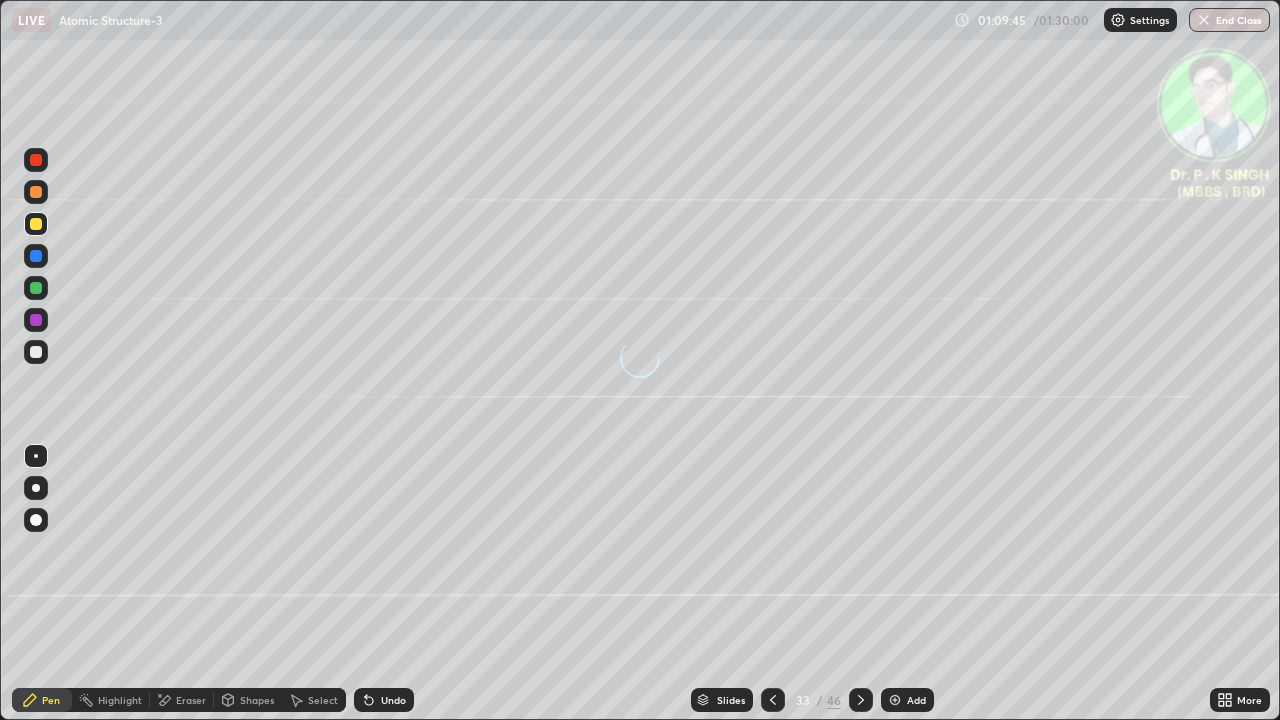 click at bounding box center (36, 256) 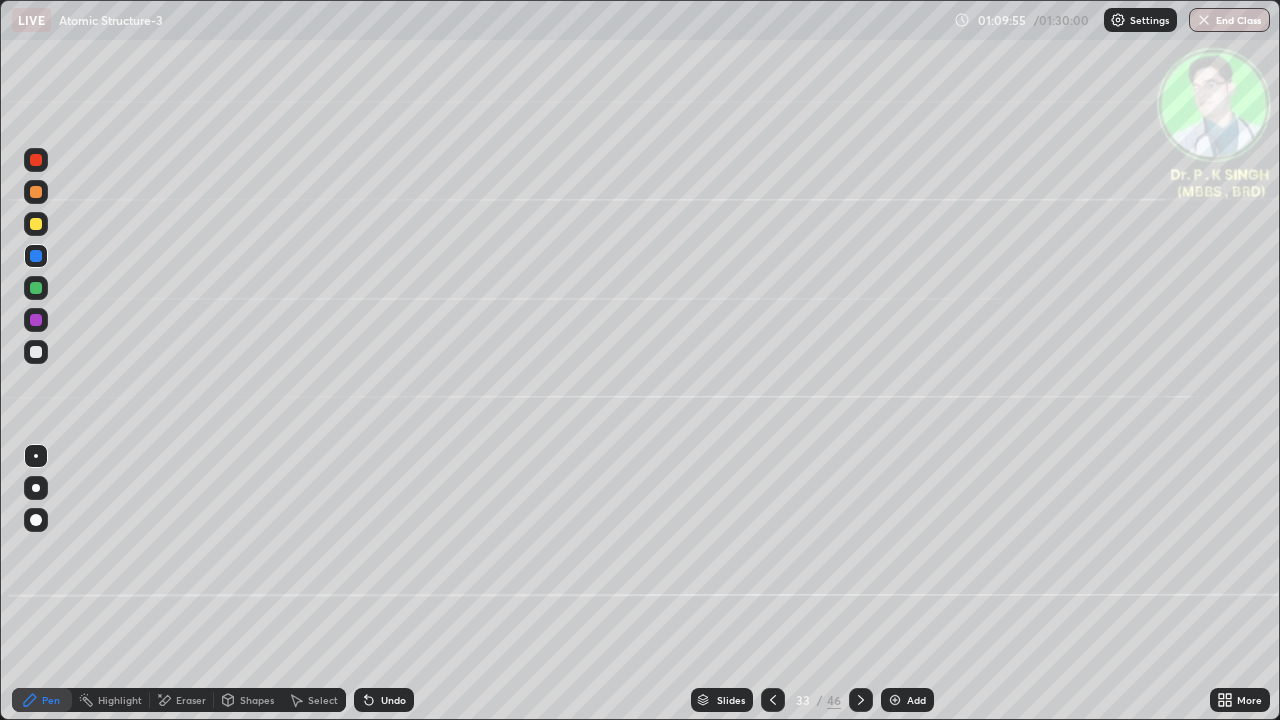 click at bounding box center [36, 224] 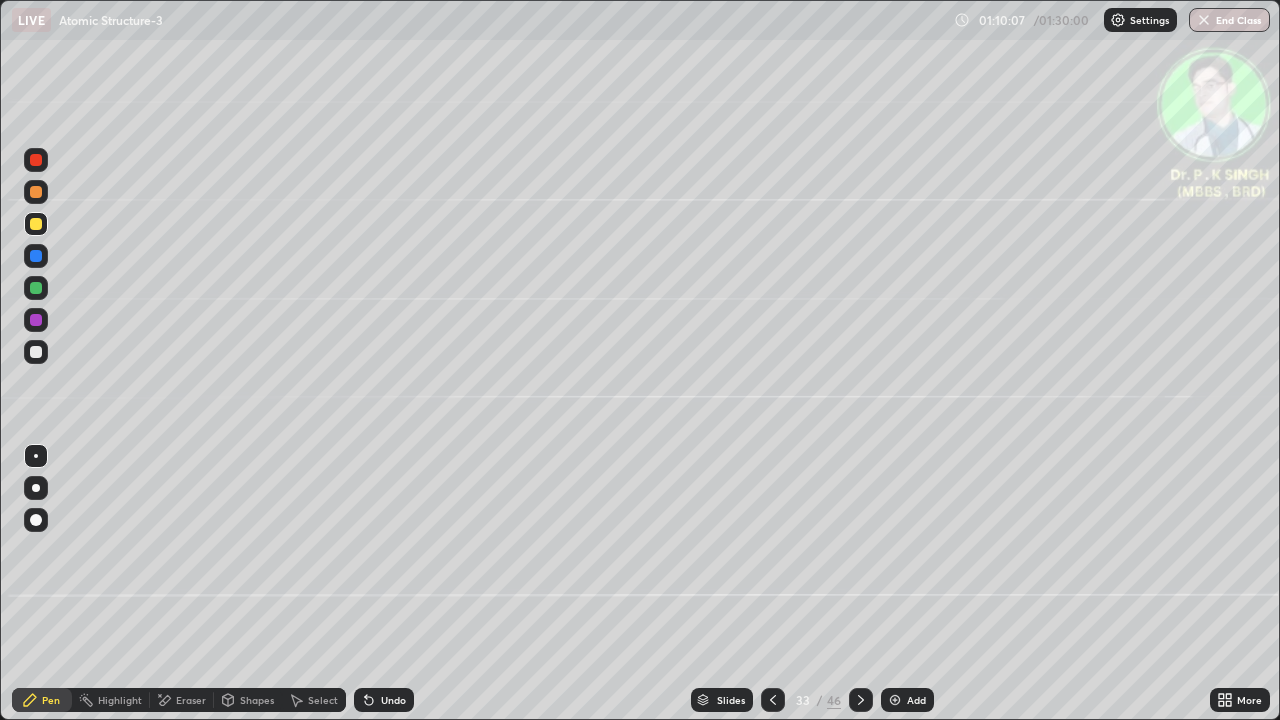 click at bounding box center (36, 224) 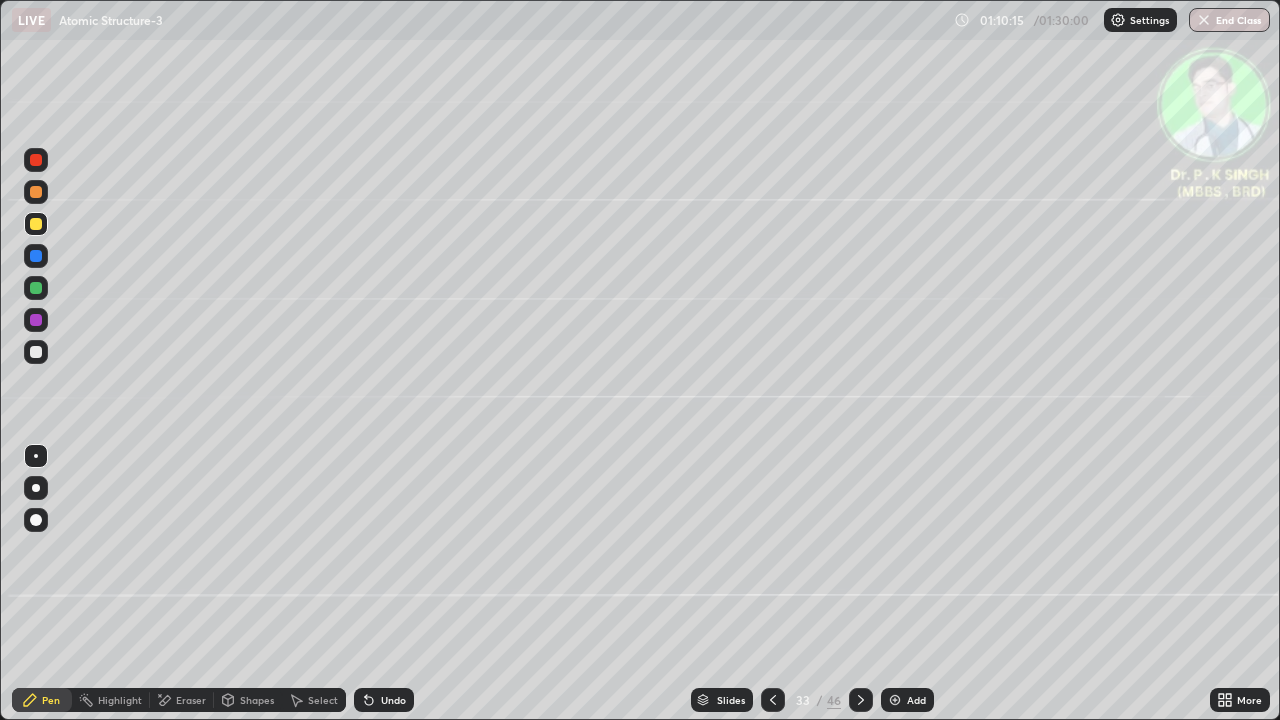 click at bounding box center [36, 224] 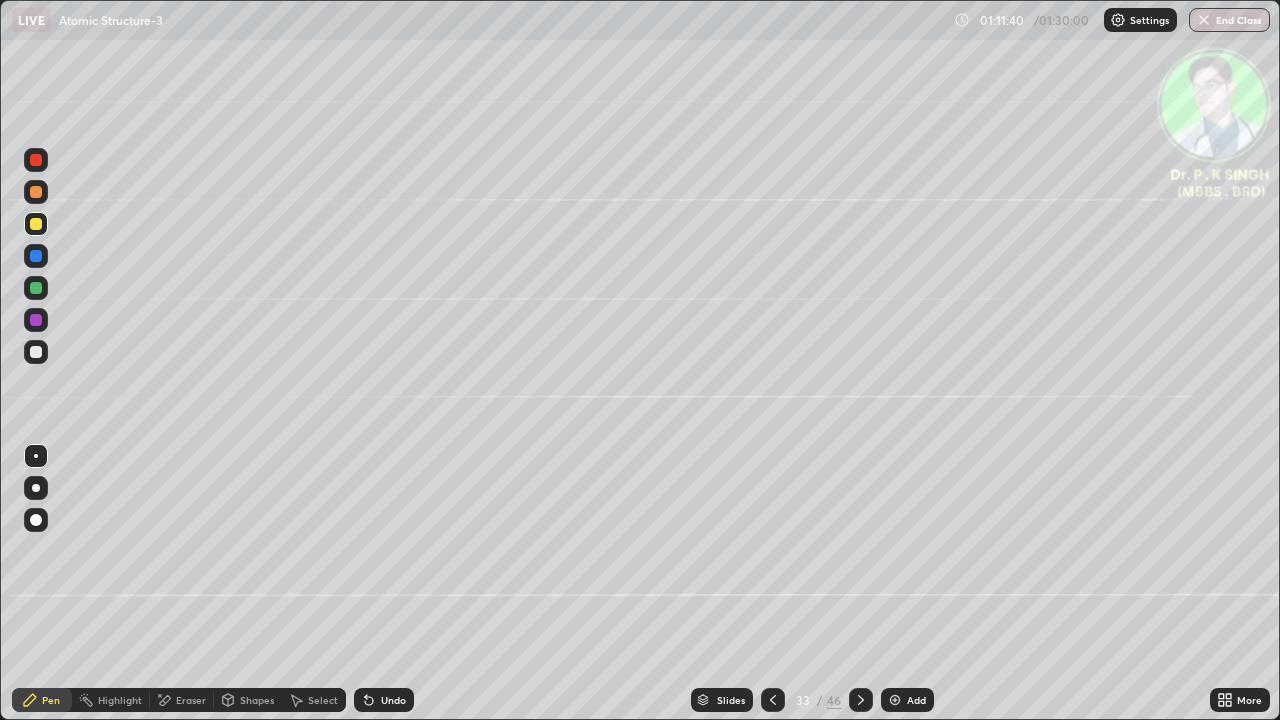 click 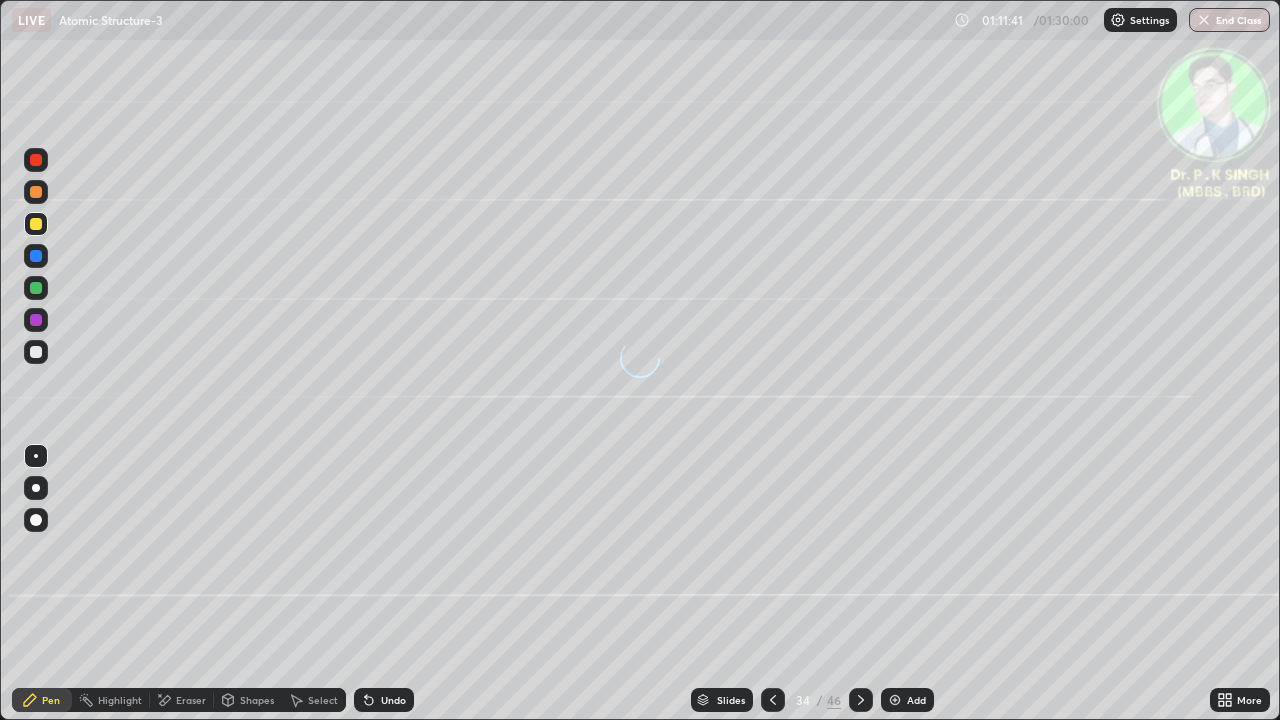 click at bounding box center (36, 256) 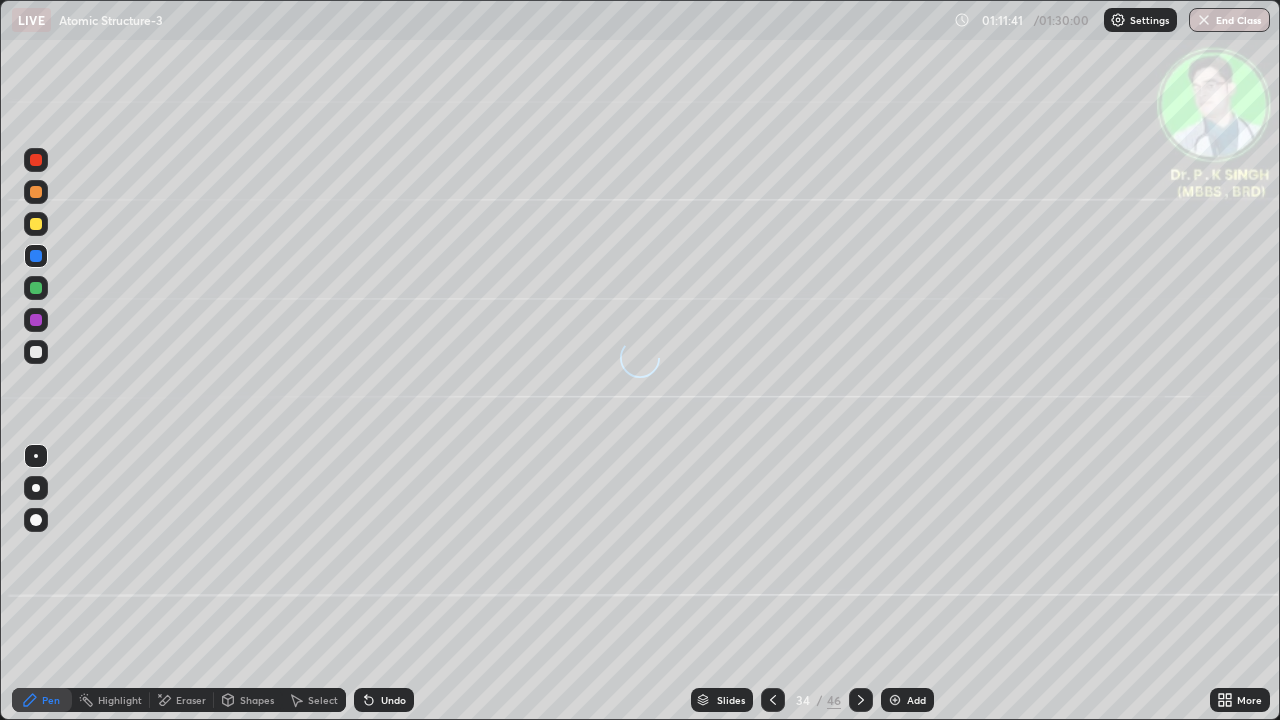 click at bounding box center [36, 256] 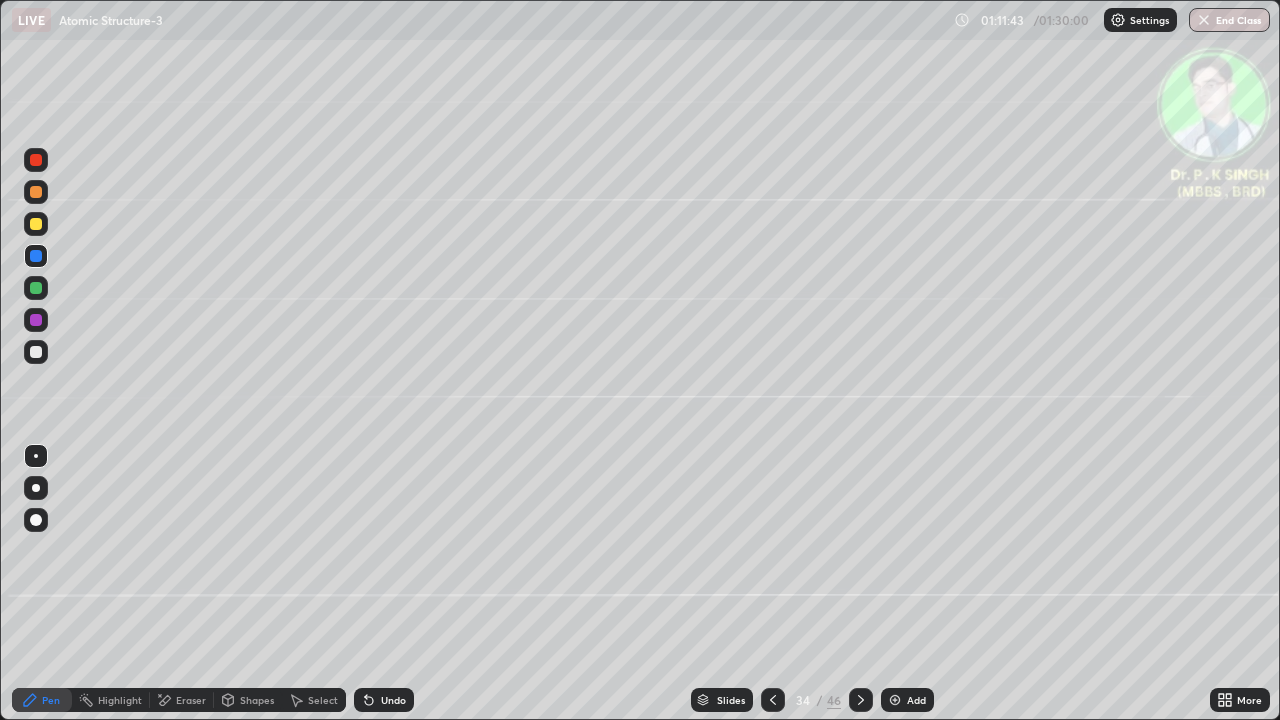 click at bounding box center [36, 224] 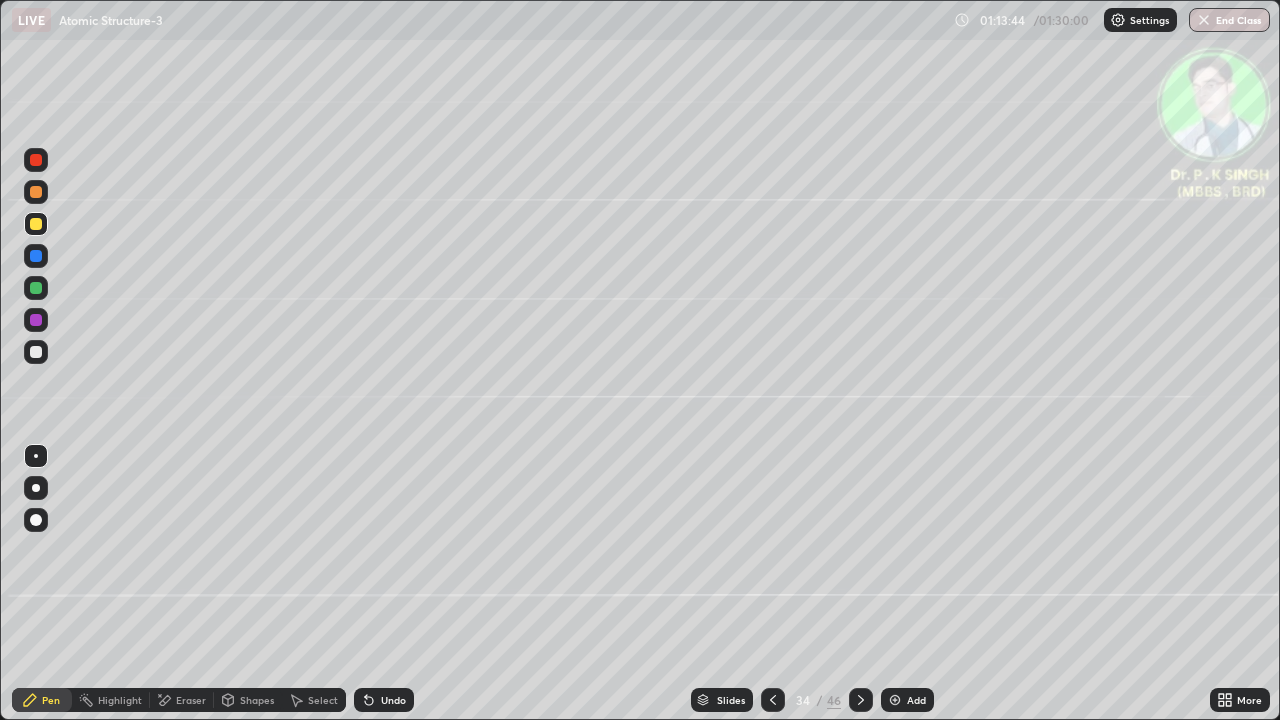 click 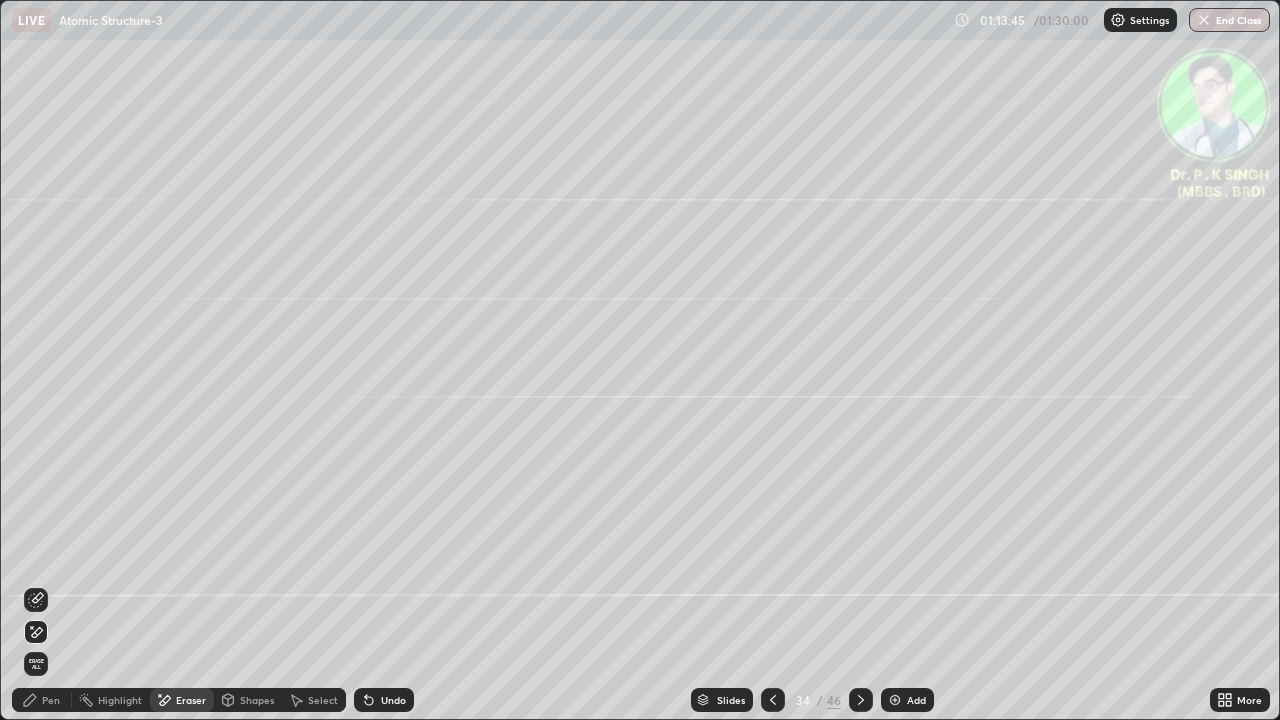 click 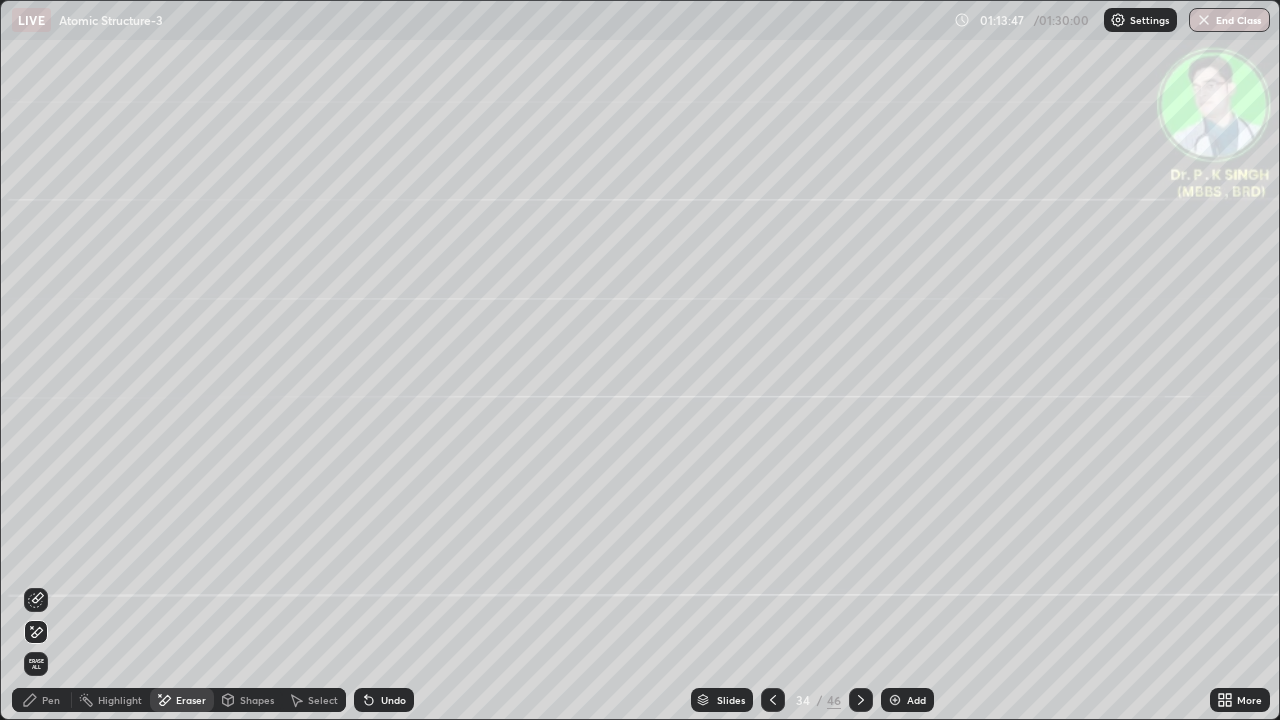 click on "Pen" at bounding box center (51, 700) 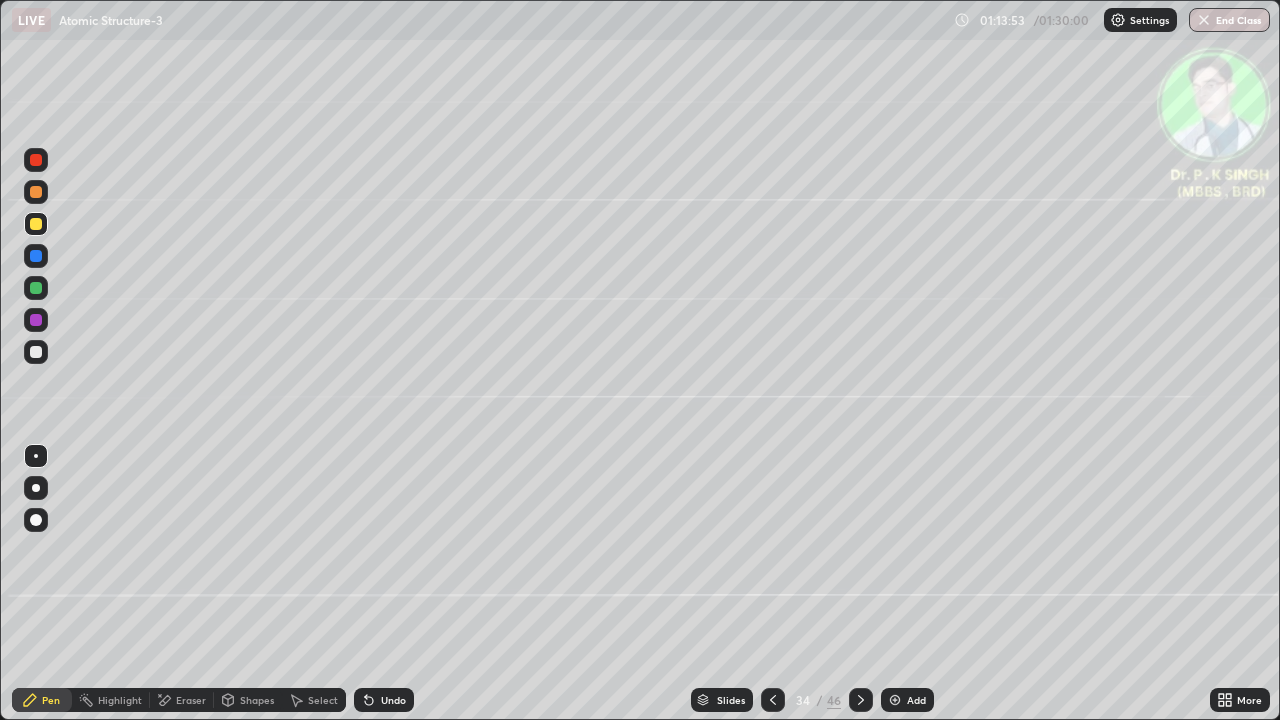 click 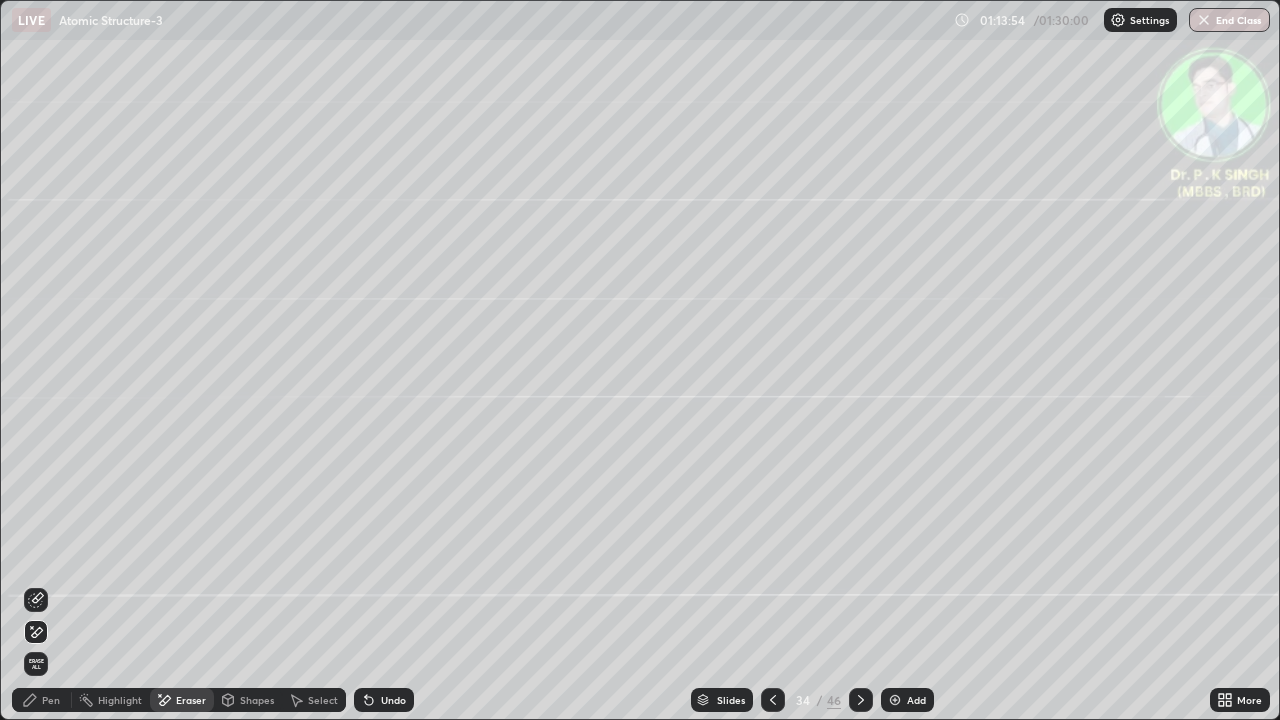 click 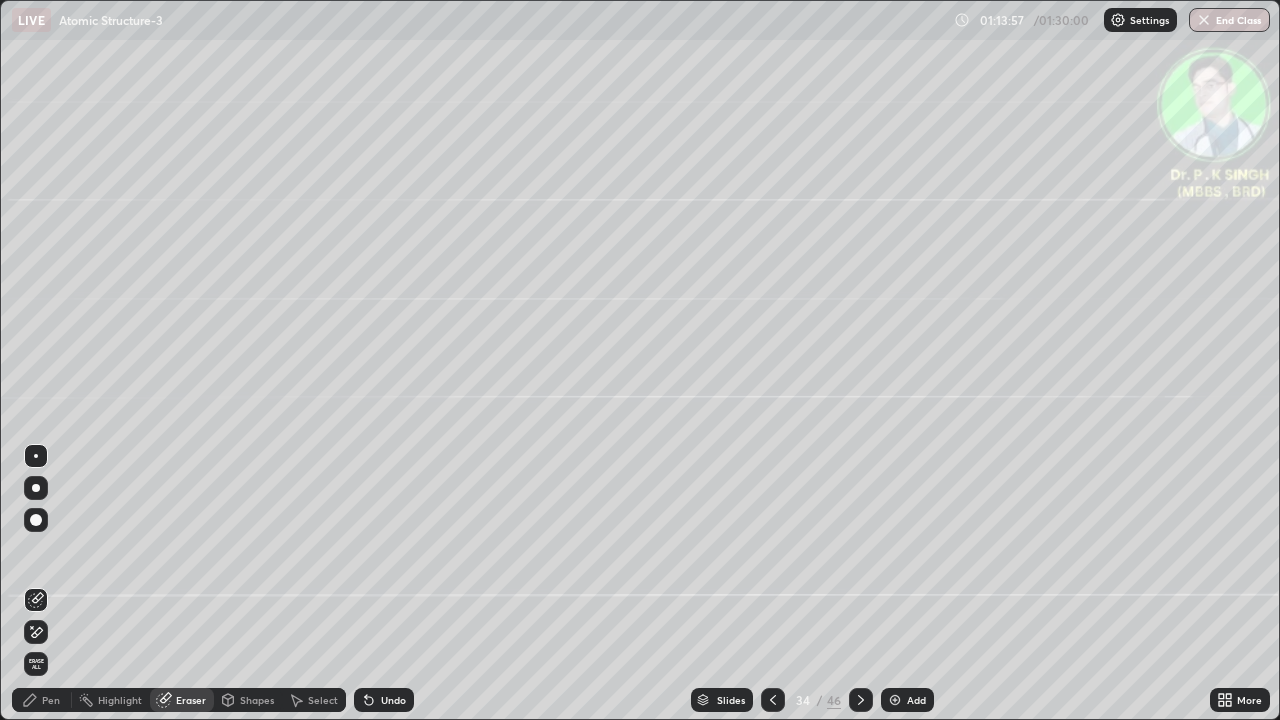 click on "Pen" at bounding box center [51, 700] 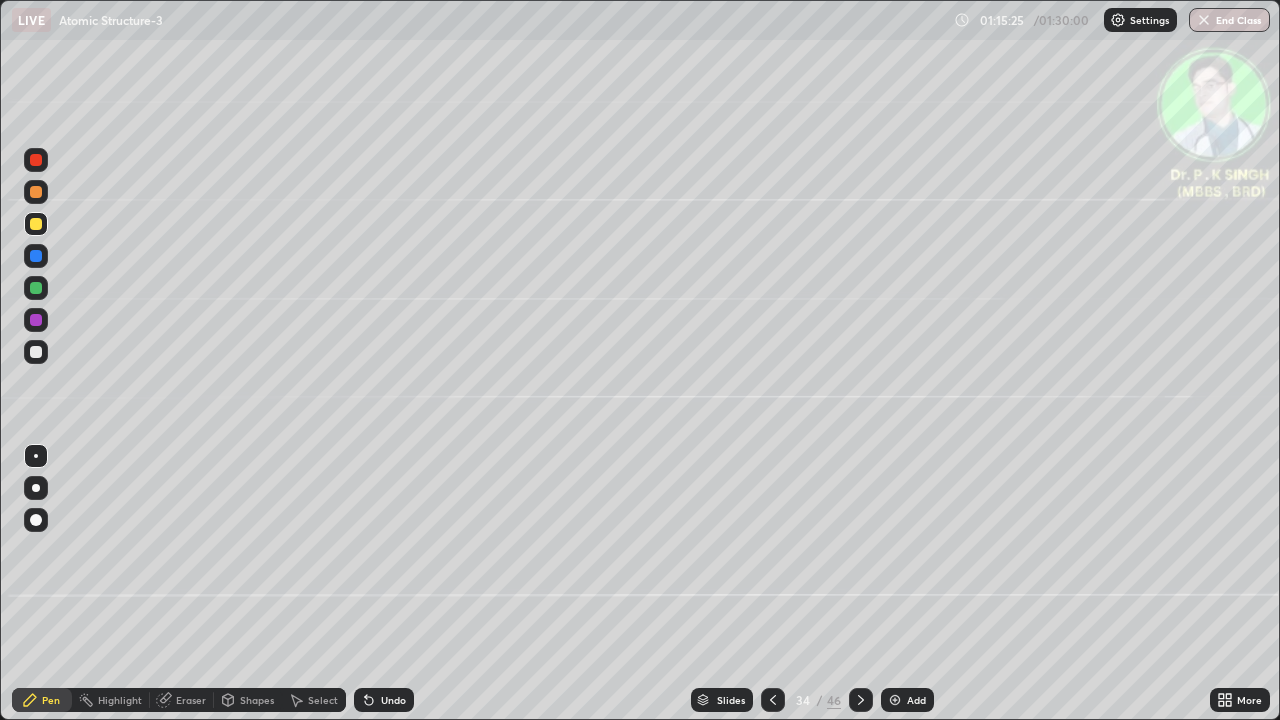 click 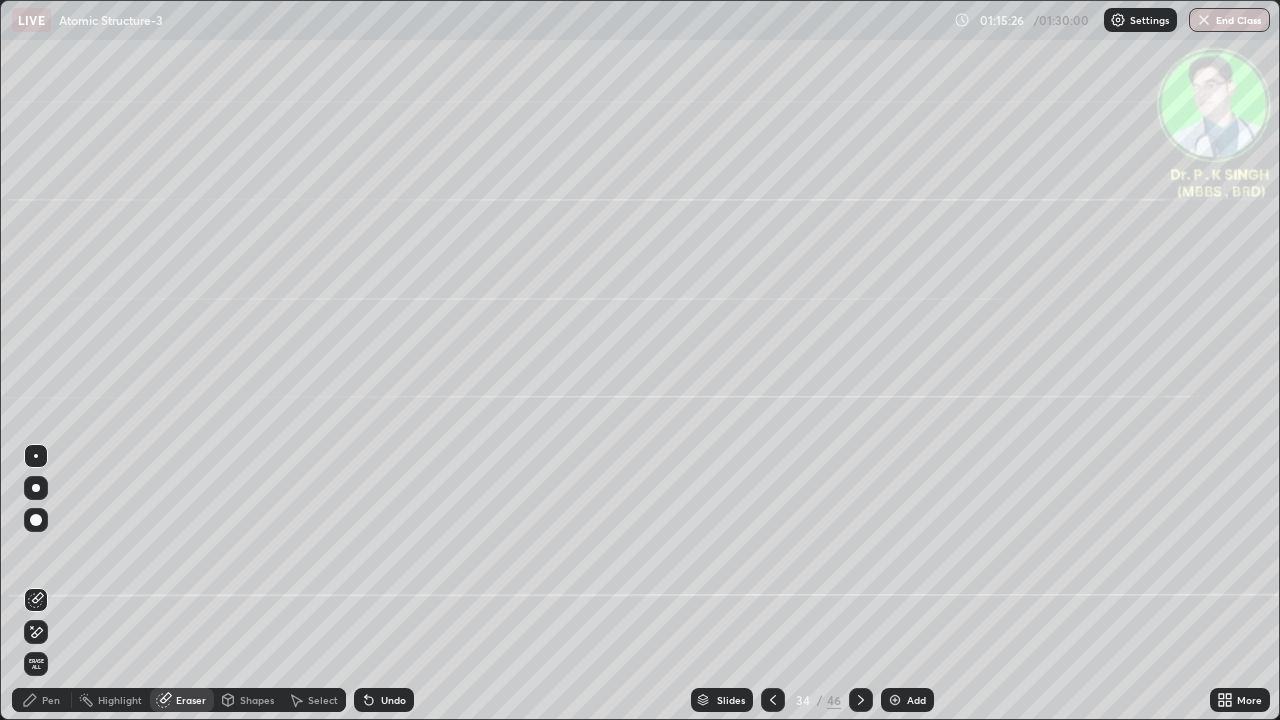 click 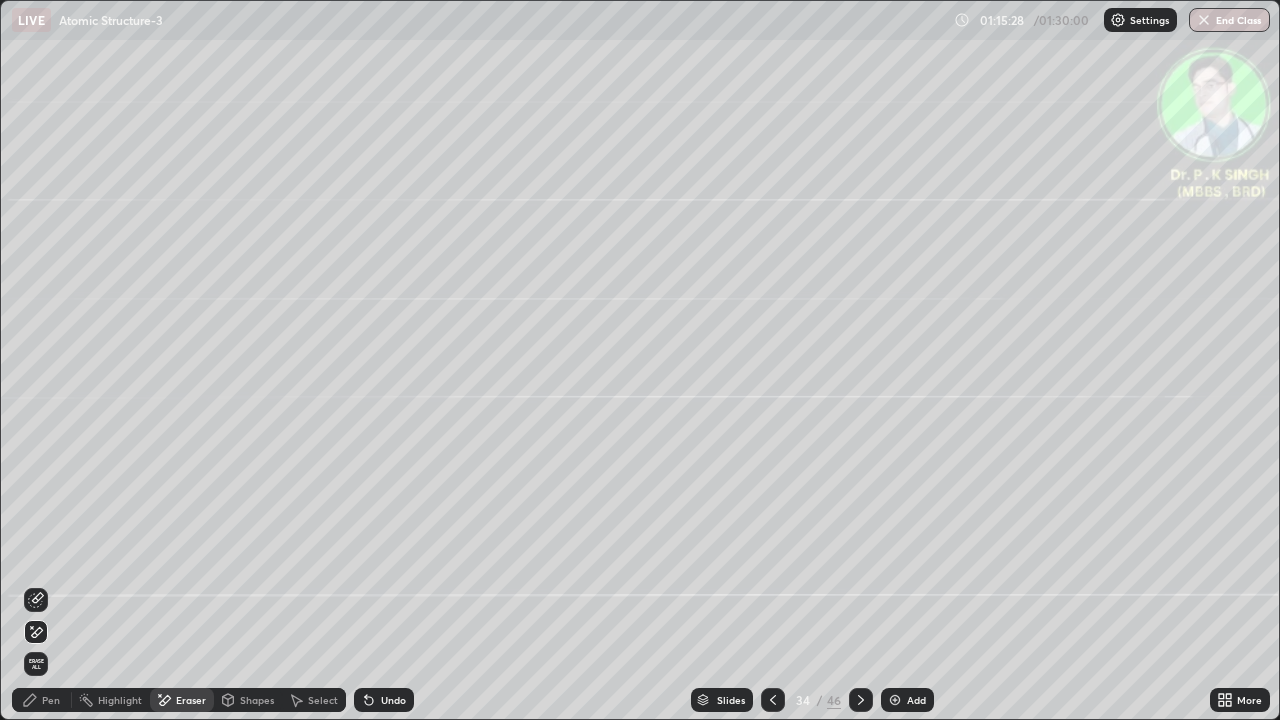 click on "Pen" at bounding box center (51, 700) 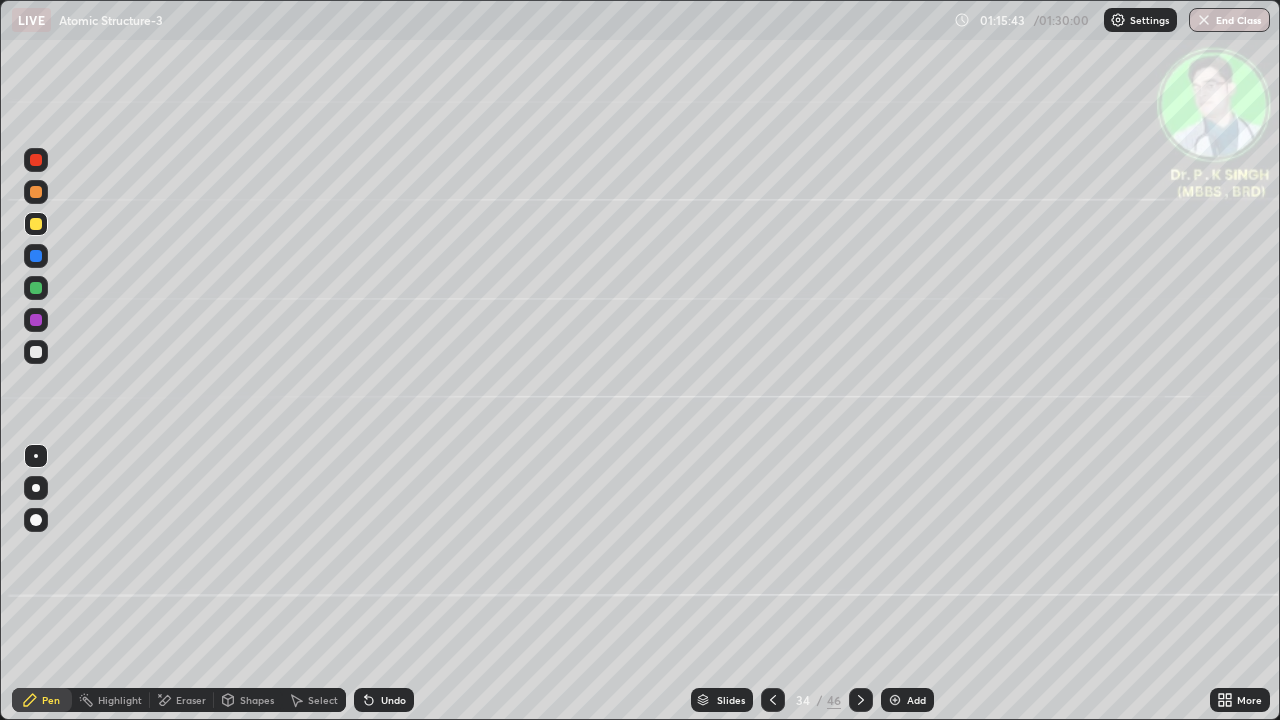 click at bounding box center (773, 700) 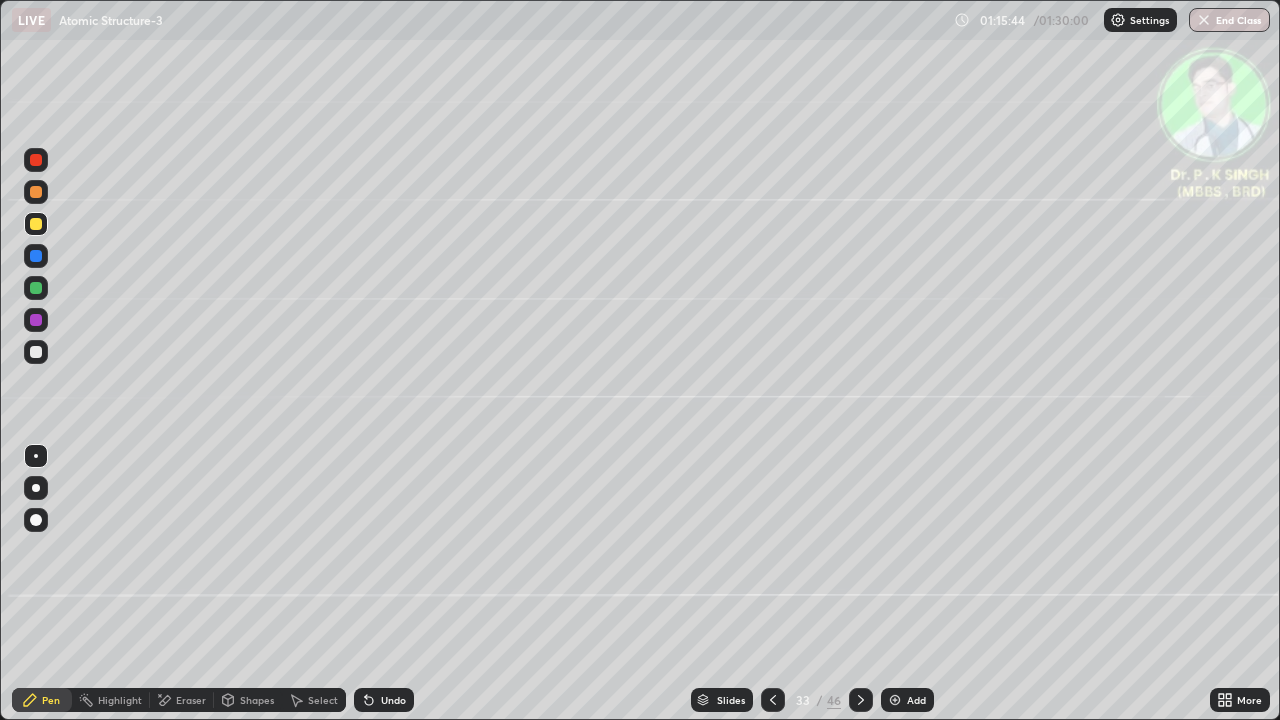click 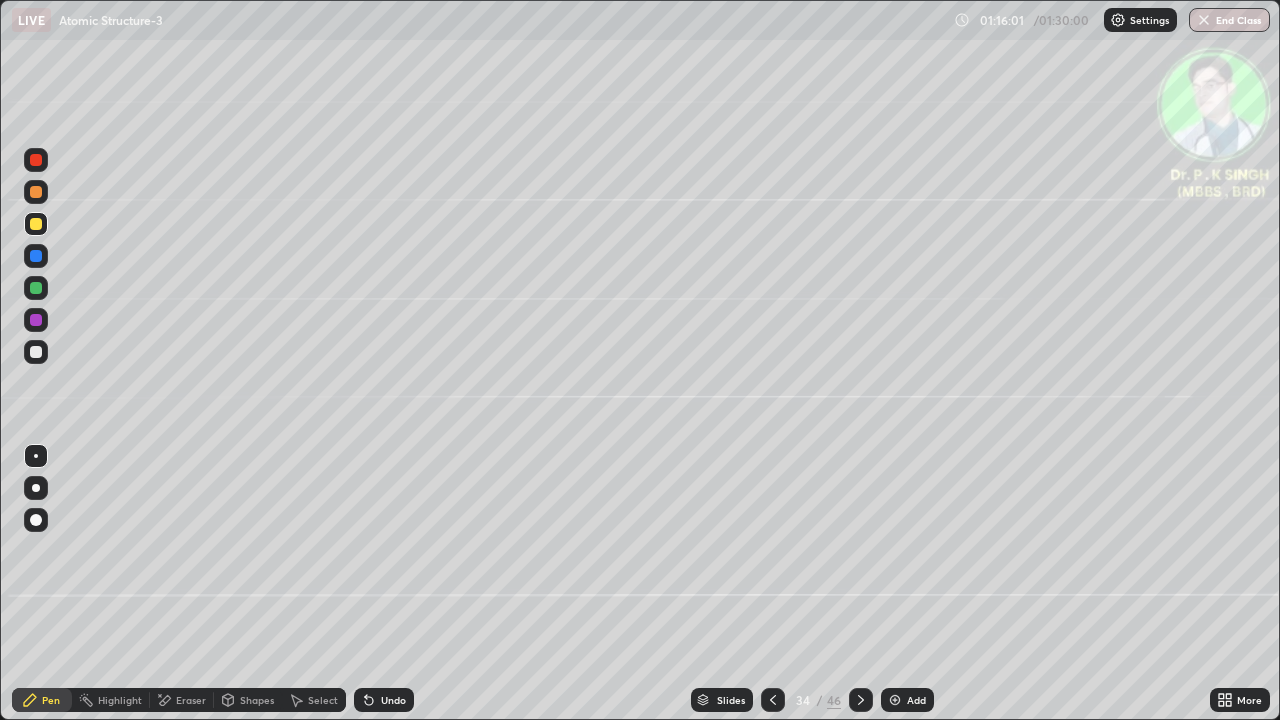 click at bounding box center (773, 700) 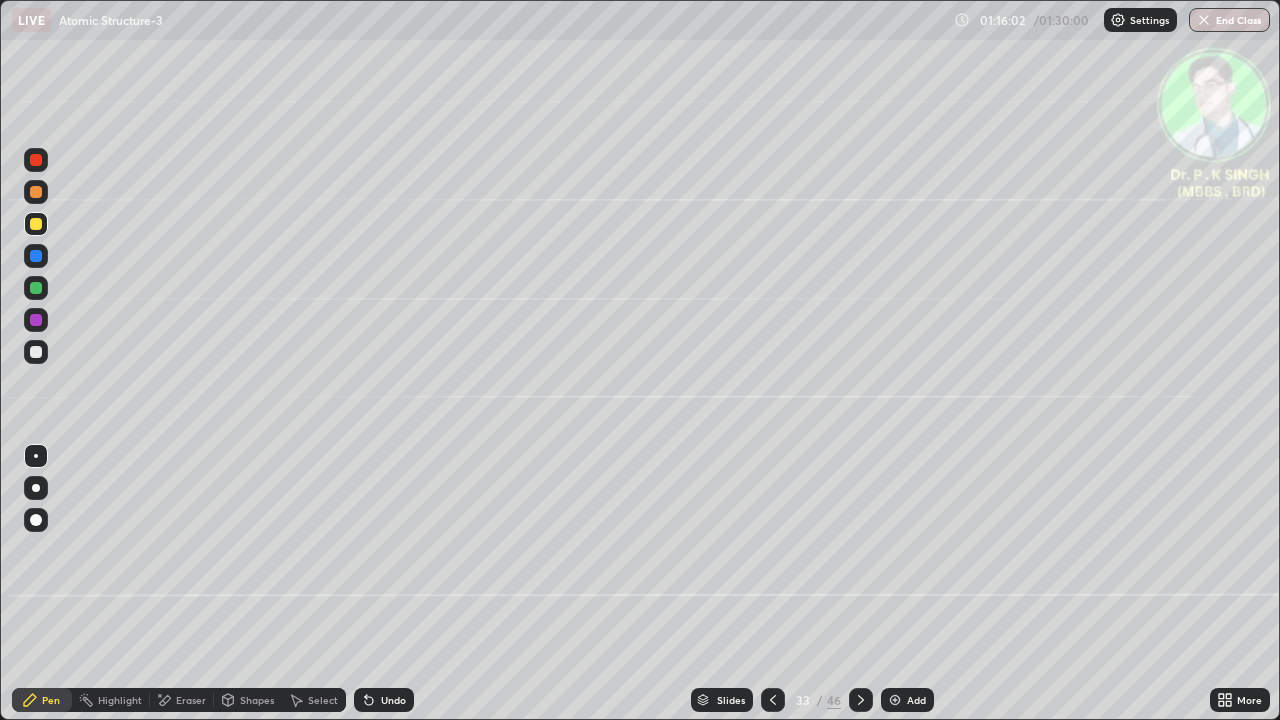 click 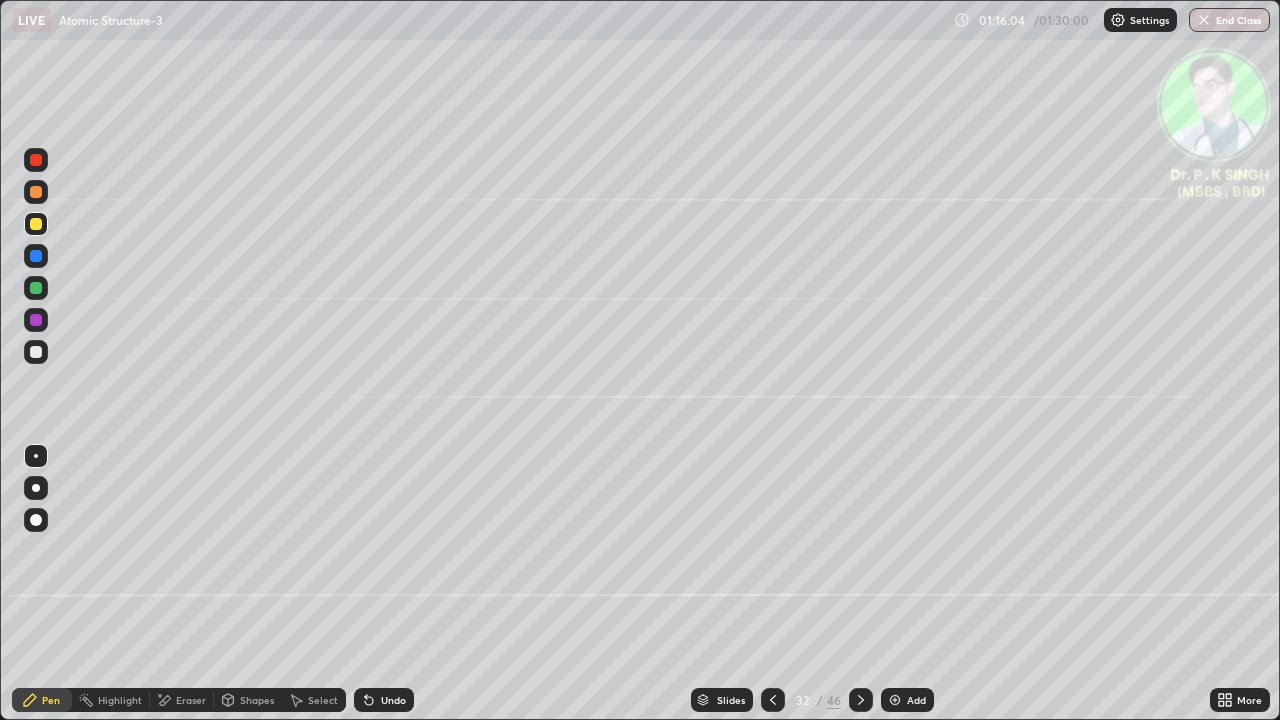 click 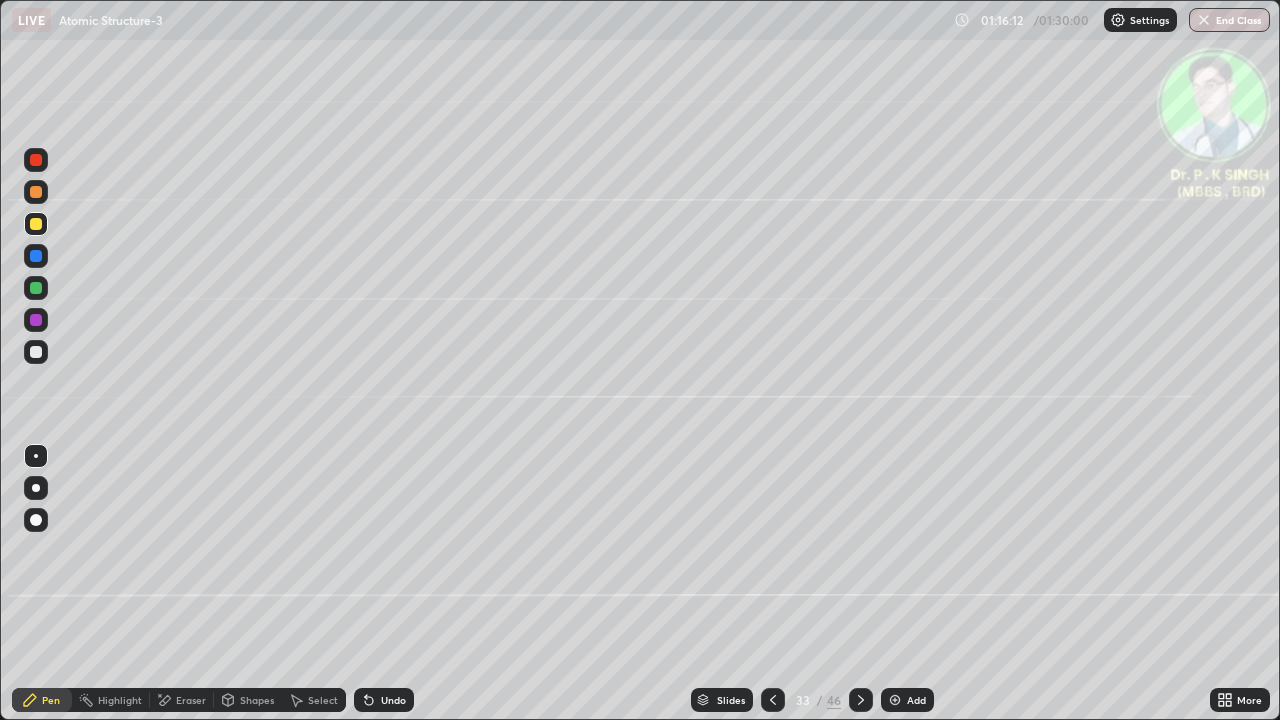 click 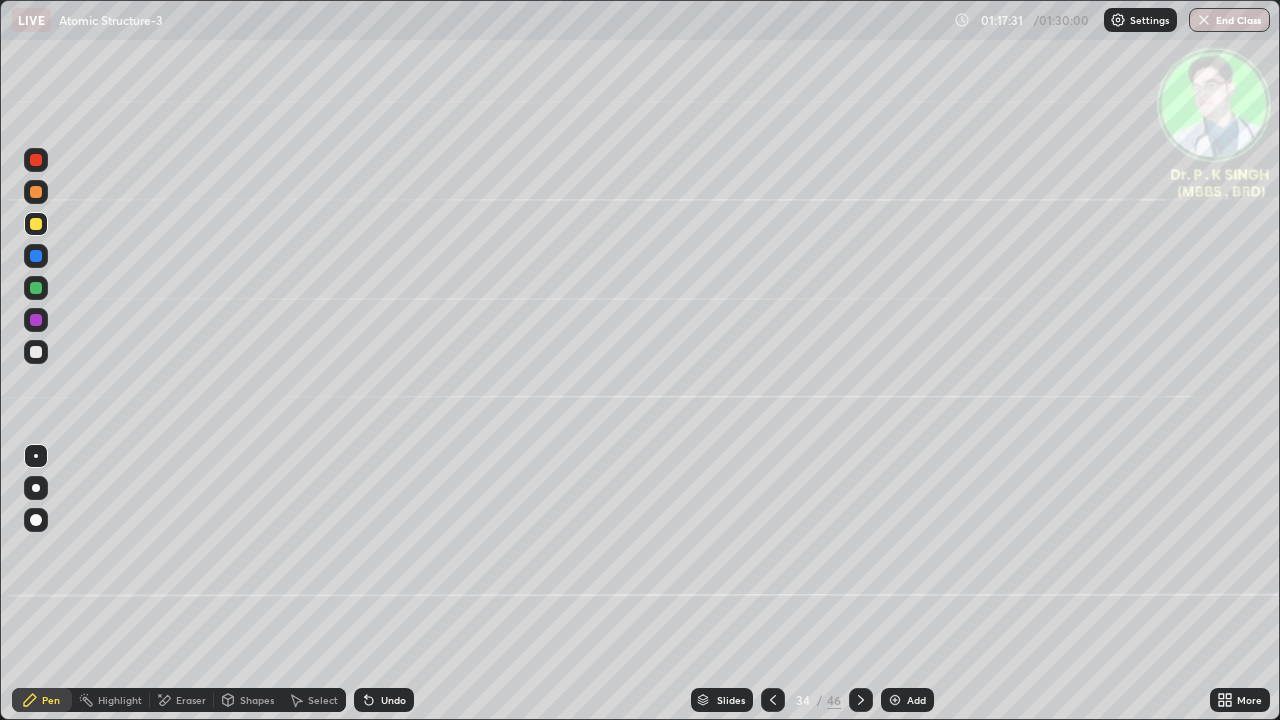 click 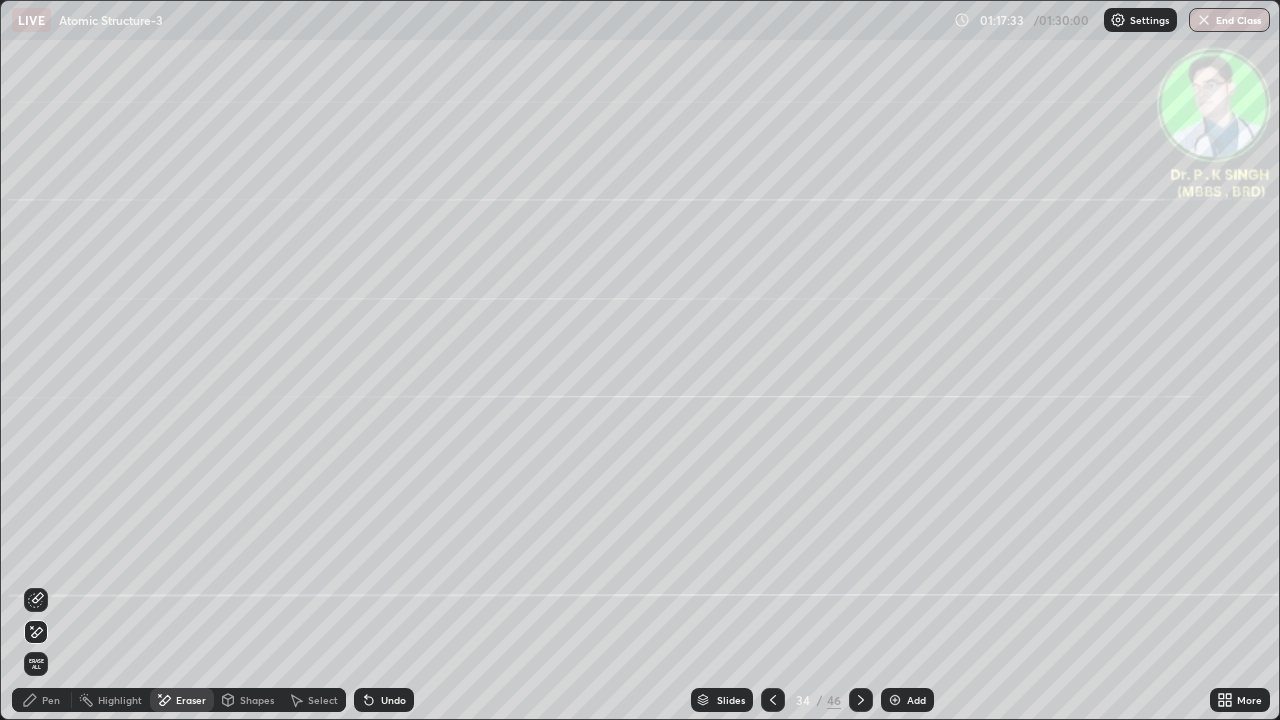 click 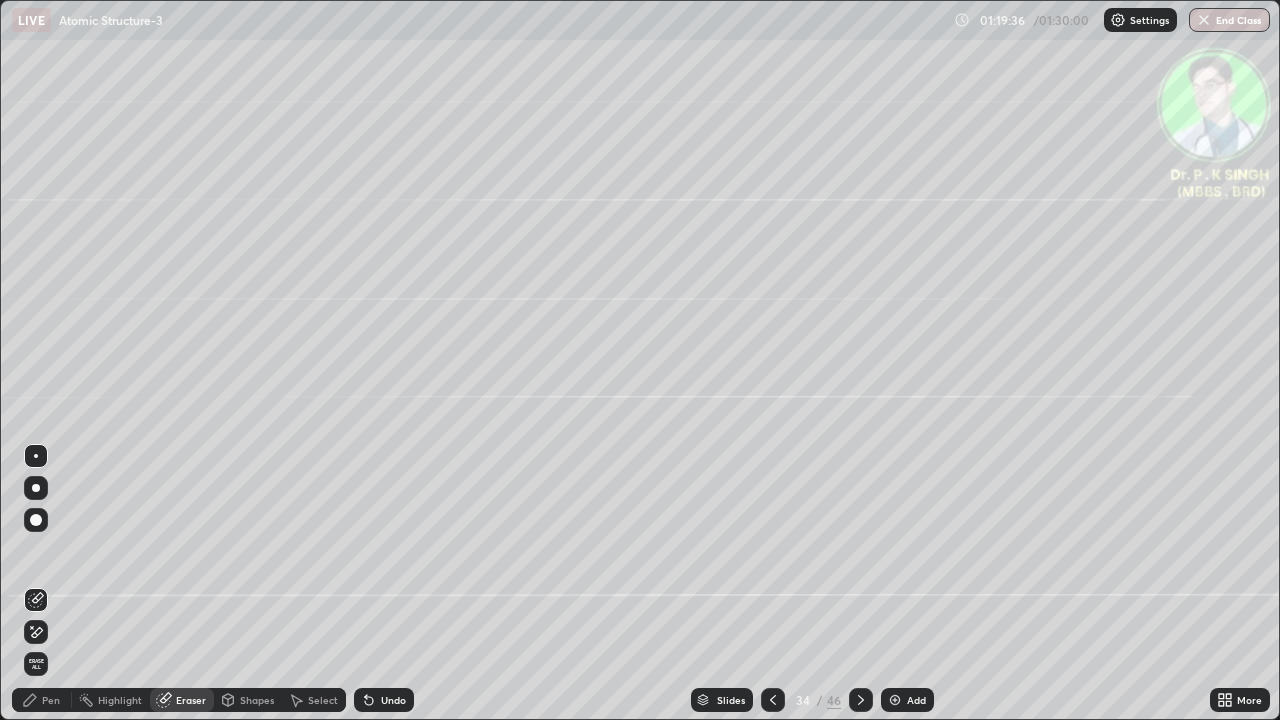 click 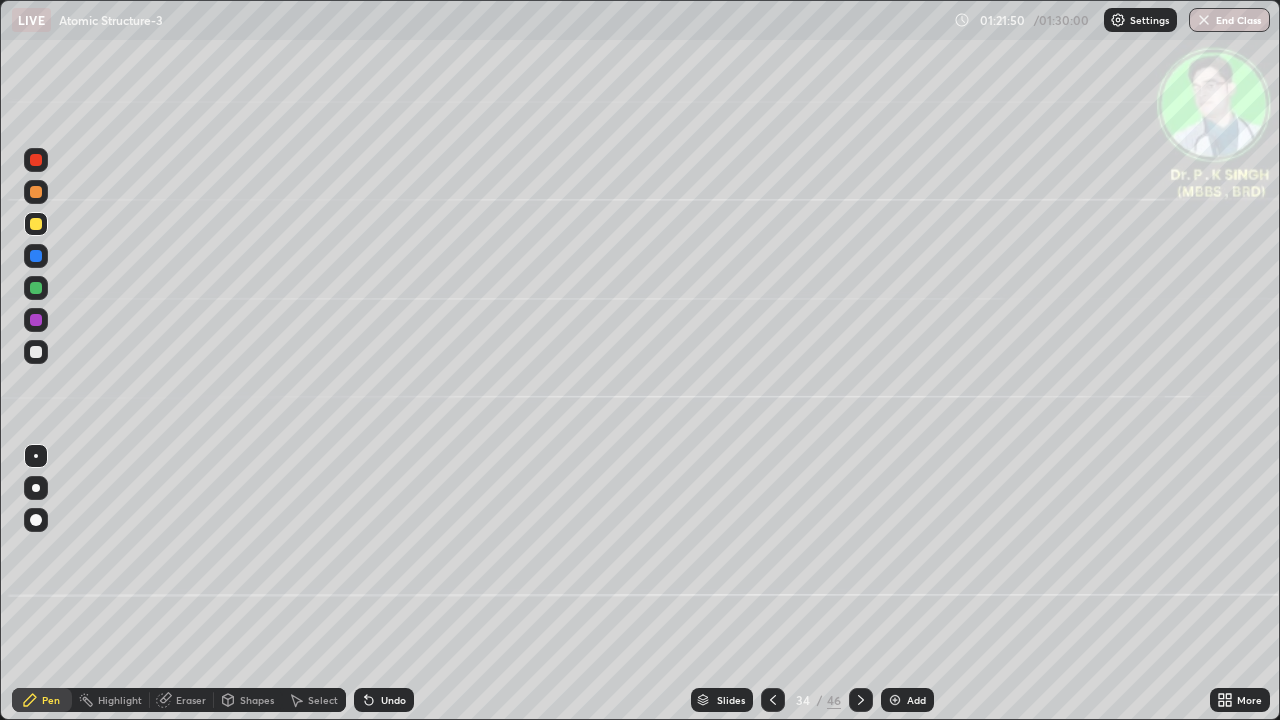click on "LIVE Atomic Structure-3" at bounding box center [479, 20] 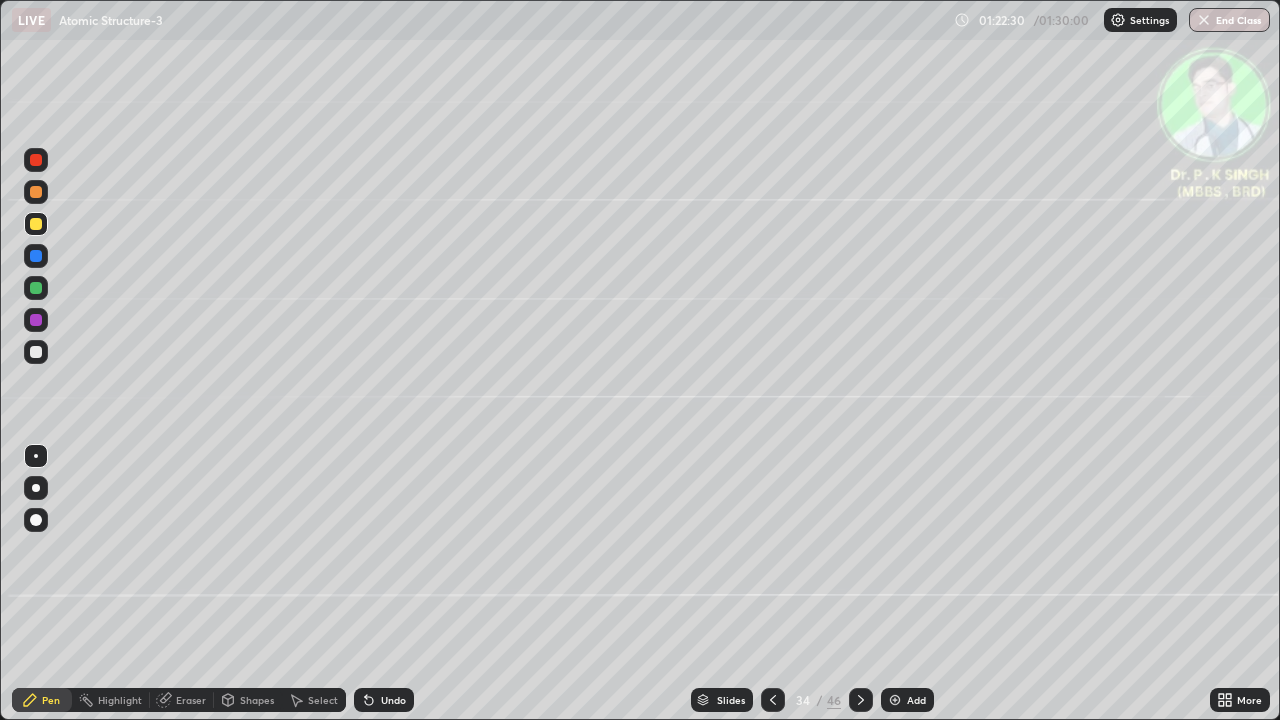 click 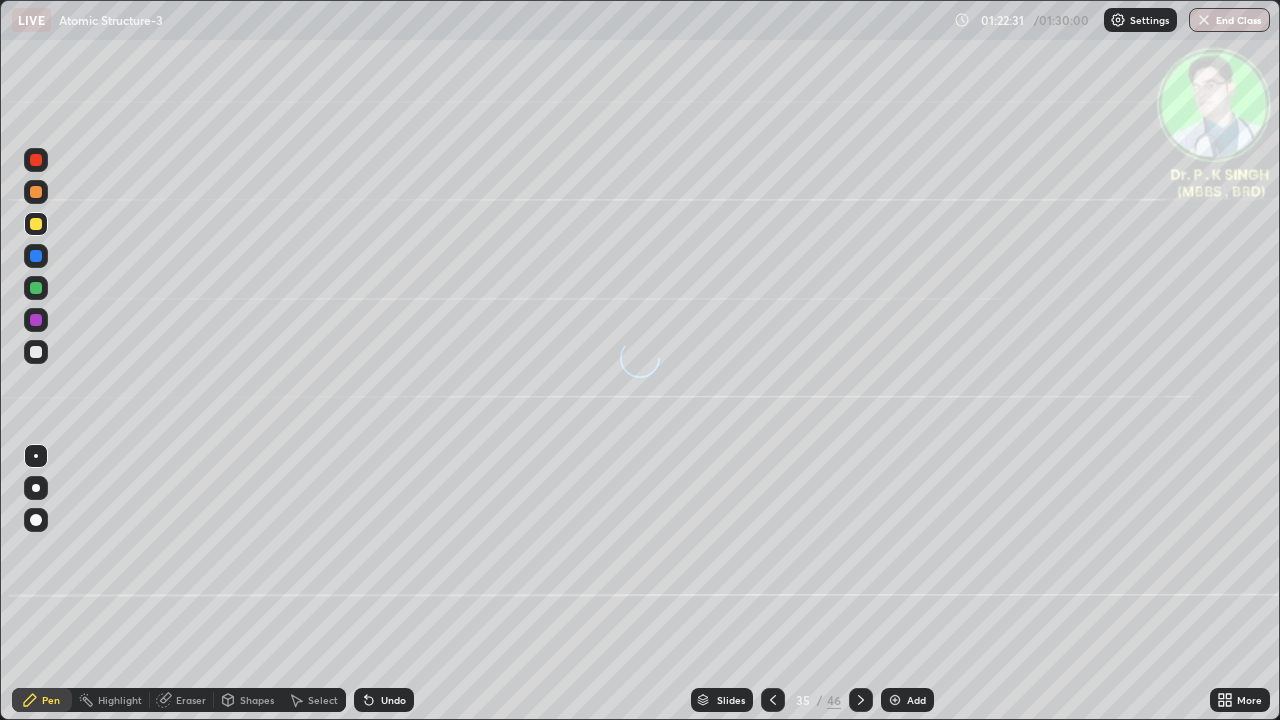click at bounding box center [36, 256] 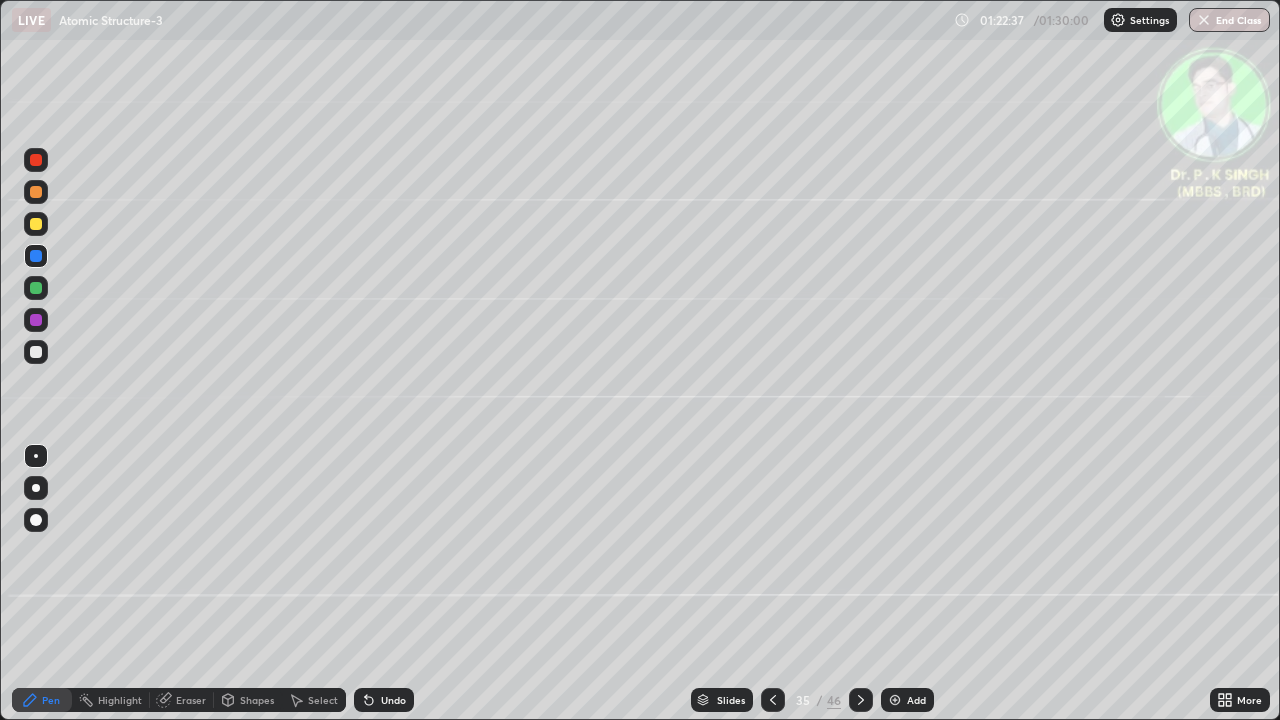 click at bounding box center [36, 224] 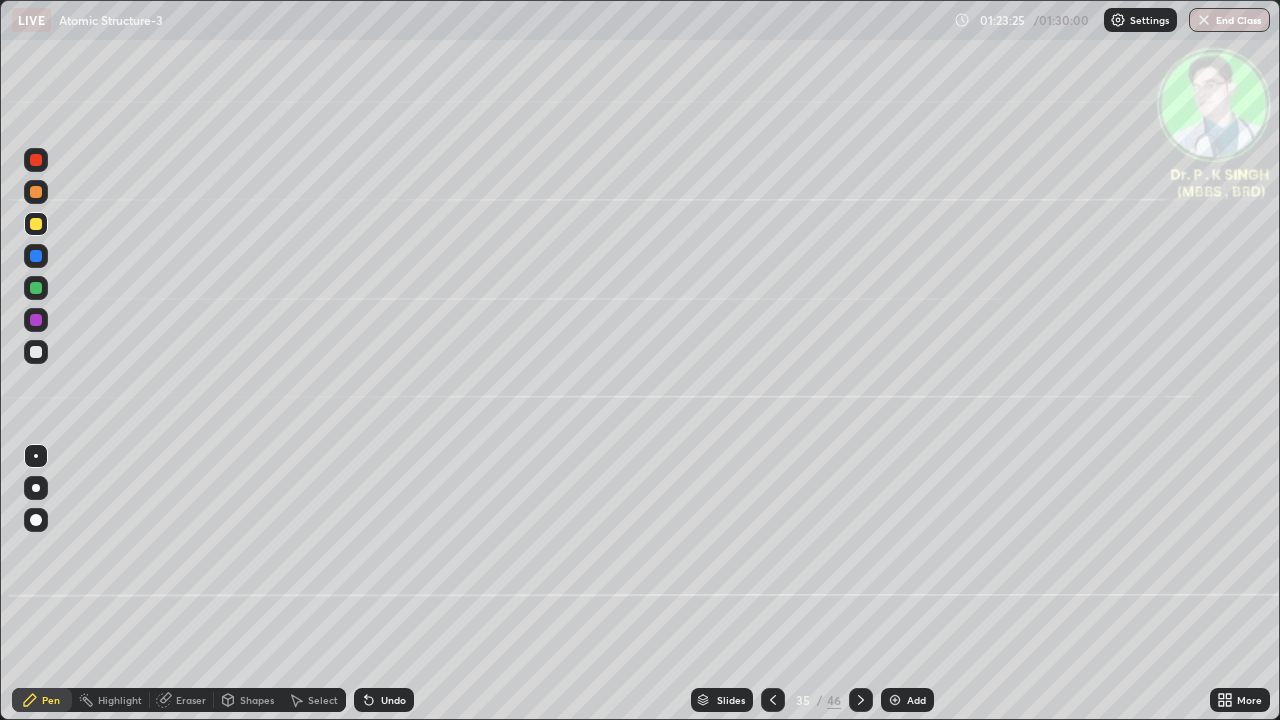 click 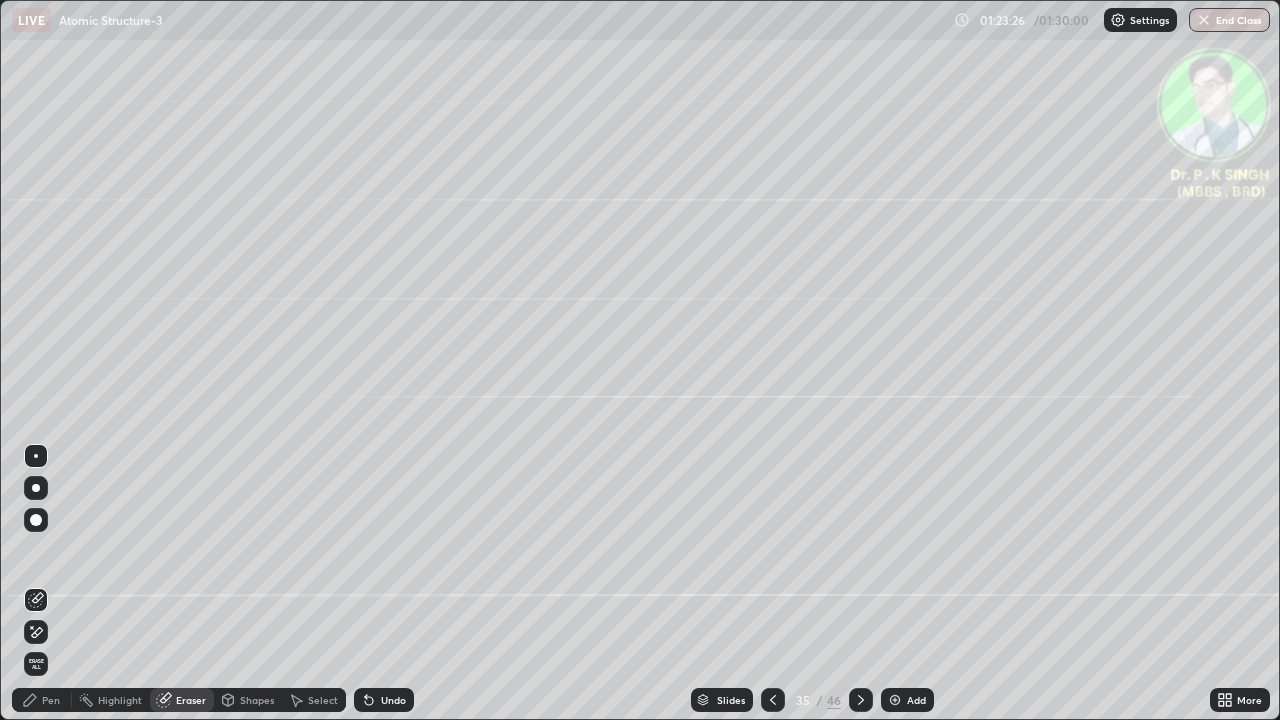 click 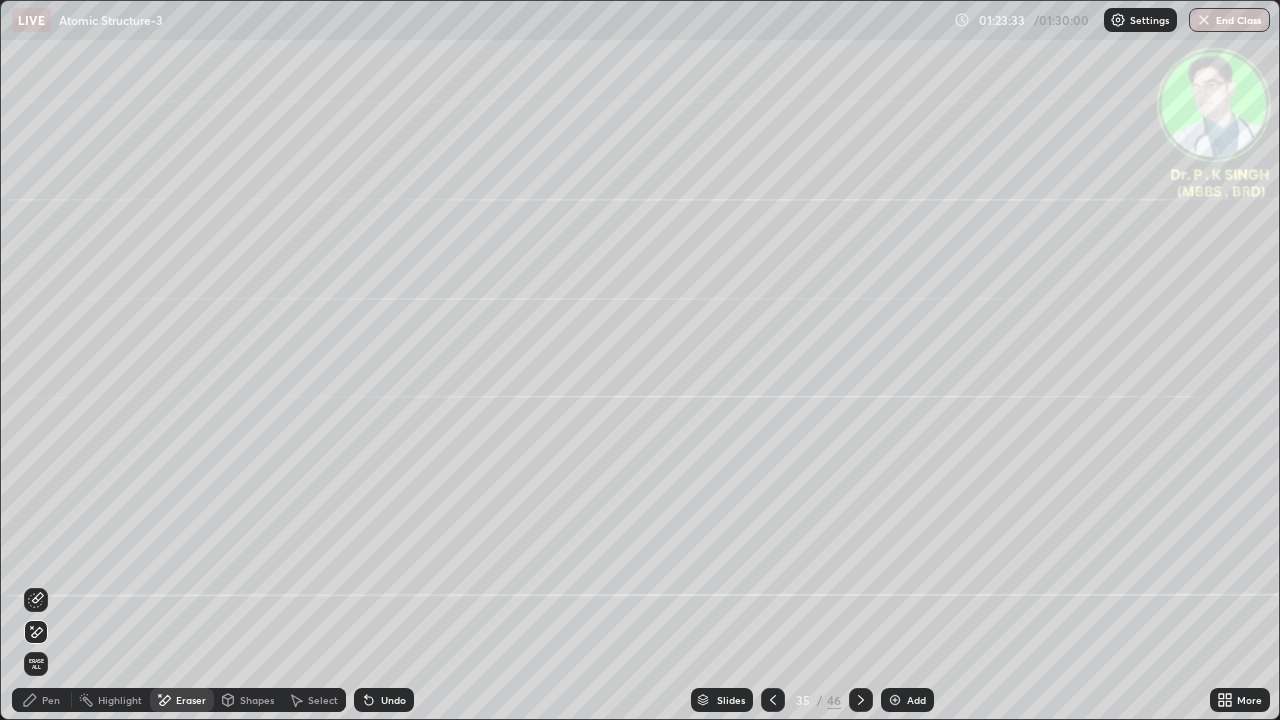 click 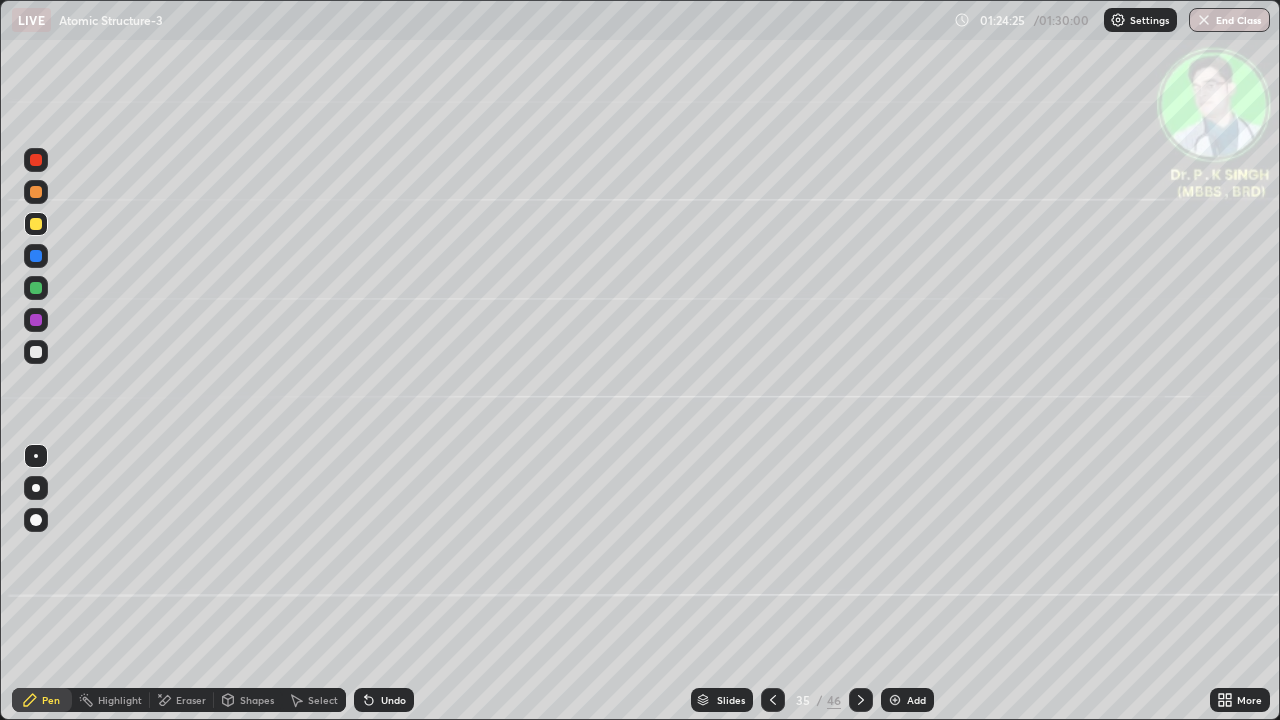 click at bounding box center [36, 288] 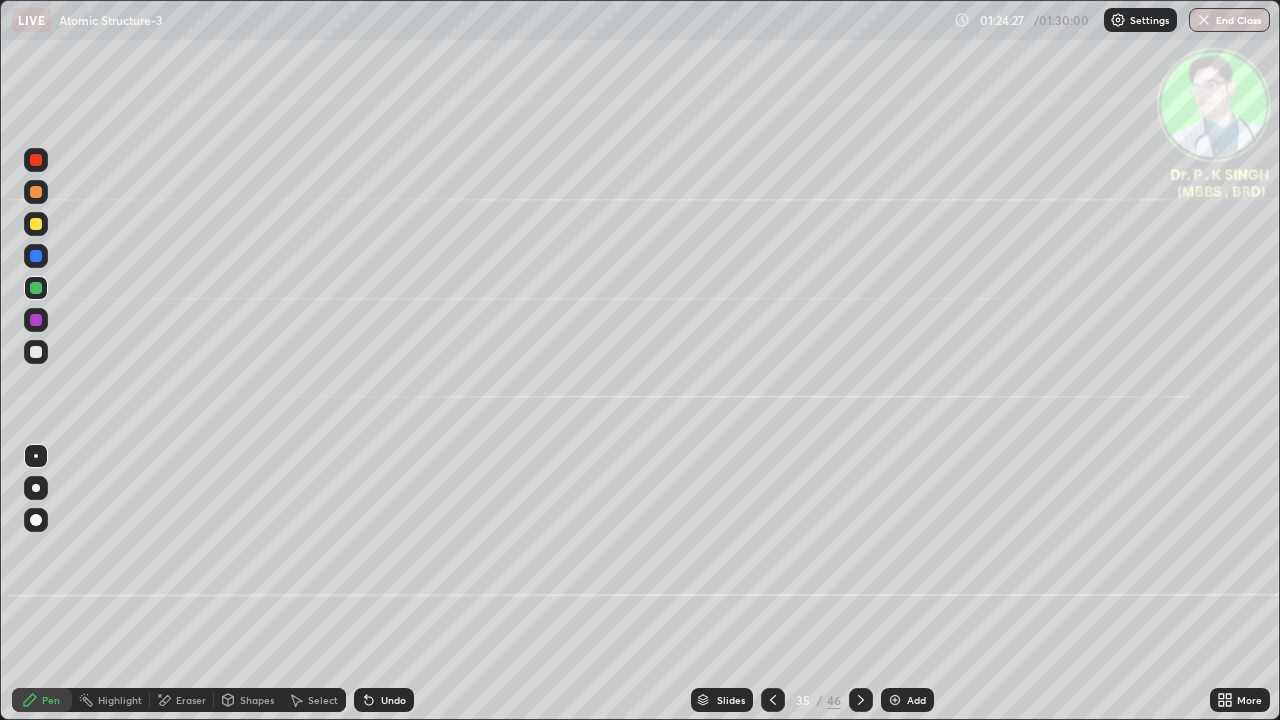click 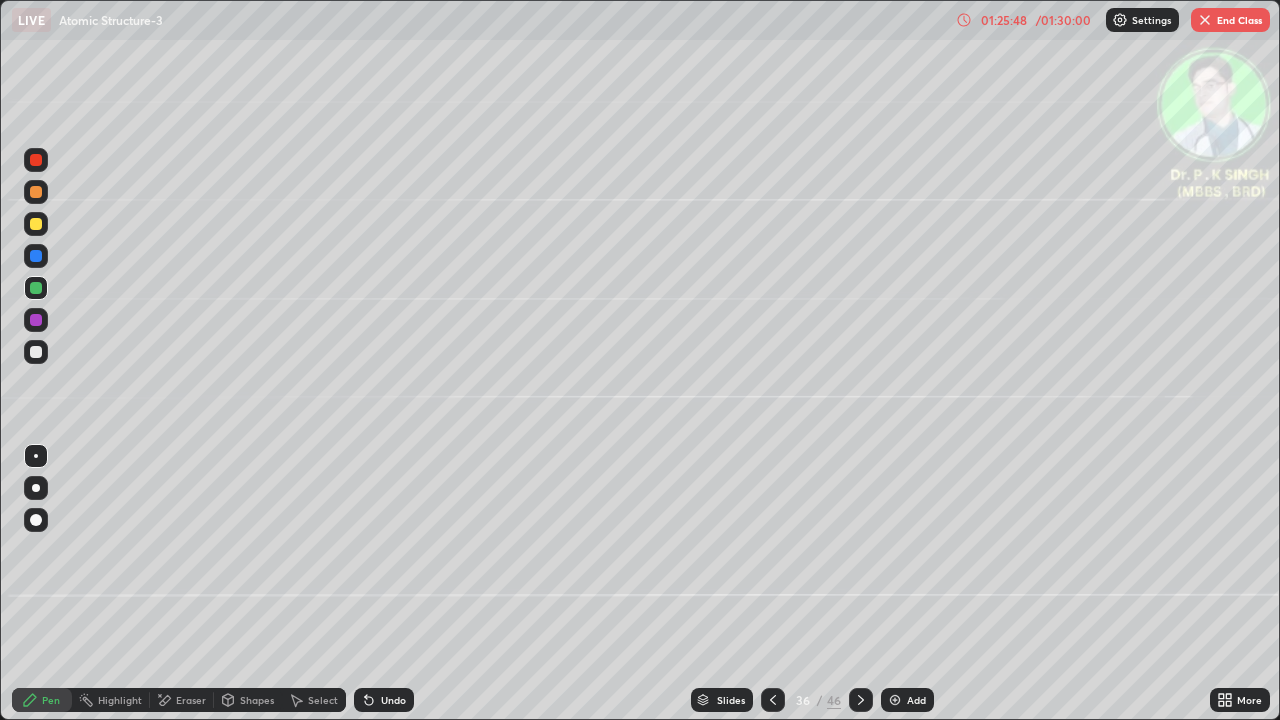 click 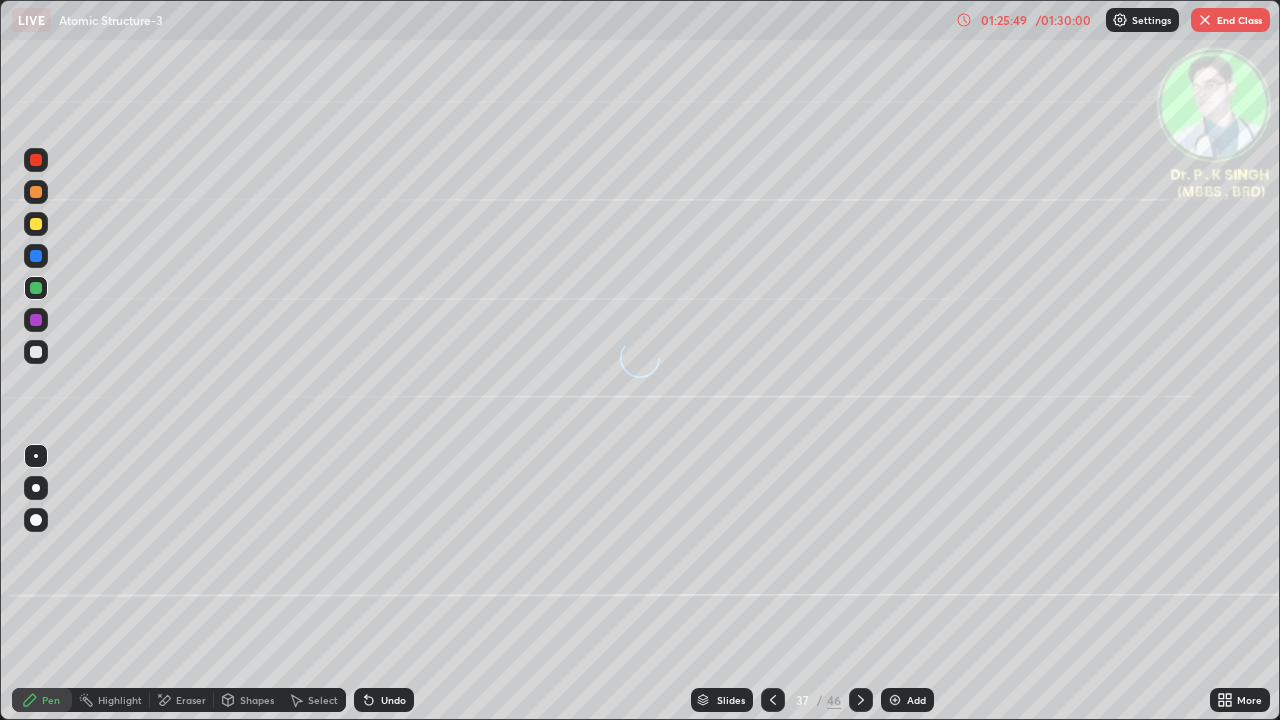 click at bounding box center [36, 224] 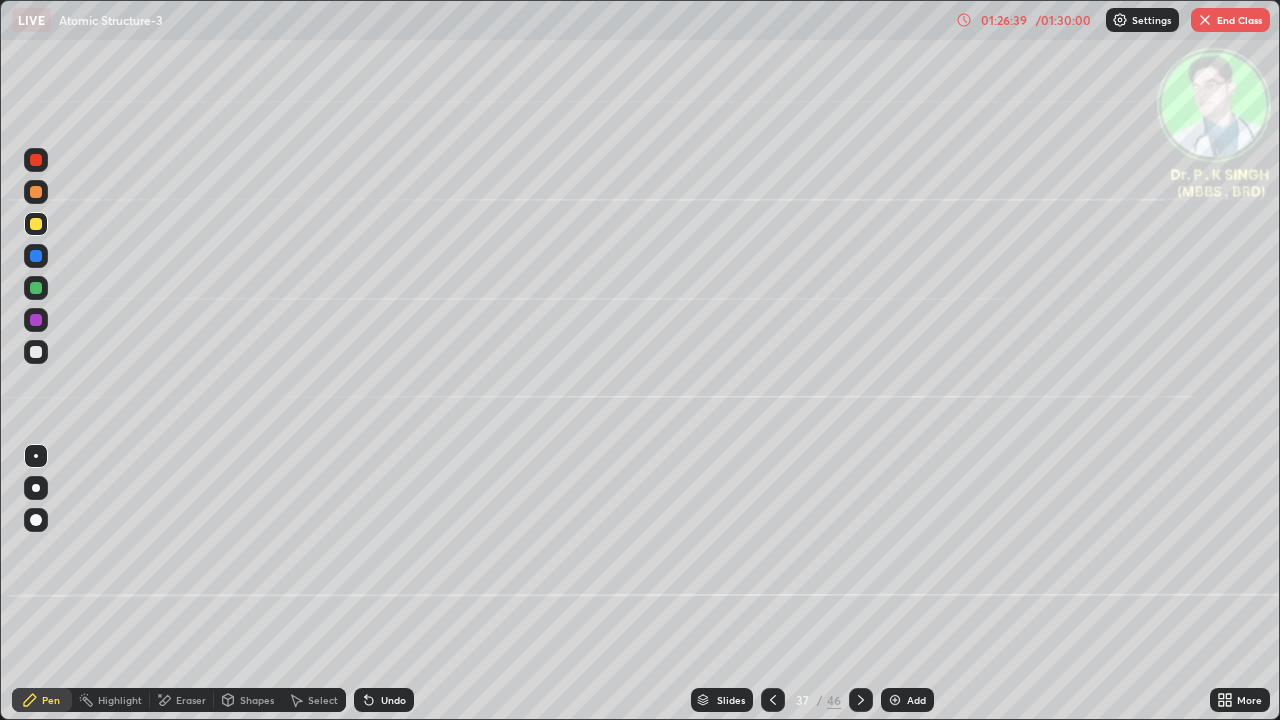 click 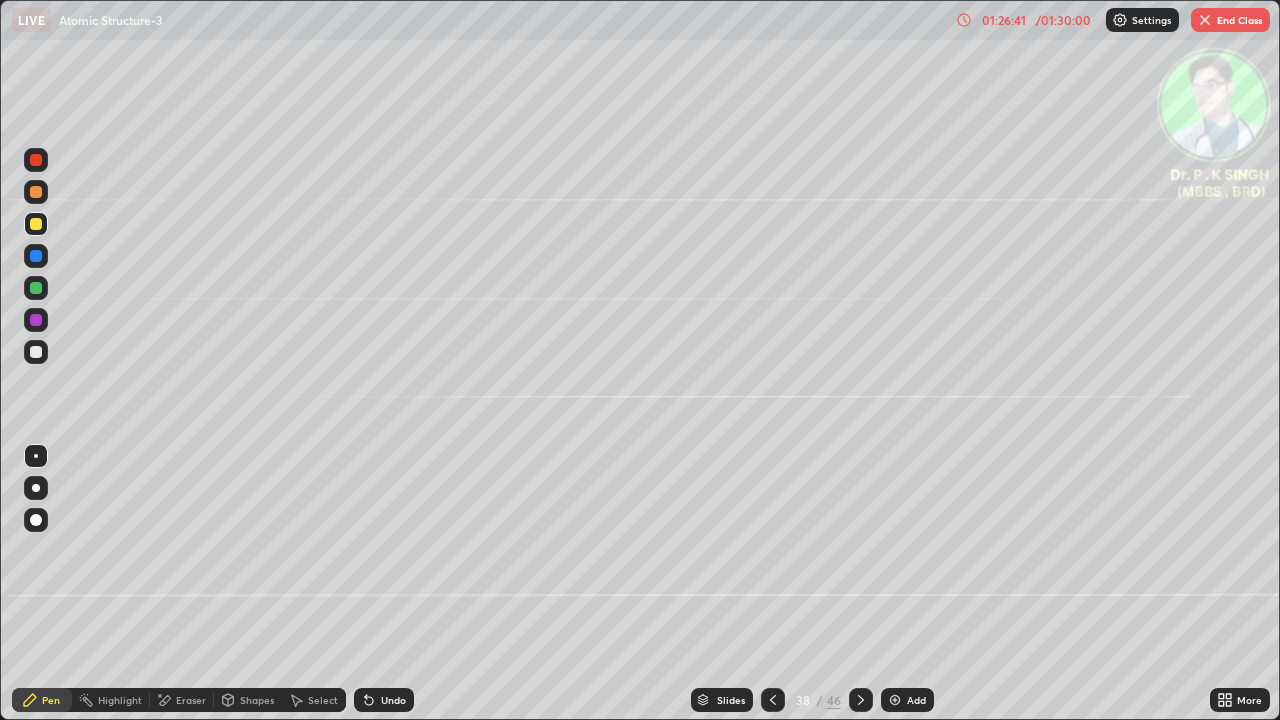 click on "Erase all" at bounding box center [36, 360] 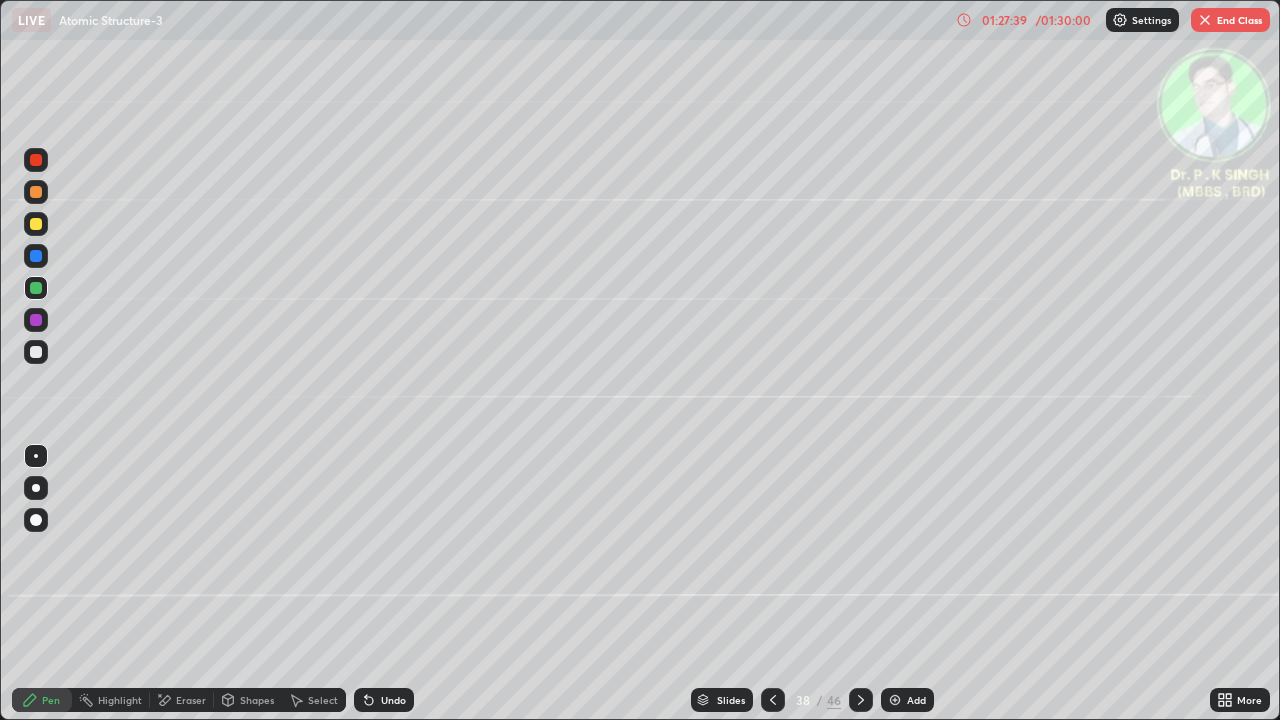click at bounding box center (36, 288) 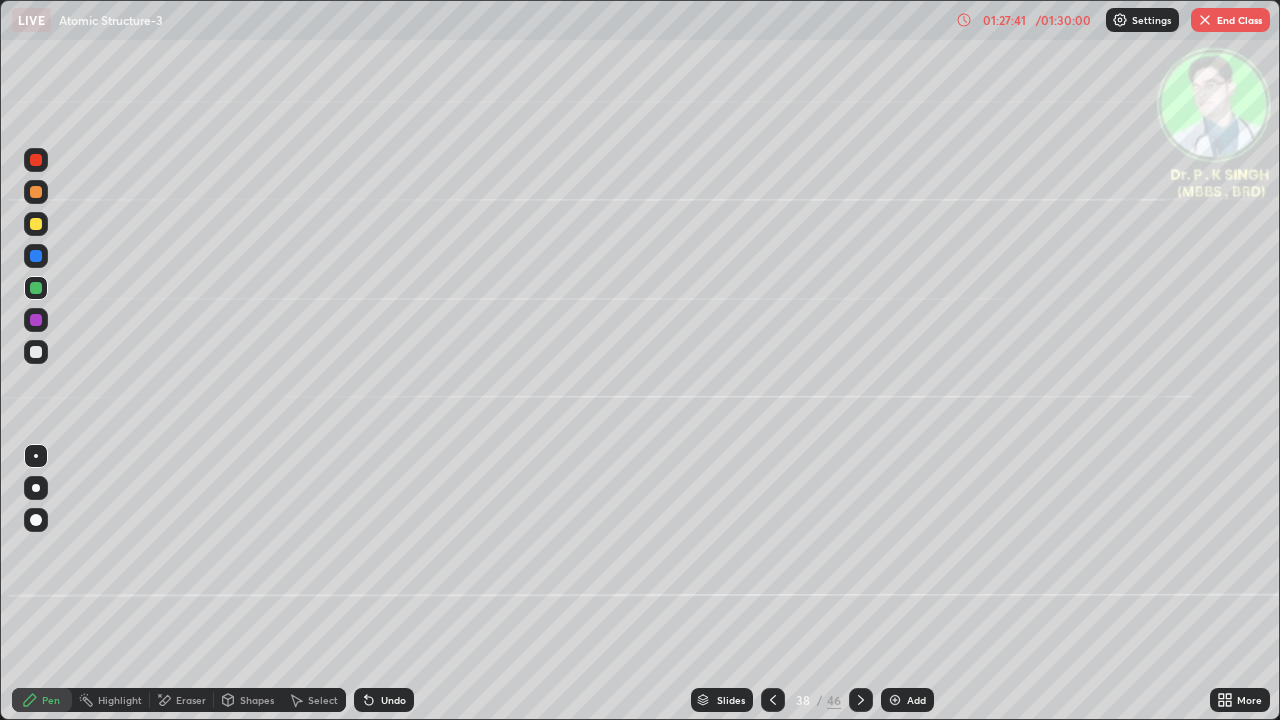click on "Pen" at bounding box center (42, 700) 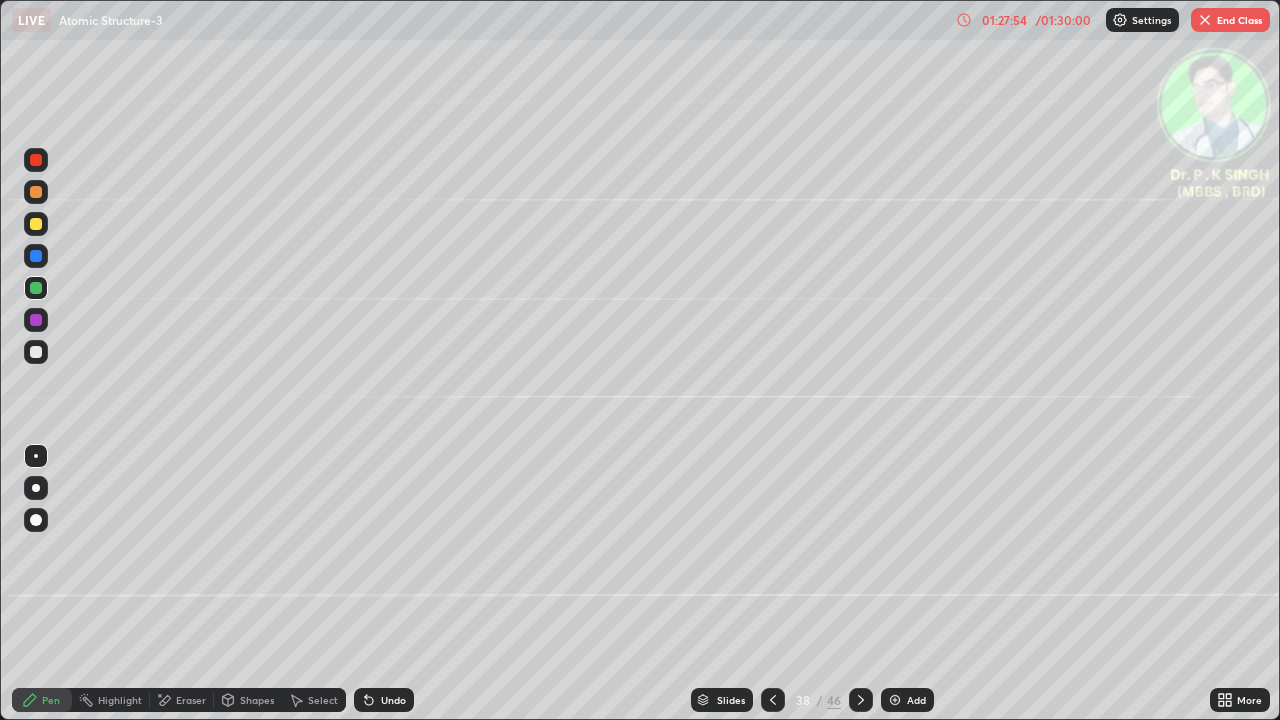 click on "End Class" at bounding box center [1230, 20] 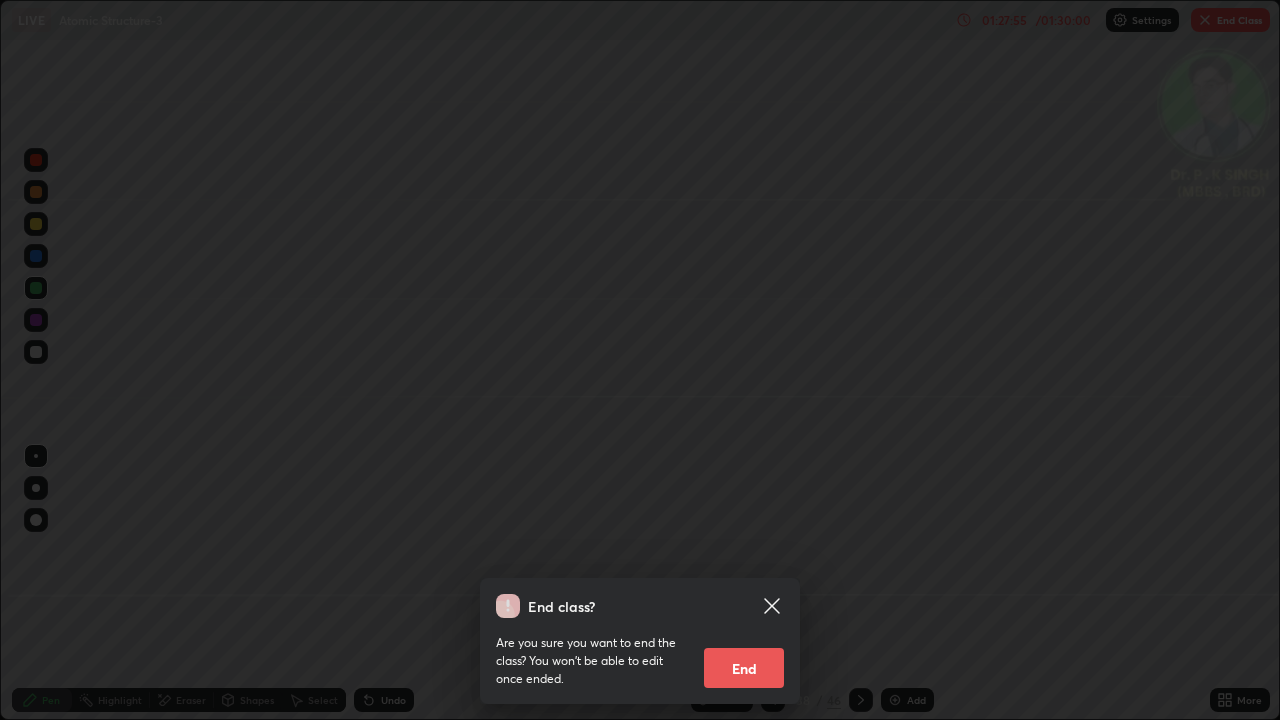 click on "End" at bounding box center (744, 668) 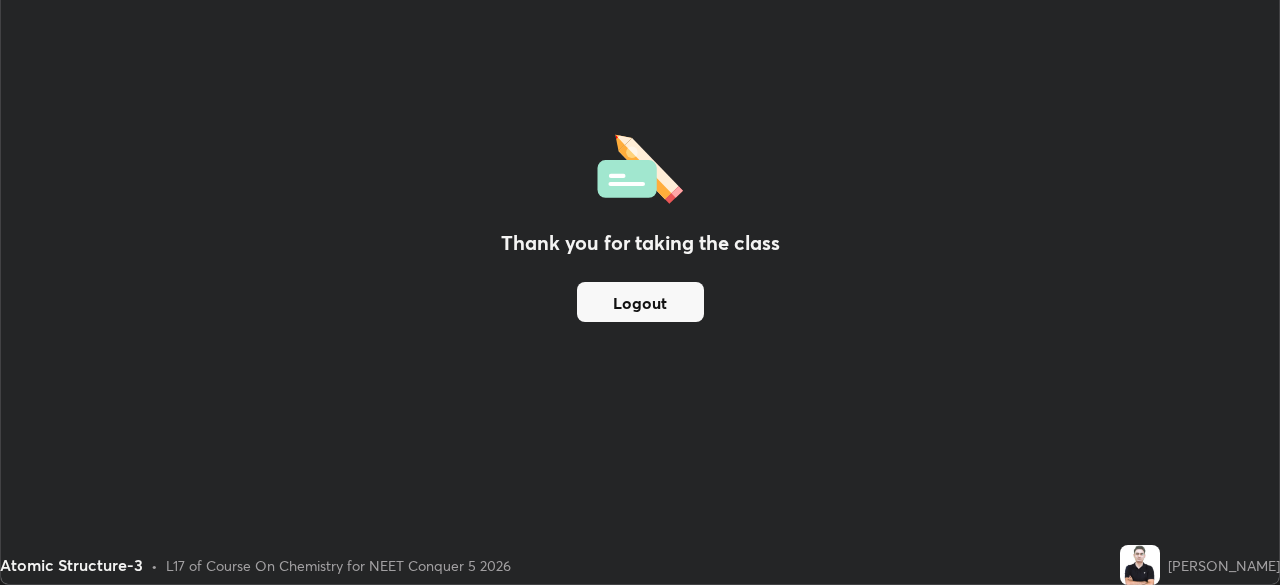 scroll, scrollTop: 585, scrollLeft: 1280, axis: both 